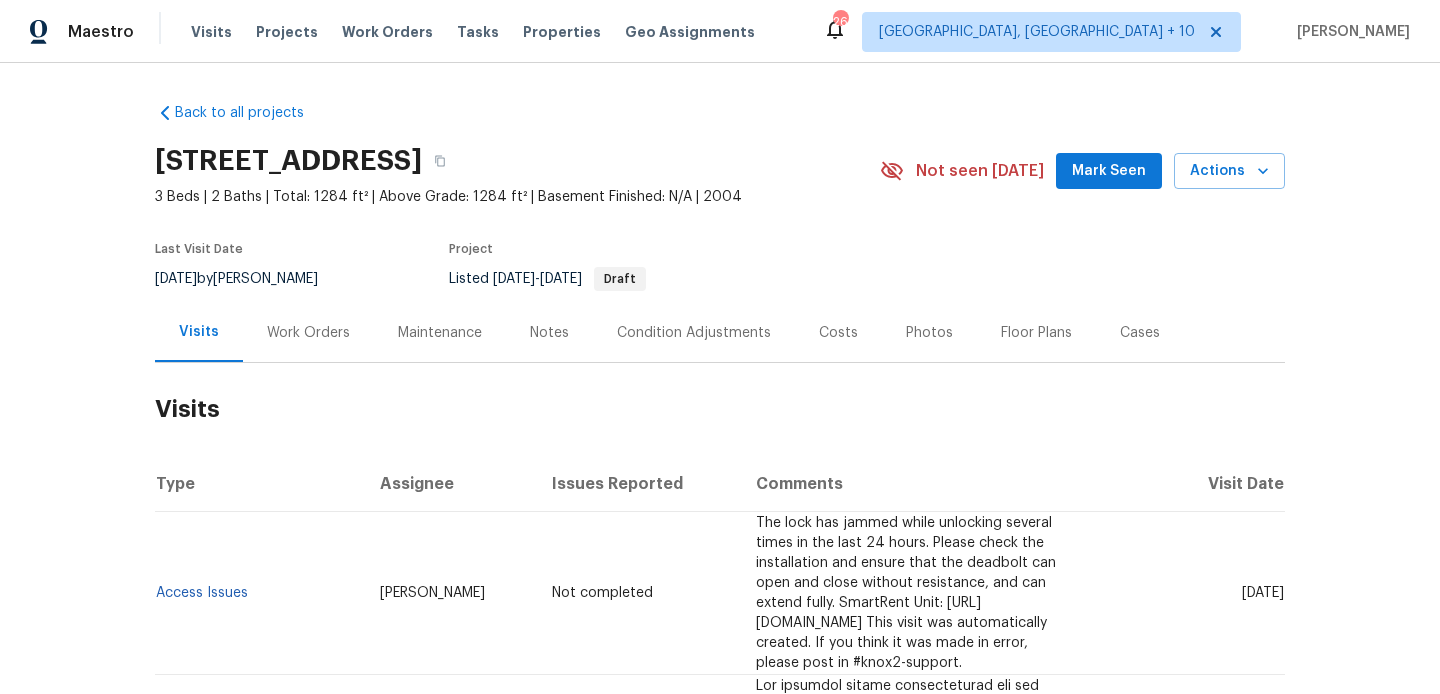 scroll, scrollTop: 0, scrollLeft: 0, axis: both 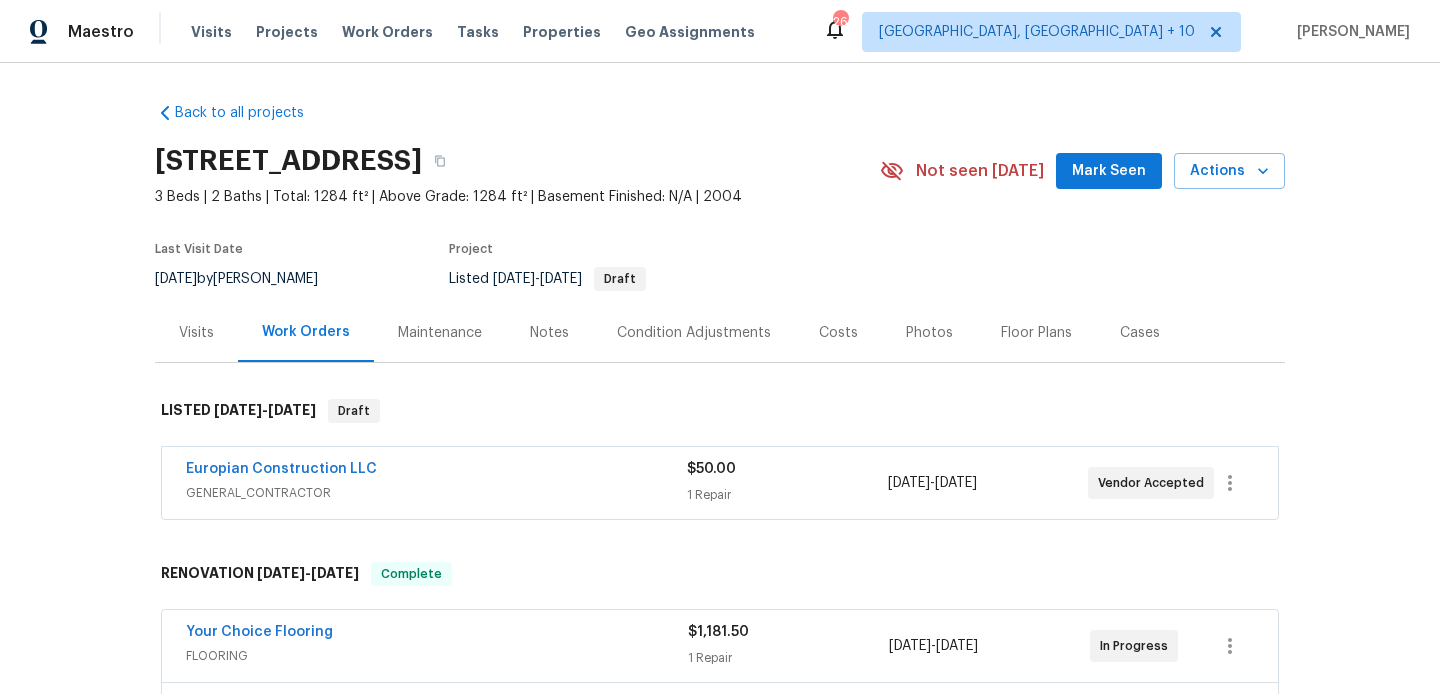 click on "Europian Construction LLC" at bounding box center [436, 471] 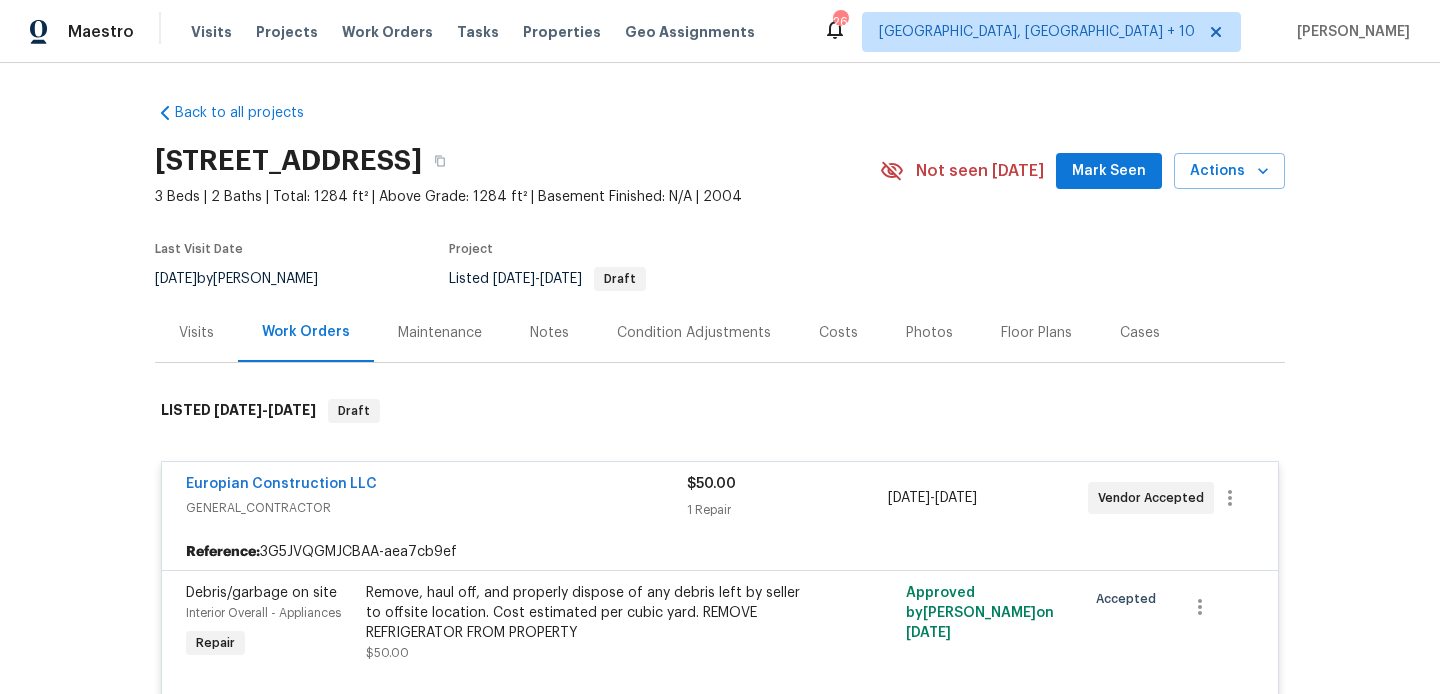 click on "Europian Construction LLC" at bounding box center (436, 486) 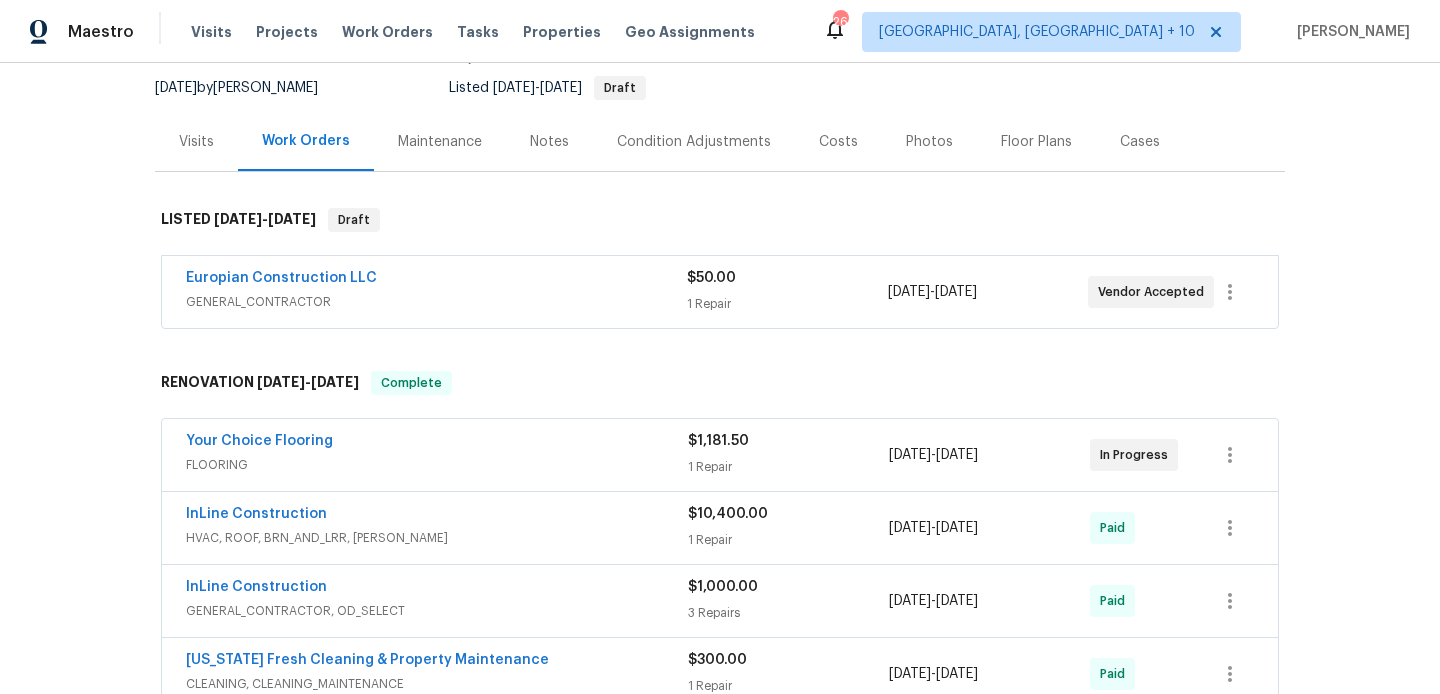 scroll, scrollTop: 193, scrollLeft: 0, axis: vertical 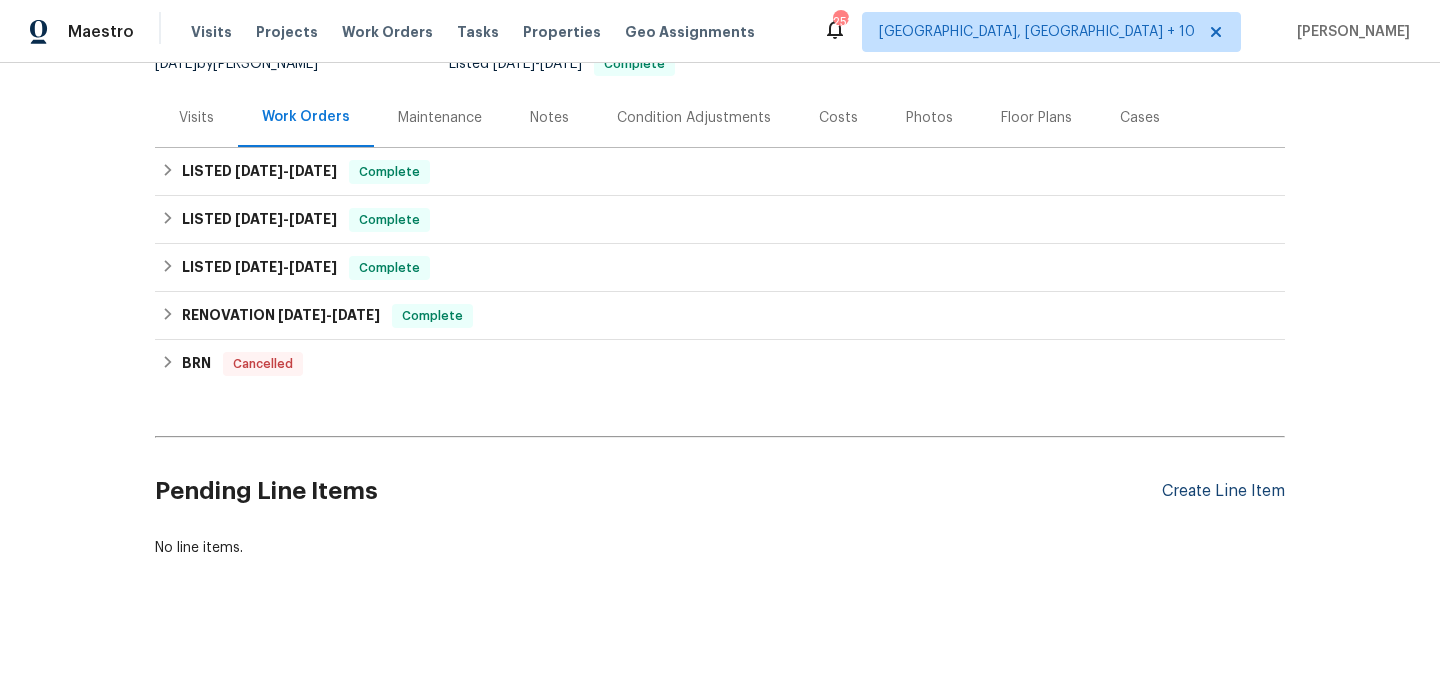 click on "Create Line Item" at bounding box center (1223, 491) 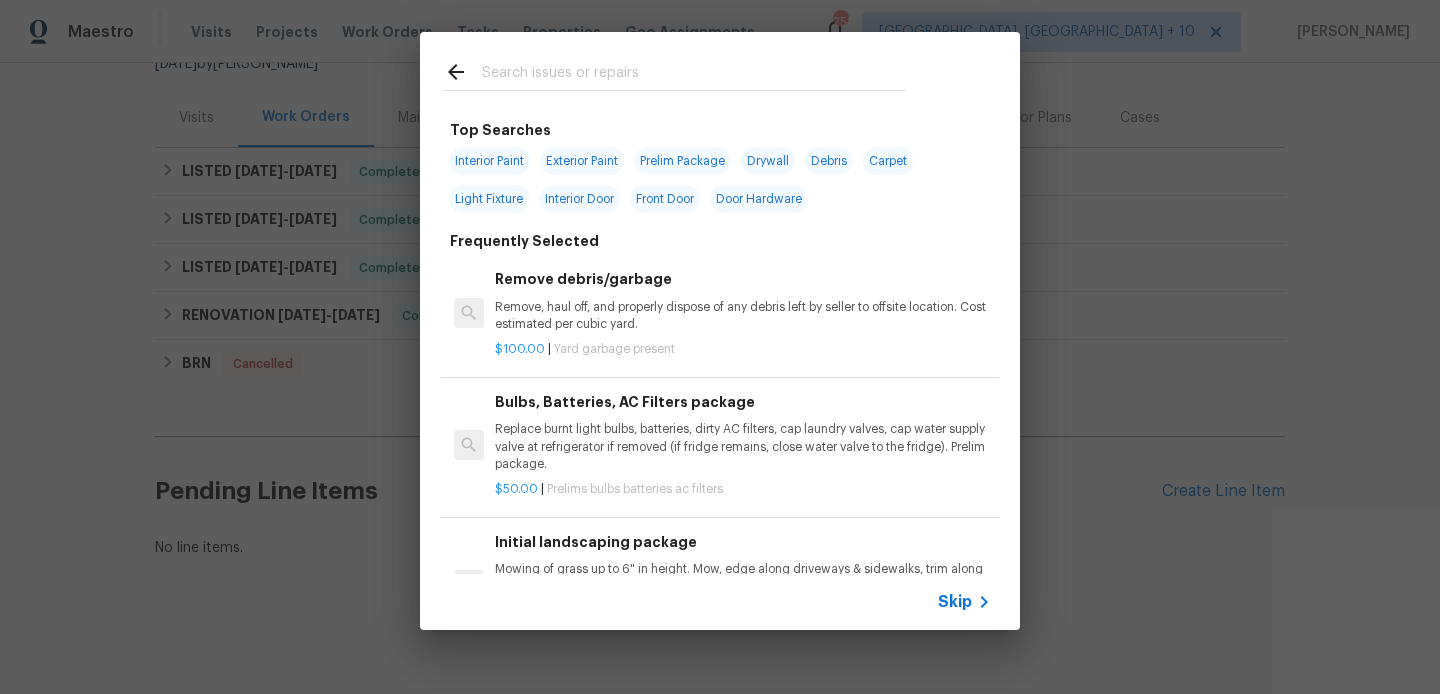 click at bounding box center [694, 75] 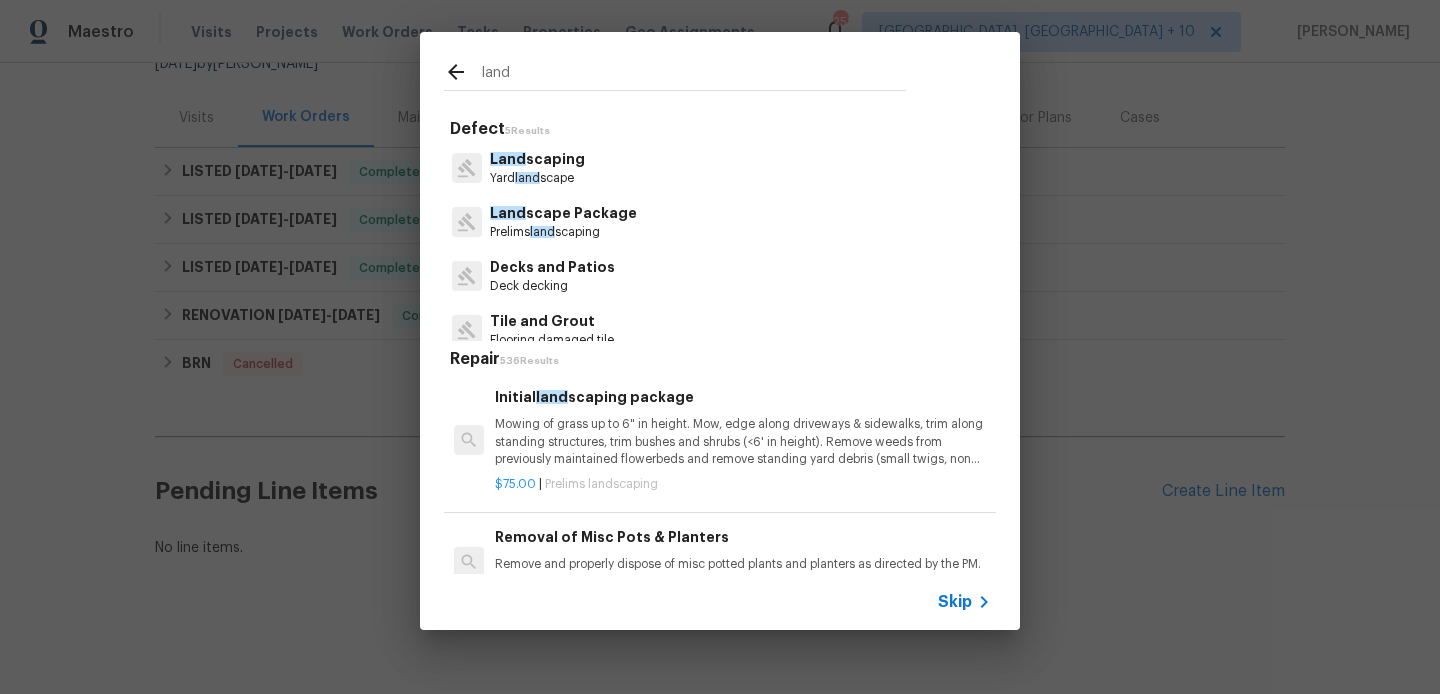 type on "land" 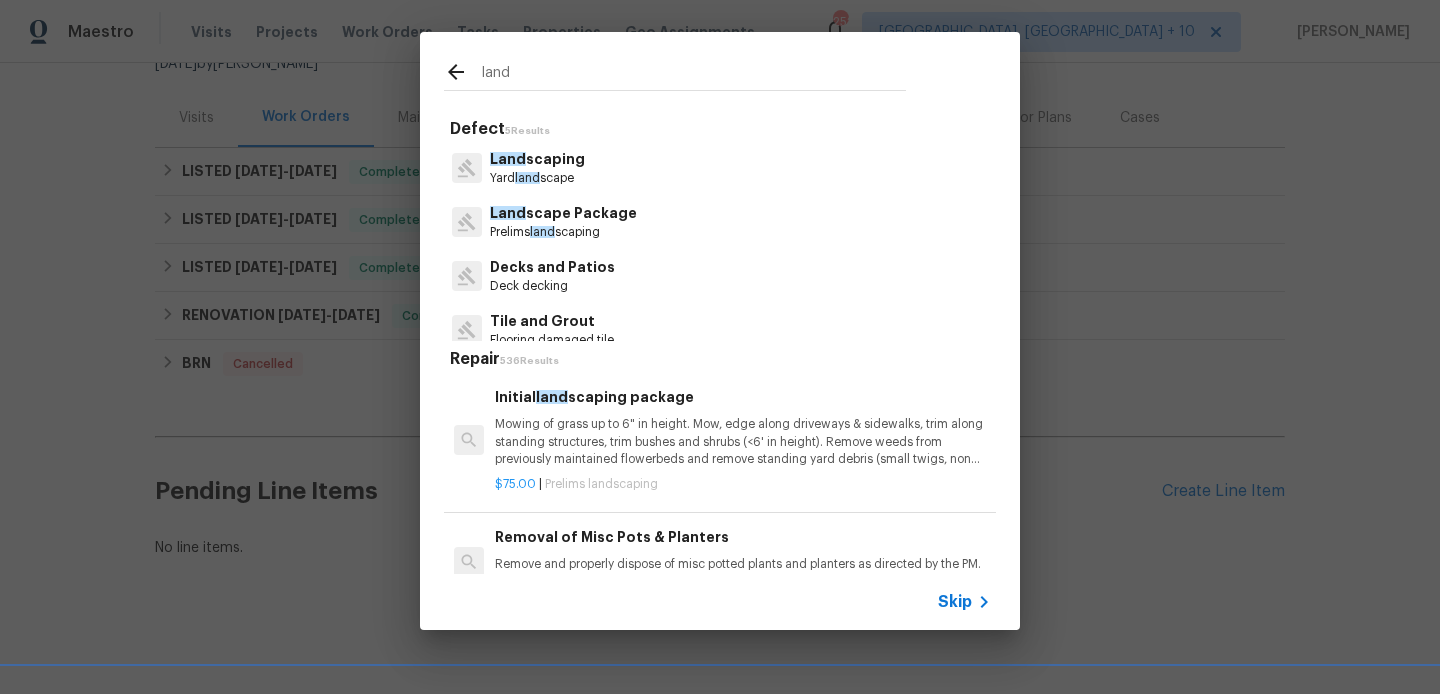 click on "Land scaping" at bounding box center (537, 159) 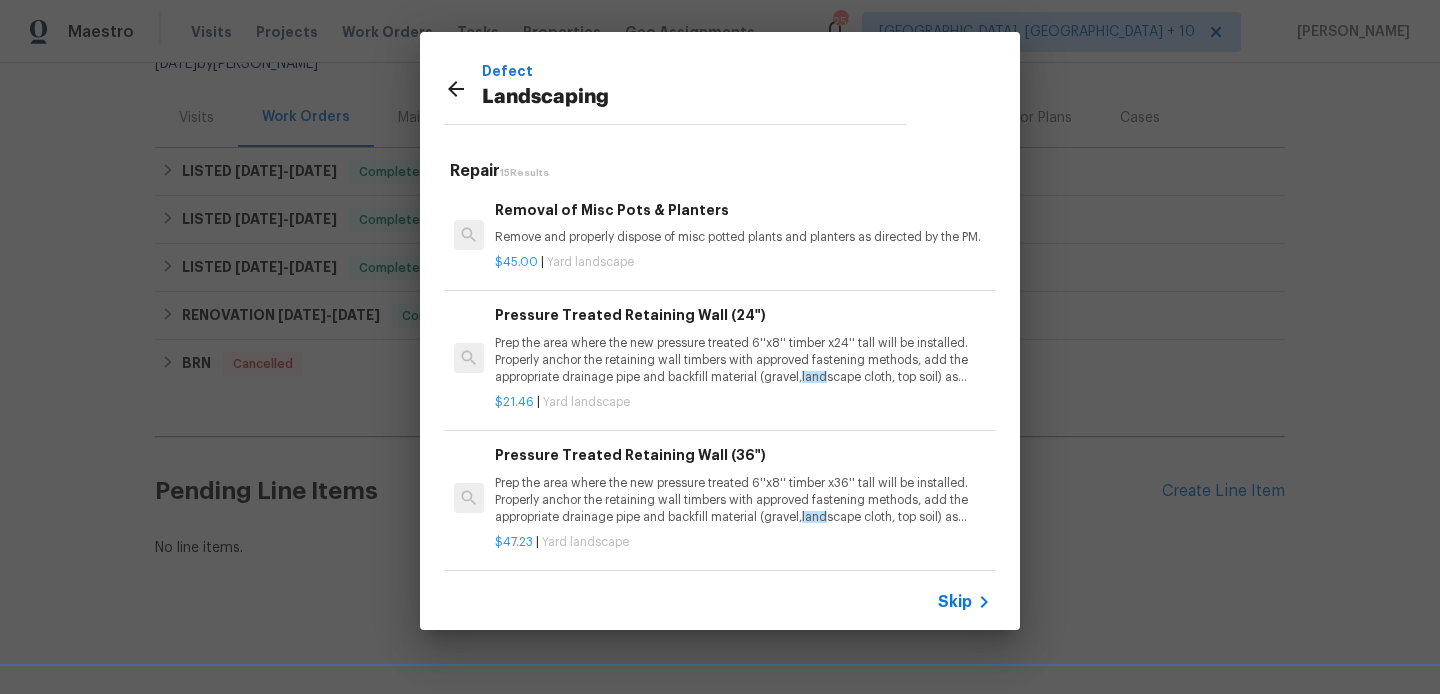 click on "Removal of Misc Pots & Planters" at bounding box center (743, 210) 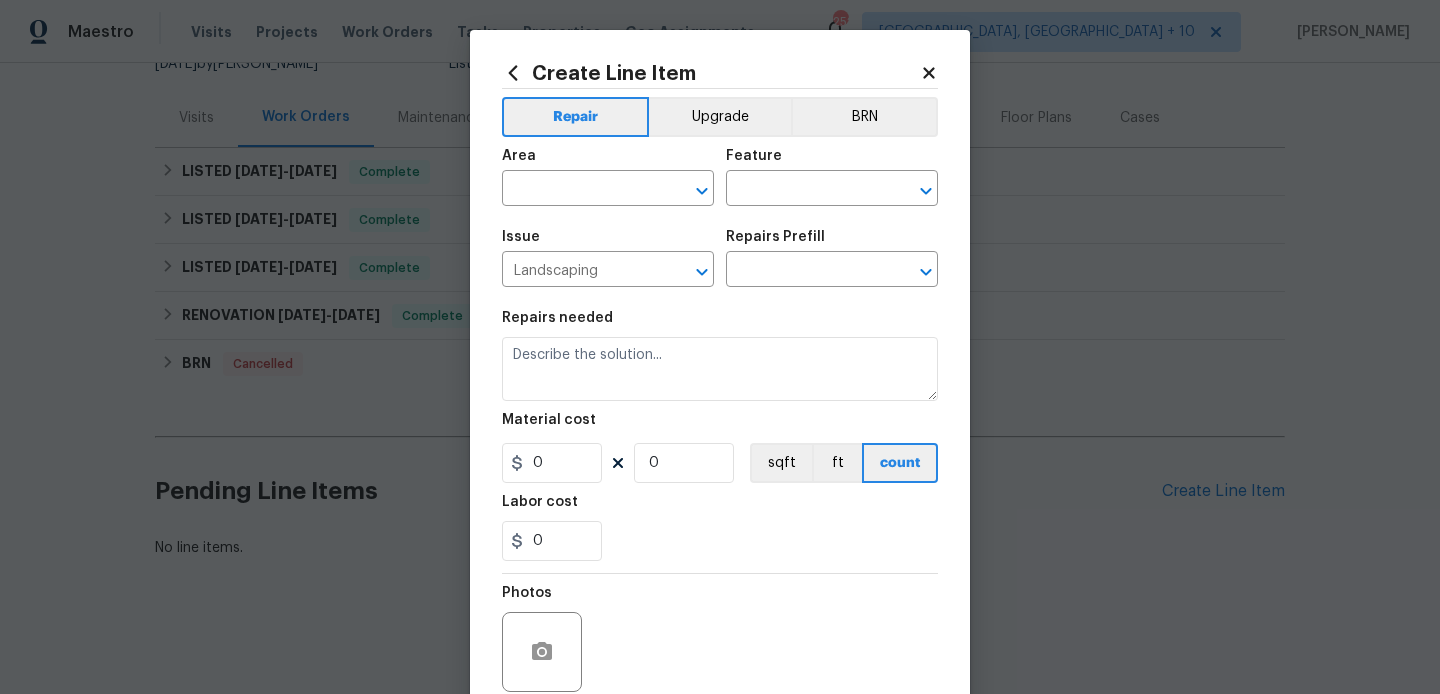 type on "Remove and properly dispose of misc potted plants and planters as directed by the PM." 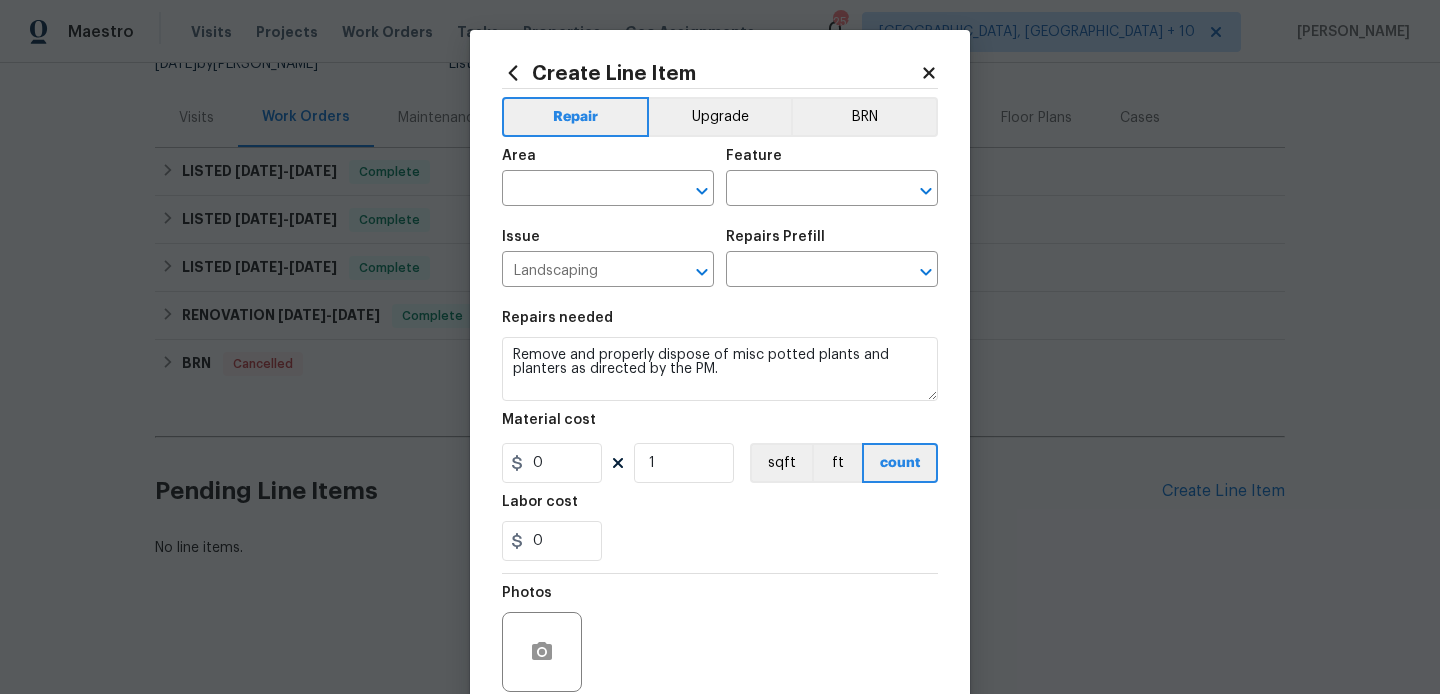 type on "Removal of Misc Pots & Planters $45.00" 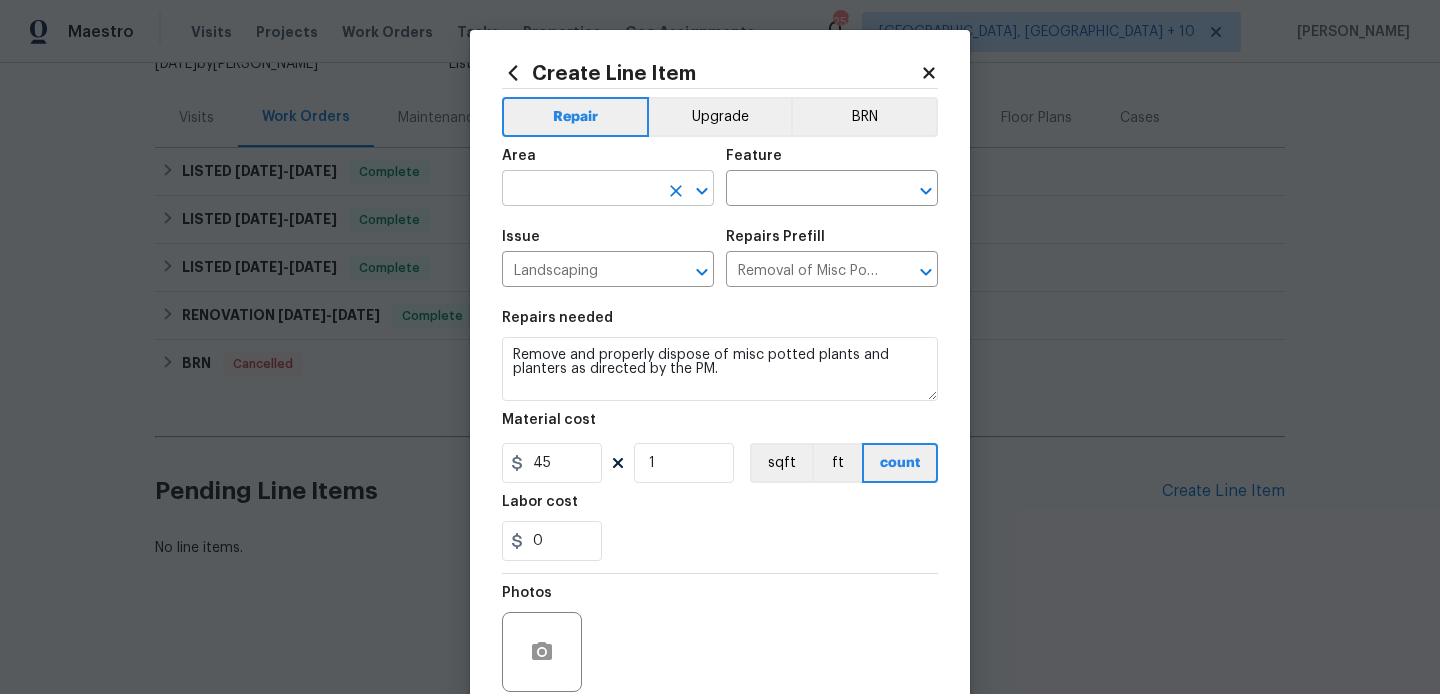 click at bounding box center (580, 190) 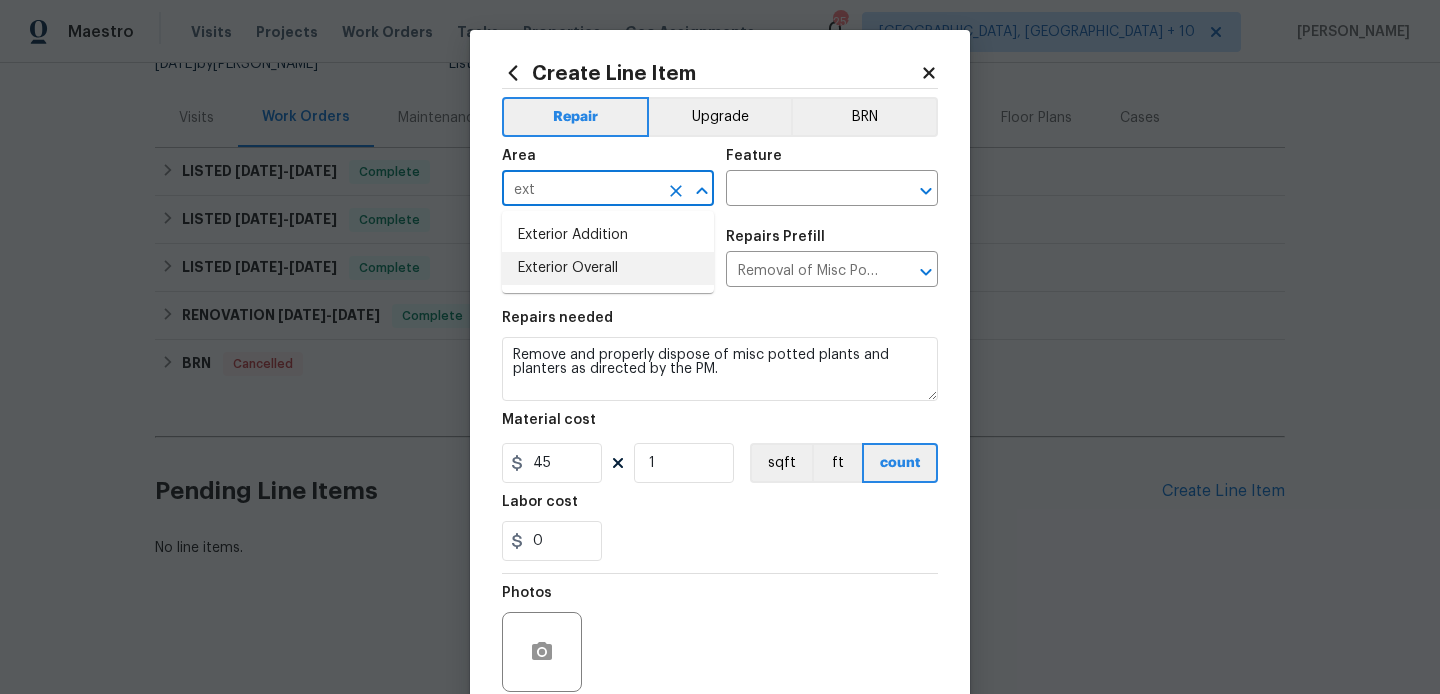 click on "Exterior Overall" at bounding box center [608, 268] 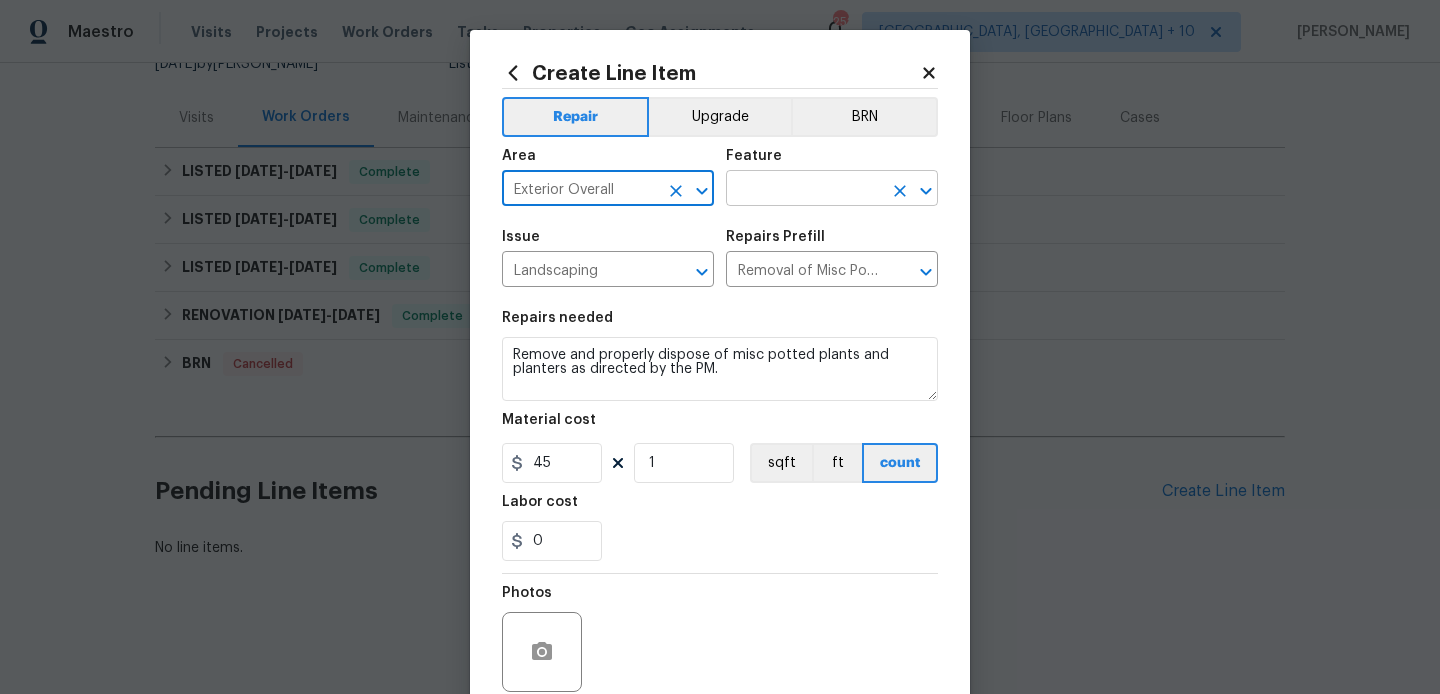 type on "Exterior Overall" 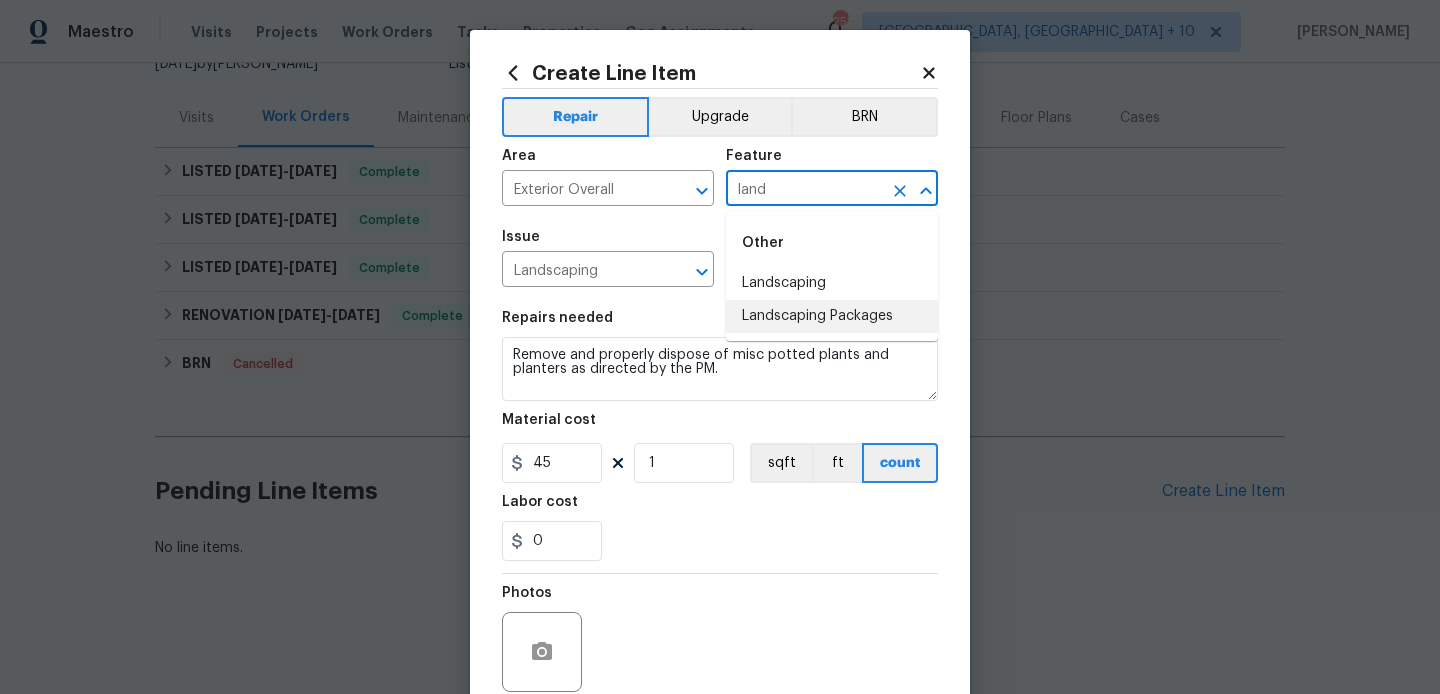 click on "Landscaping Packages" at bounding box center (832, 316) 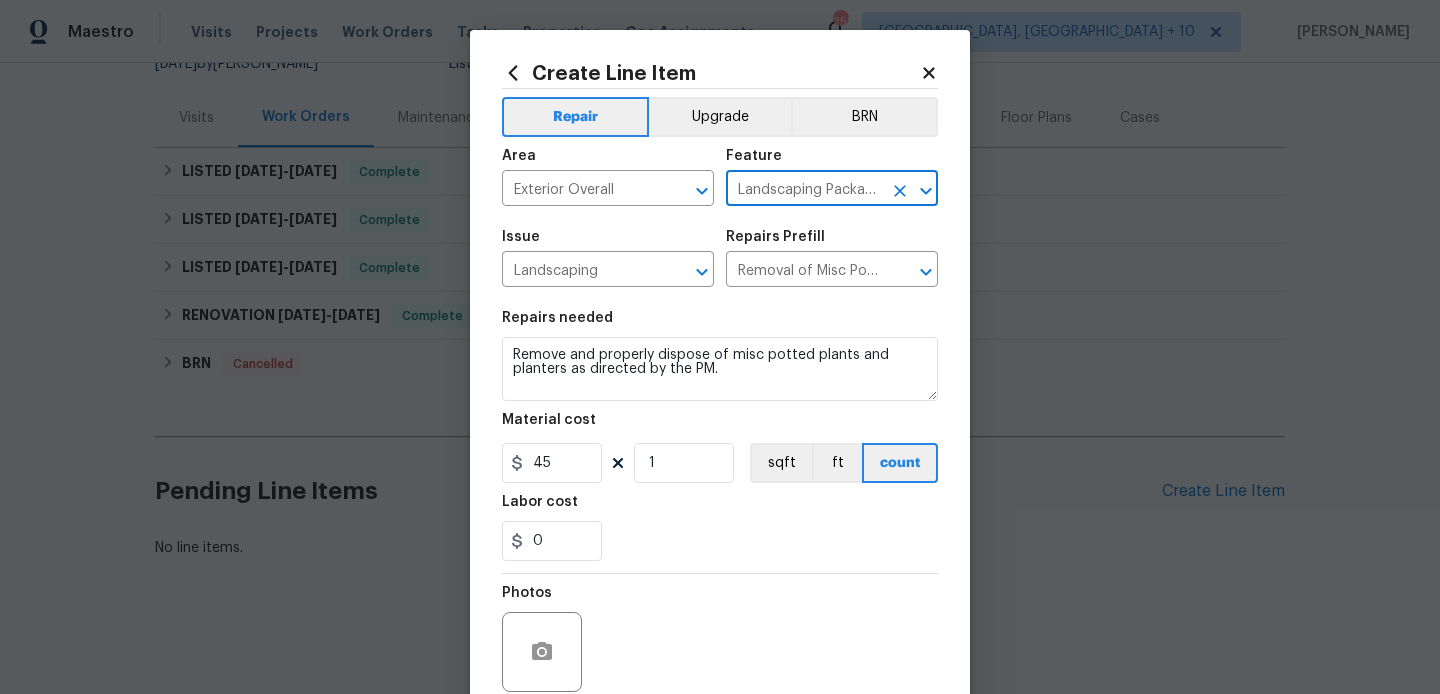 type on "Landscaping Packages" 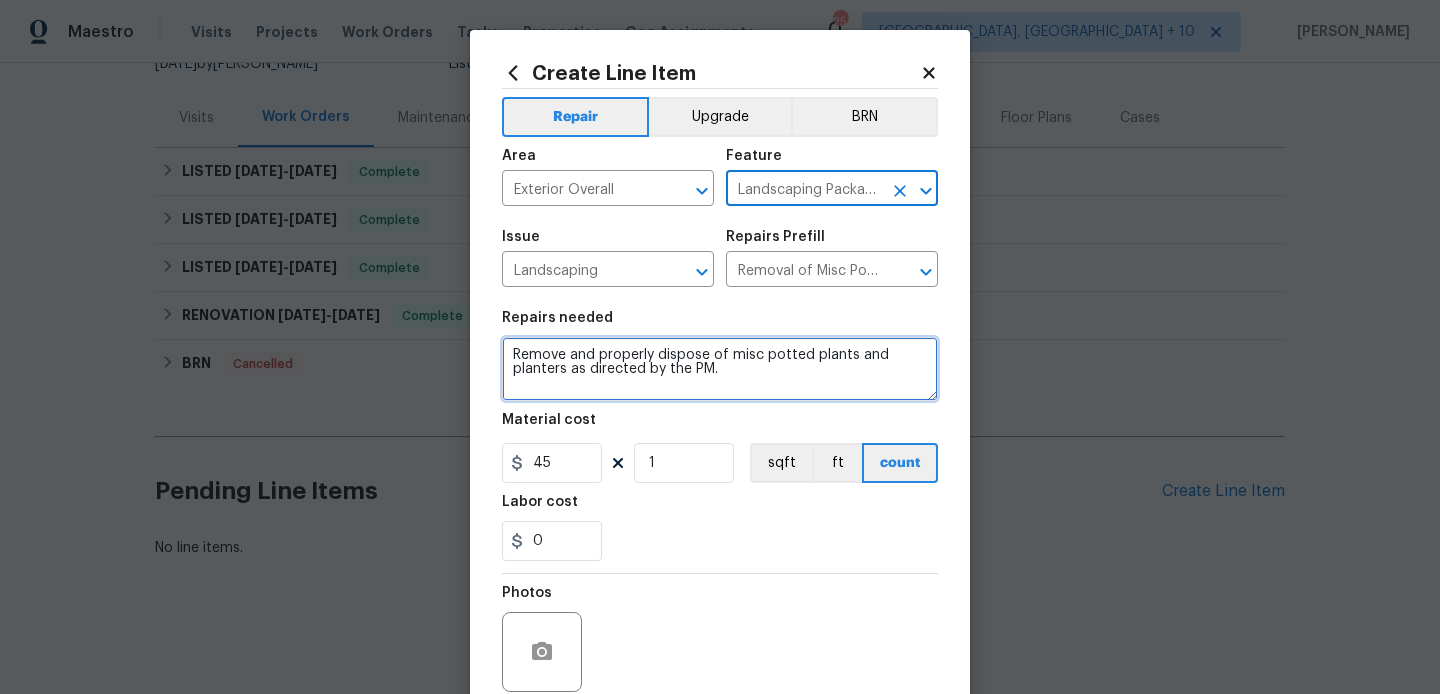 click on "Remove and properly dispose of misc potted plants and planters as directed by the PM." at bounding box center (720, 369) 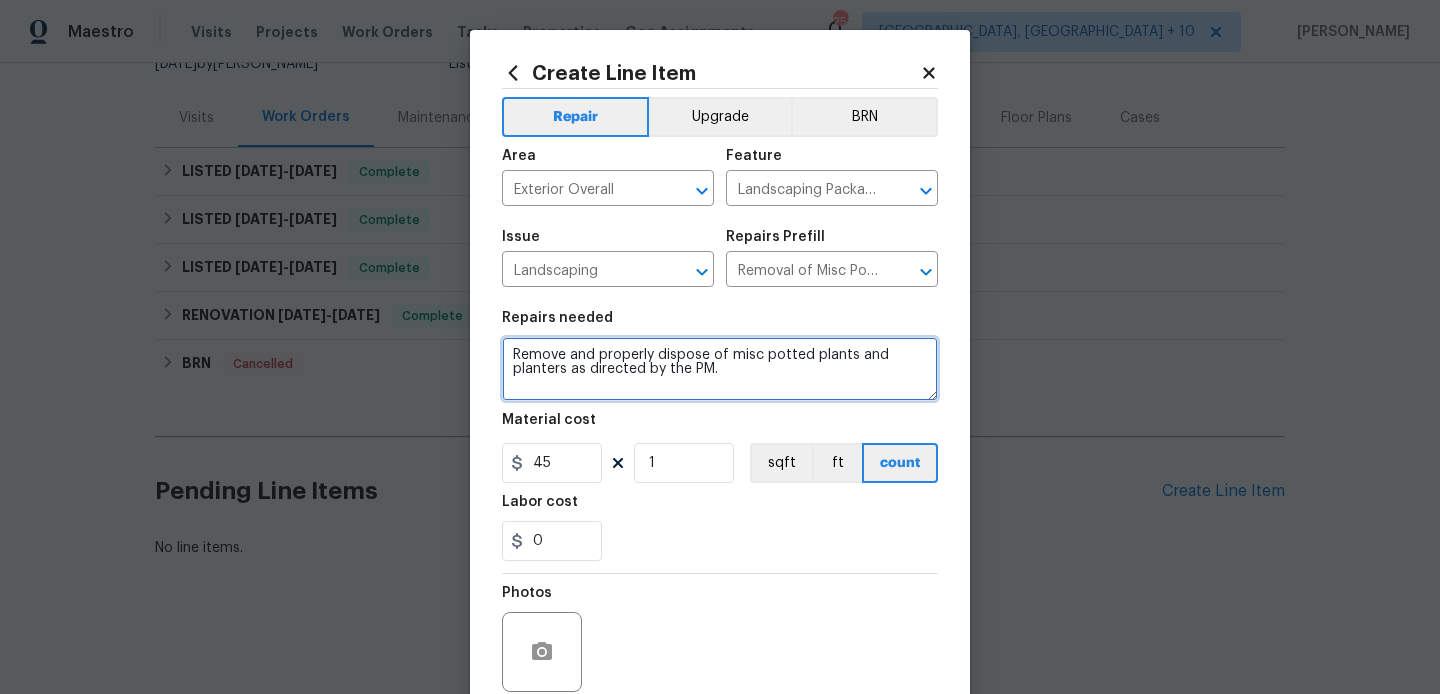 click on "Remove and properly dispose of misc potted plants and planters as directed by the PM." at bounding box center [720, 369] 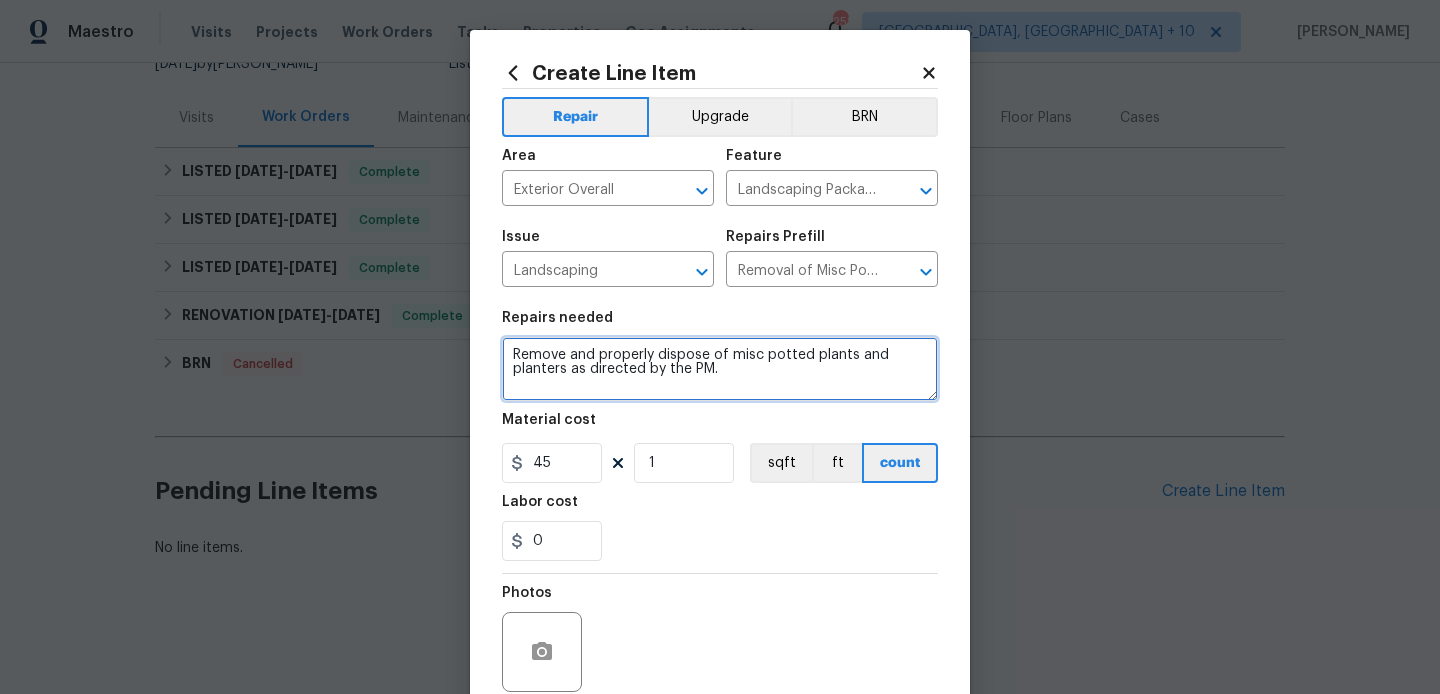 click on "Remove and properly dispose of misc potted plants and planters as directed by the PM." at bounding box center (720, 369) 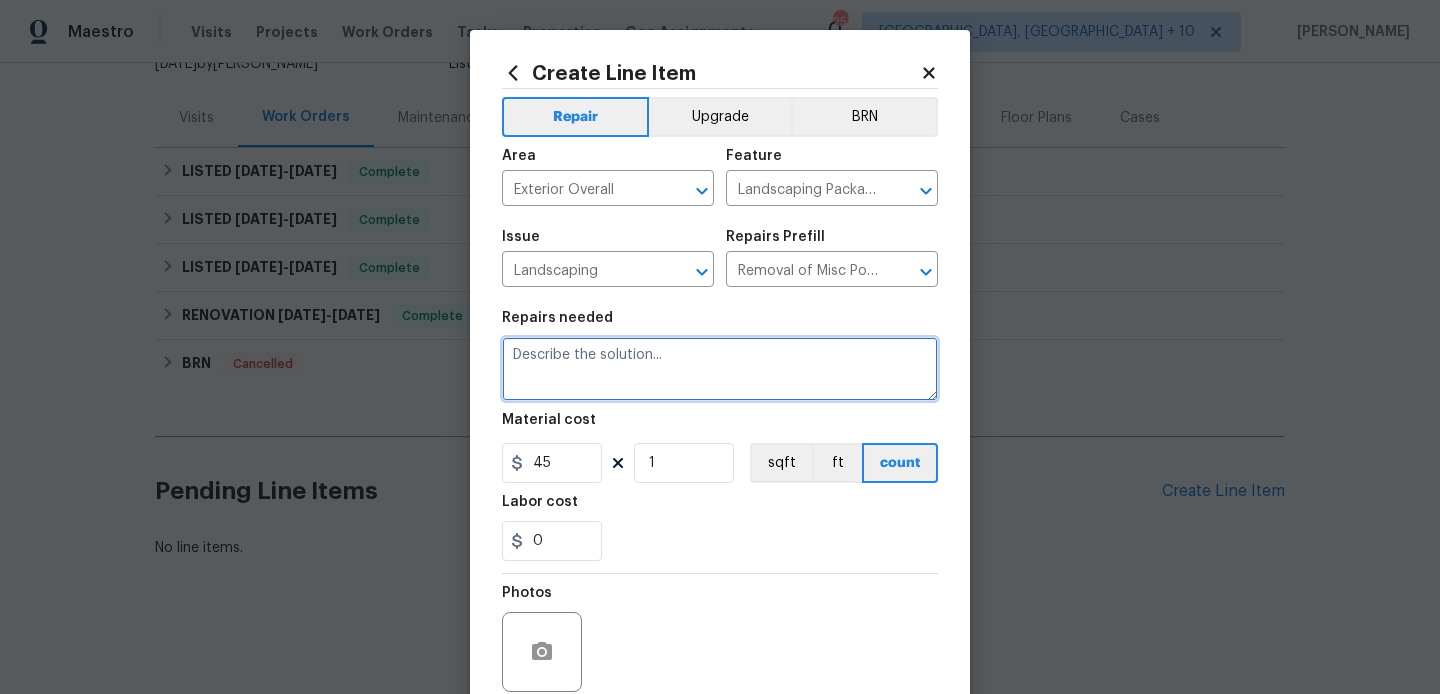 paste on "remove debris from roof and gutters and pressure wash the home." 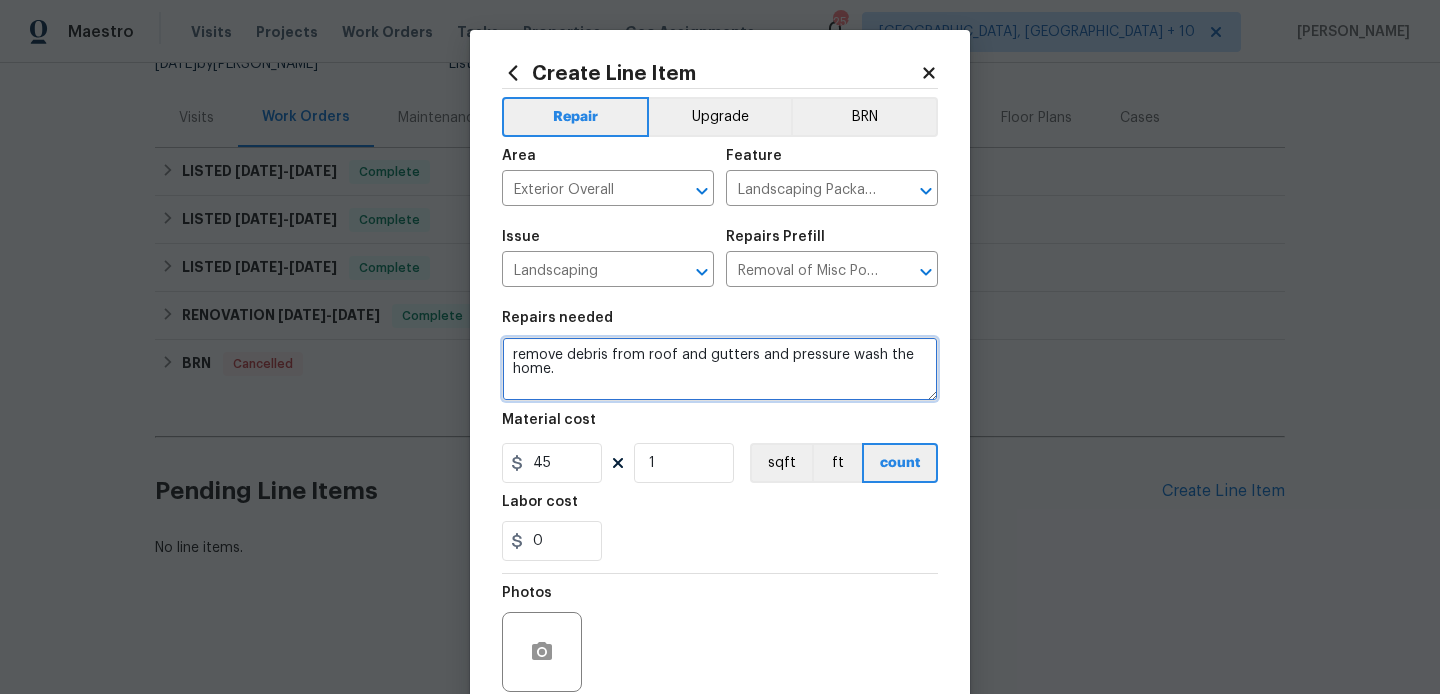 click on "remove debris from roof and gutters and pressure wash the home." at bounding box center (720, 369) 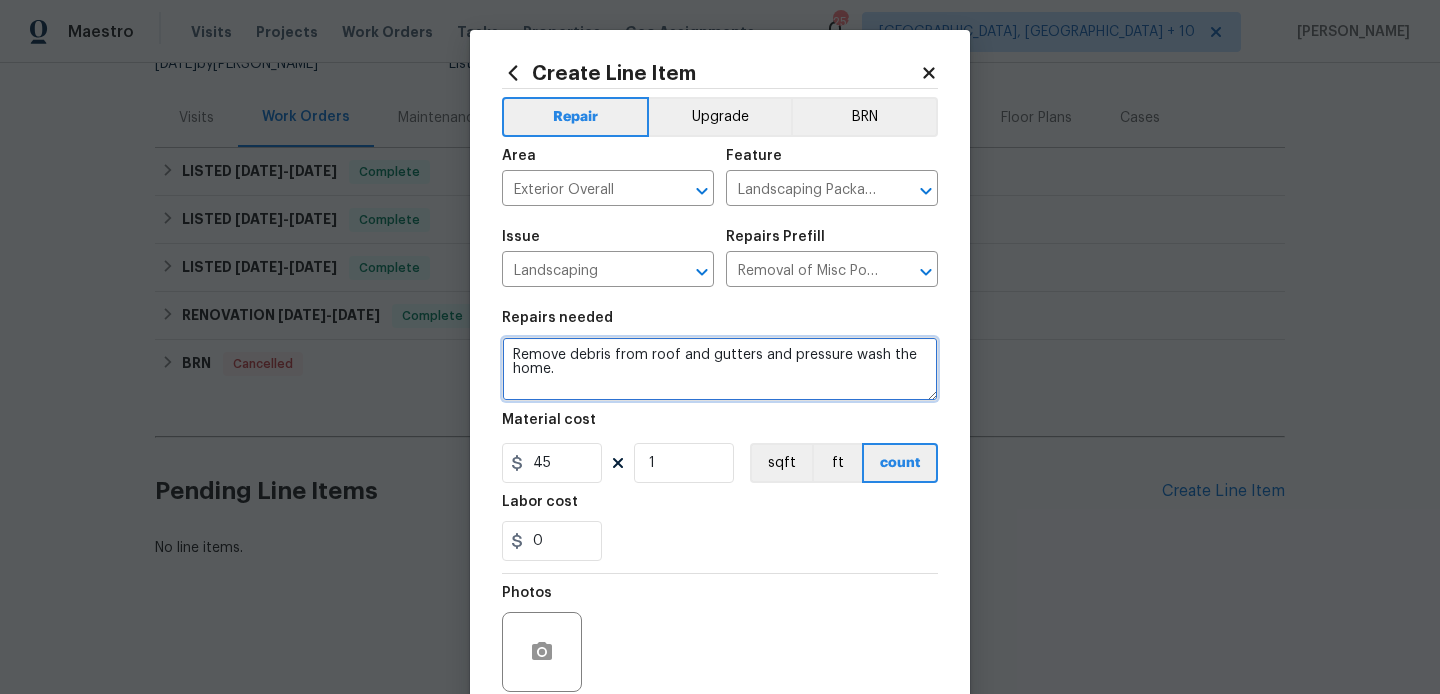 type on "Remove debris from roof and gutters and pressure wash the home." 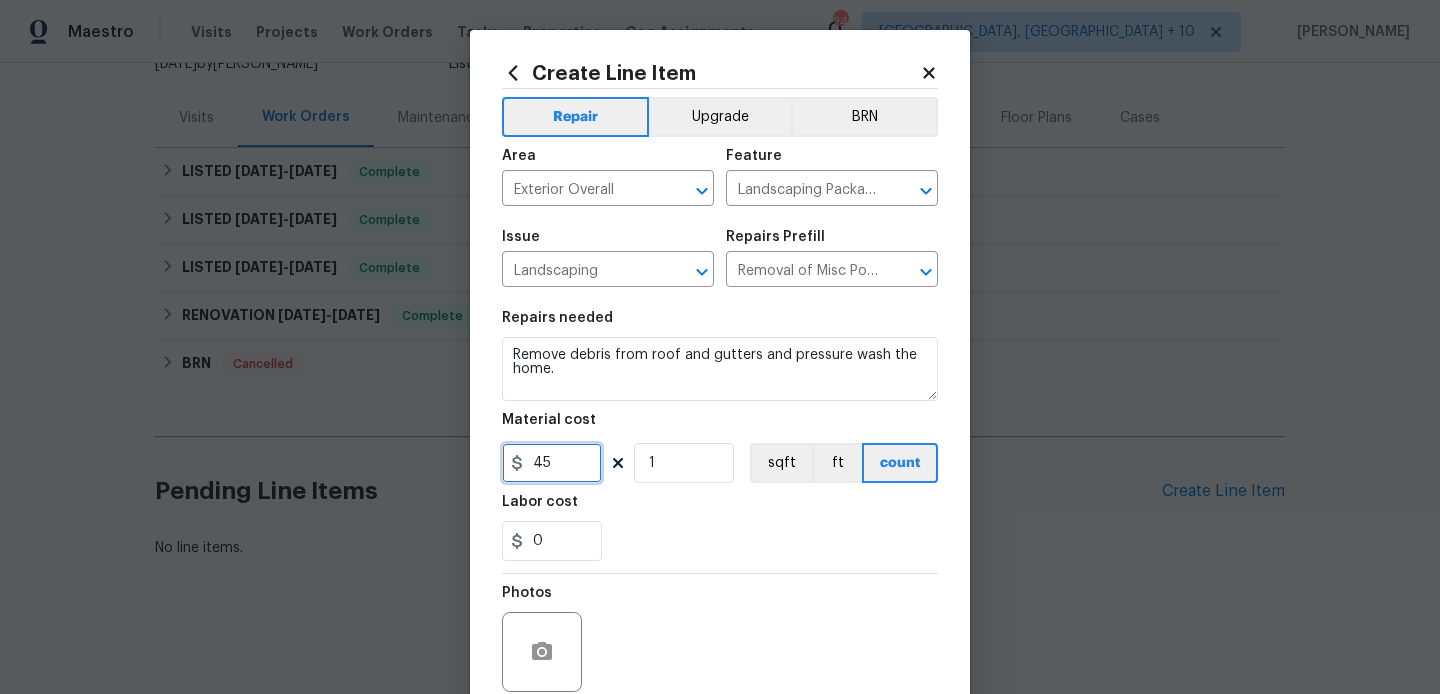 click on "45" at bounding box center (552, 463) 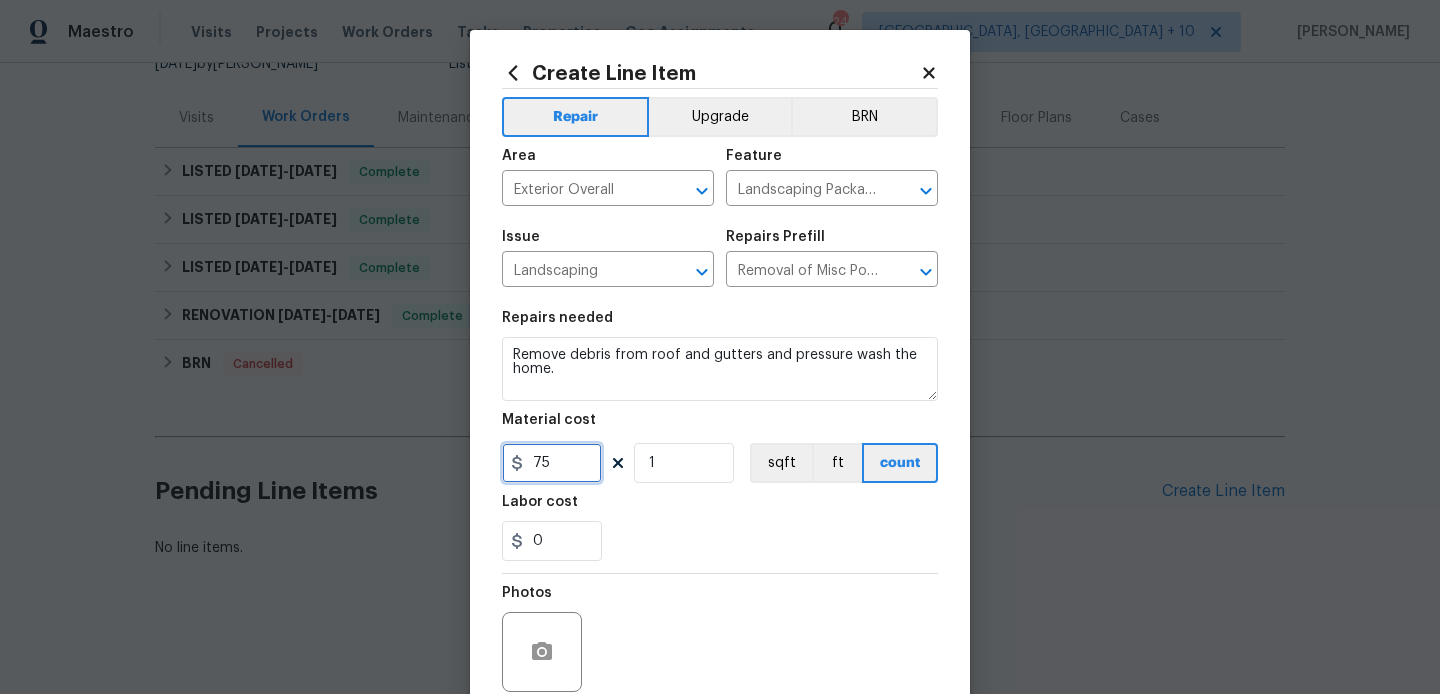 type on "75" 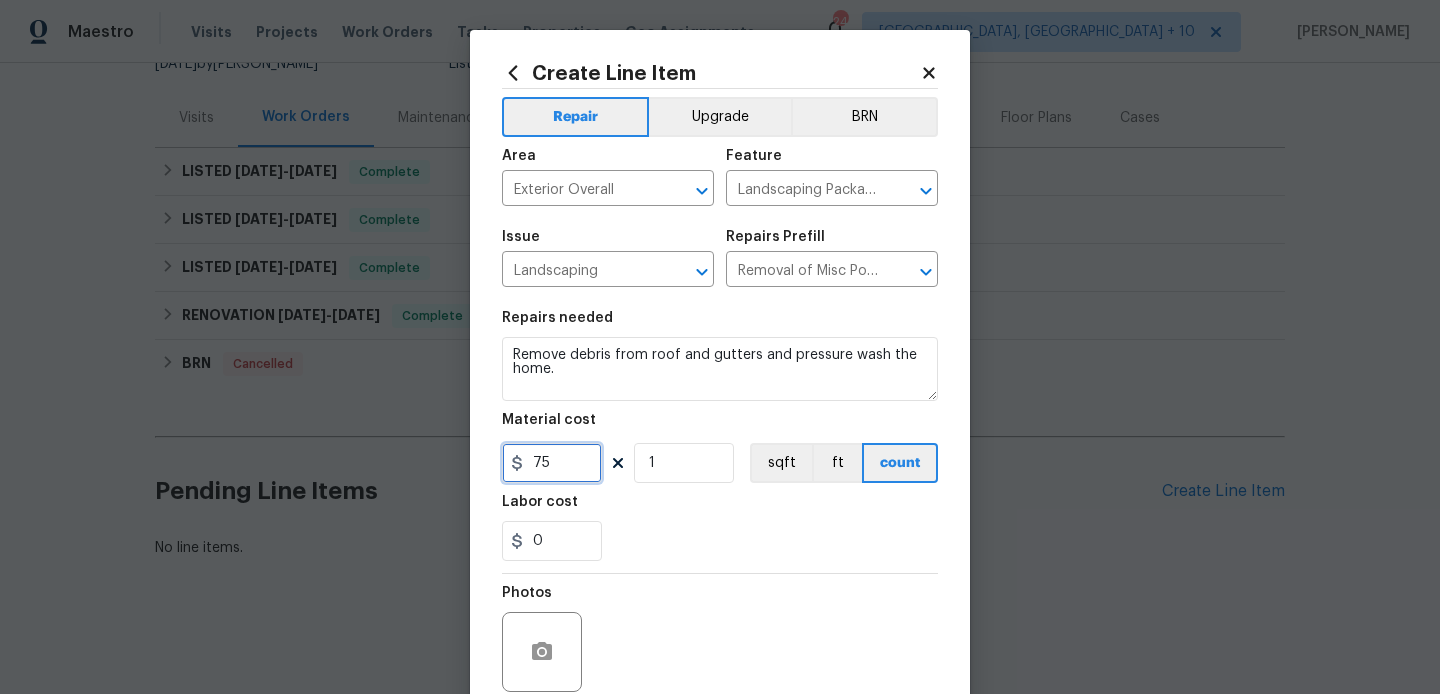 scroll, scrollTop: 168, scrollLeft: 0, axis: vertical 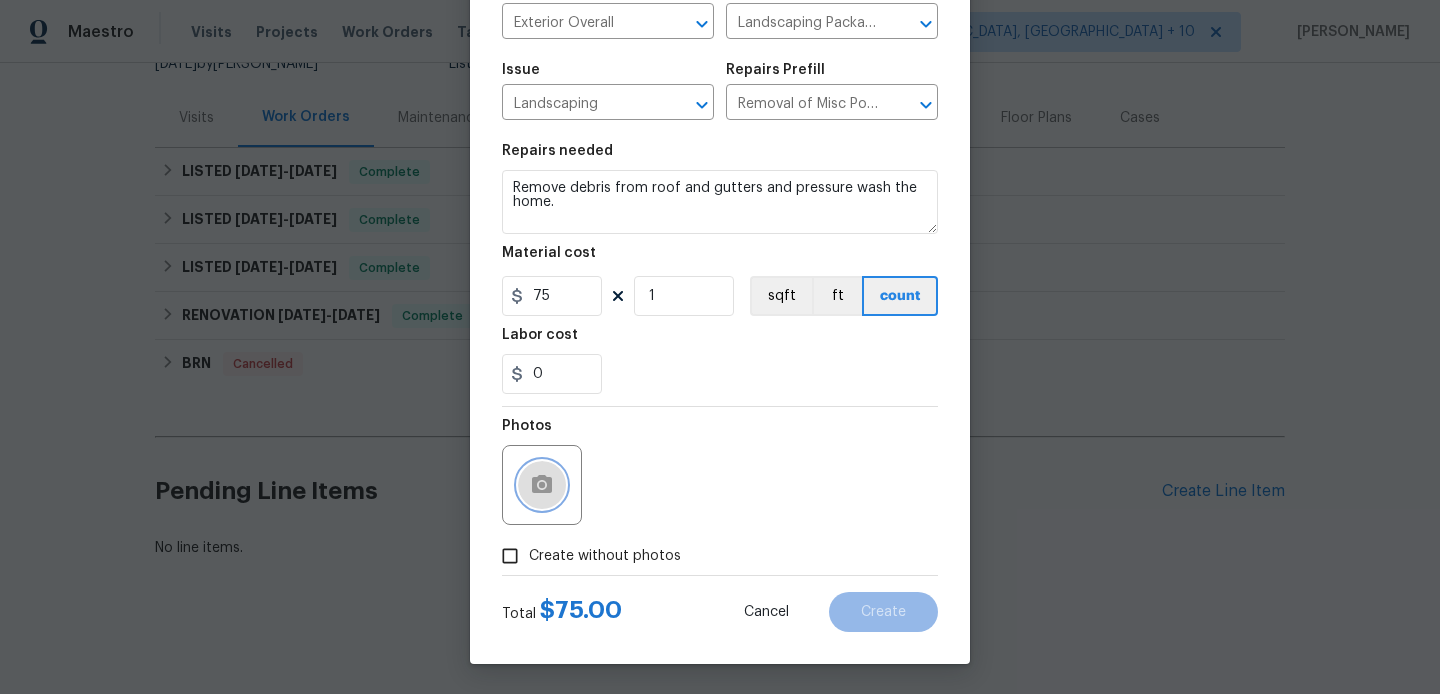 click at bounding box center [542, 485] 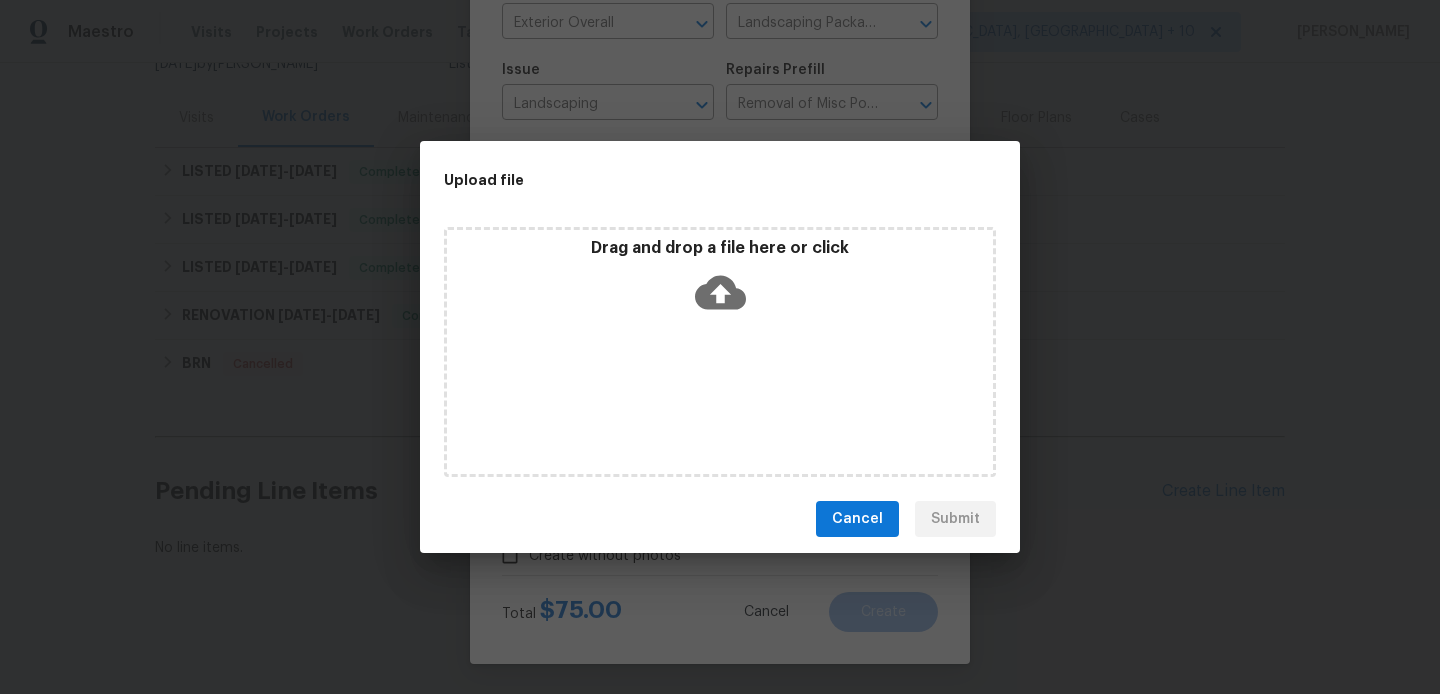 click 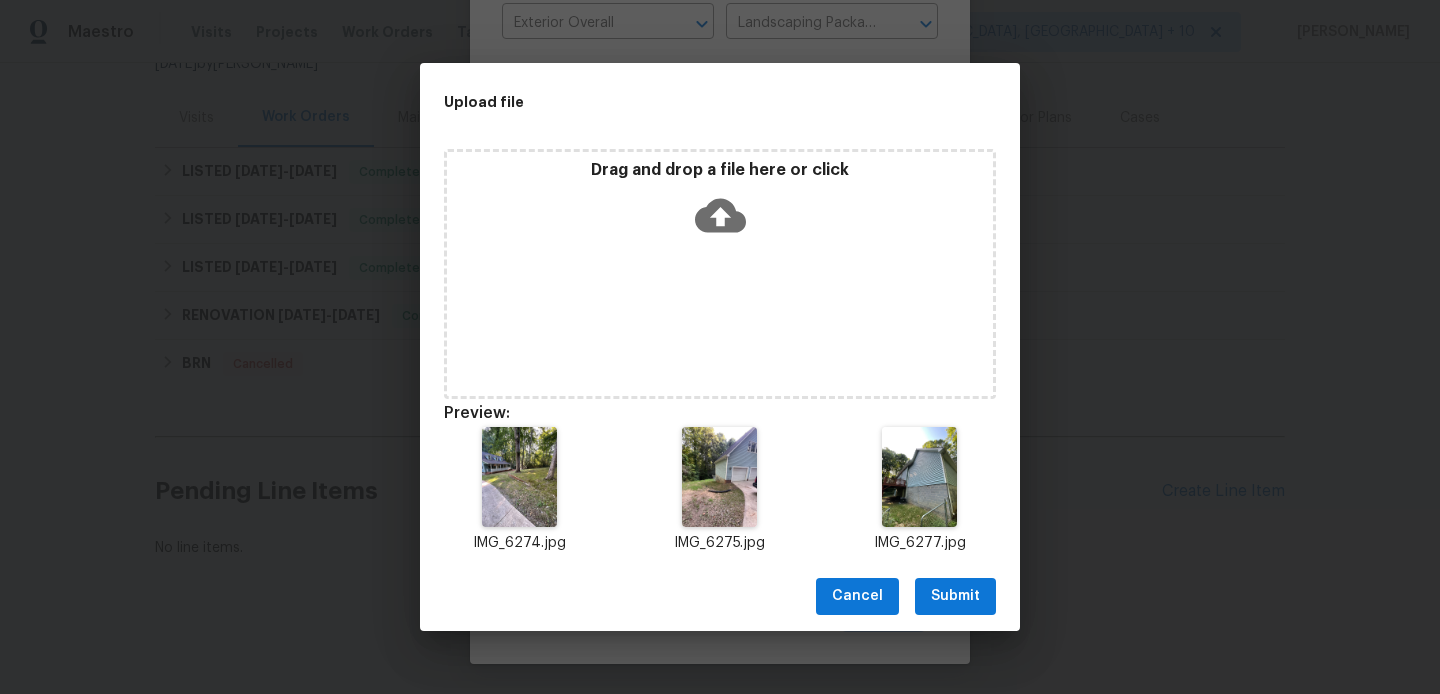 click 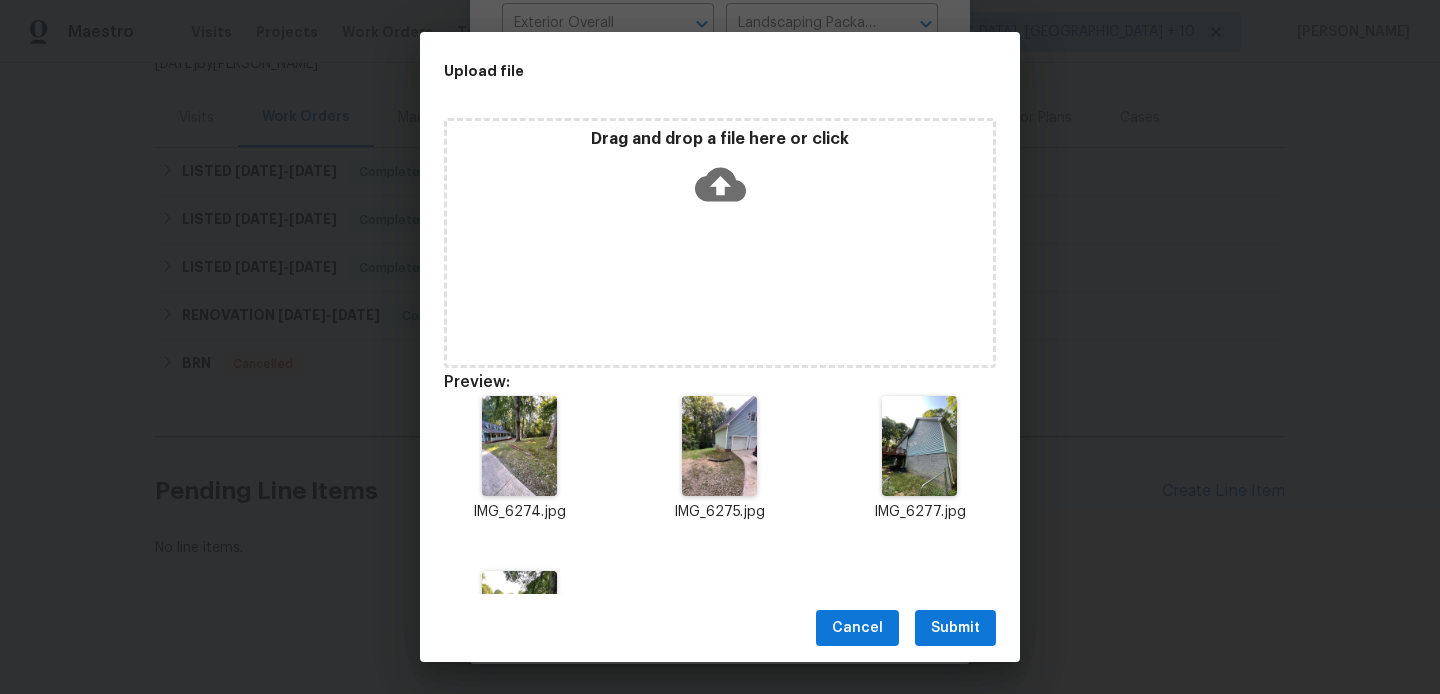 scroll, scrollTop: 128, scrollLeft: 0, axis: vertical 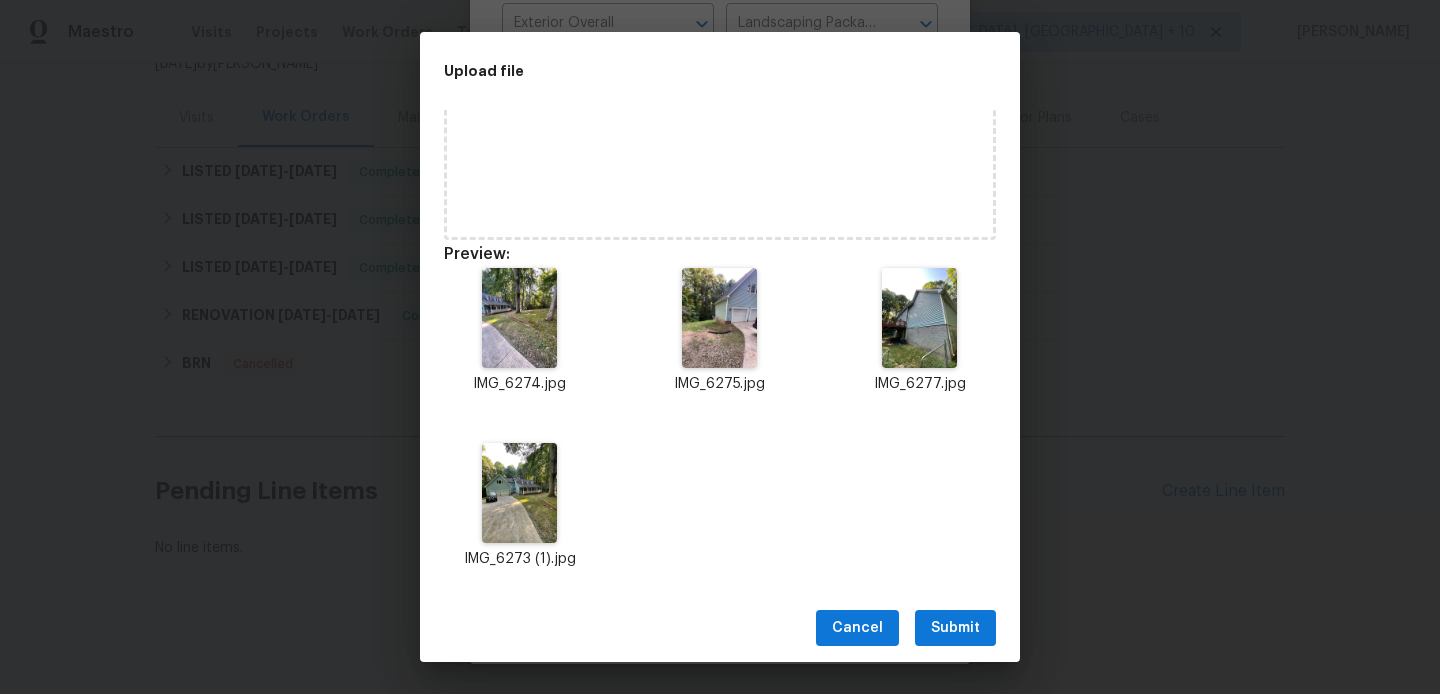 click on "Submit" at bounding box center [955, 628] 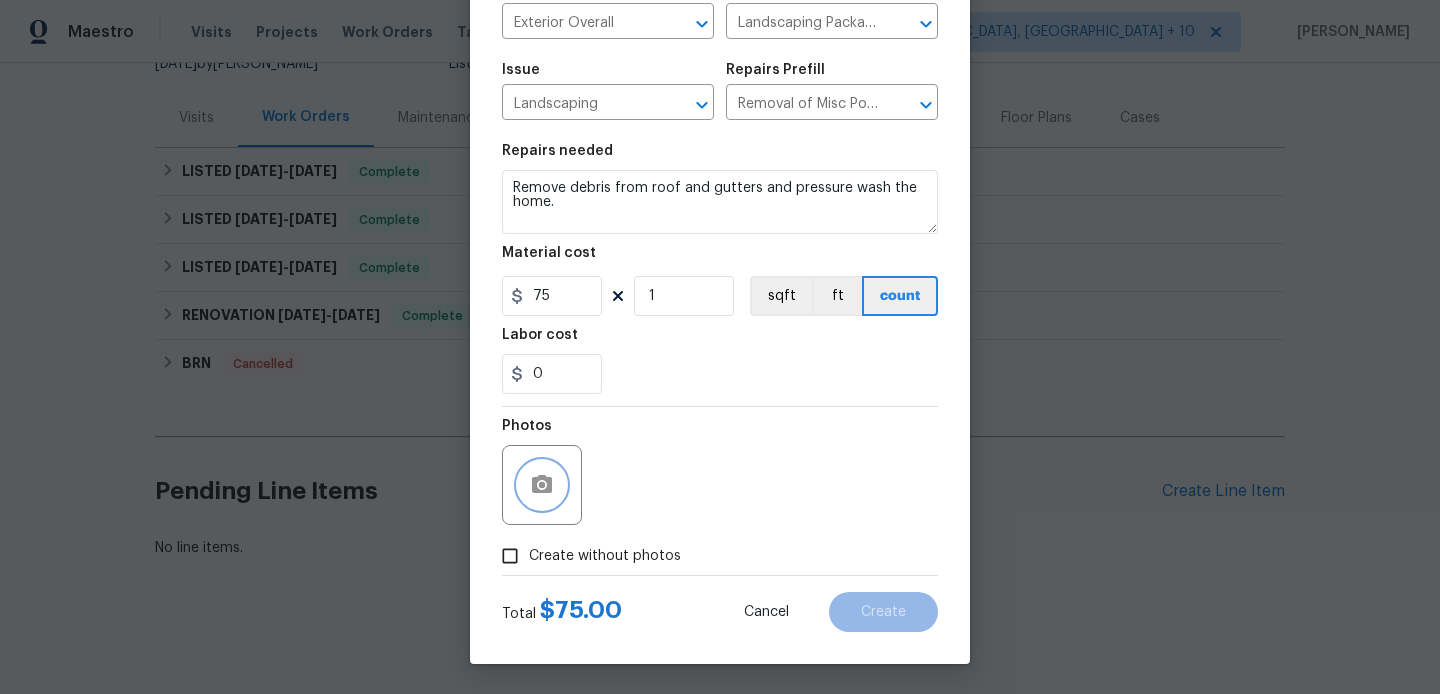 scroll, scrollTop: 0, scrollLeft: 0, axis: both 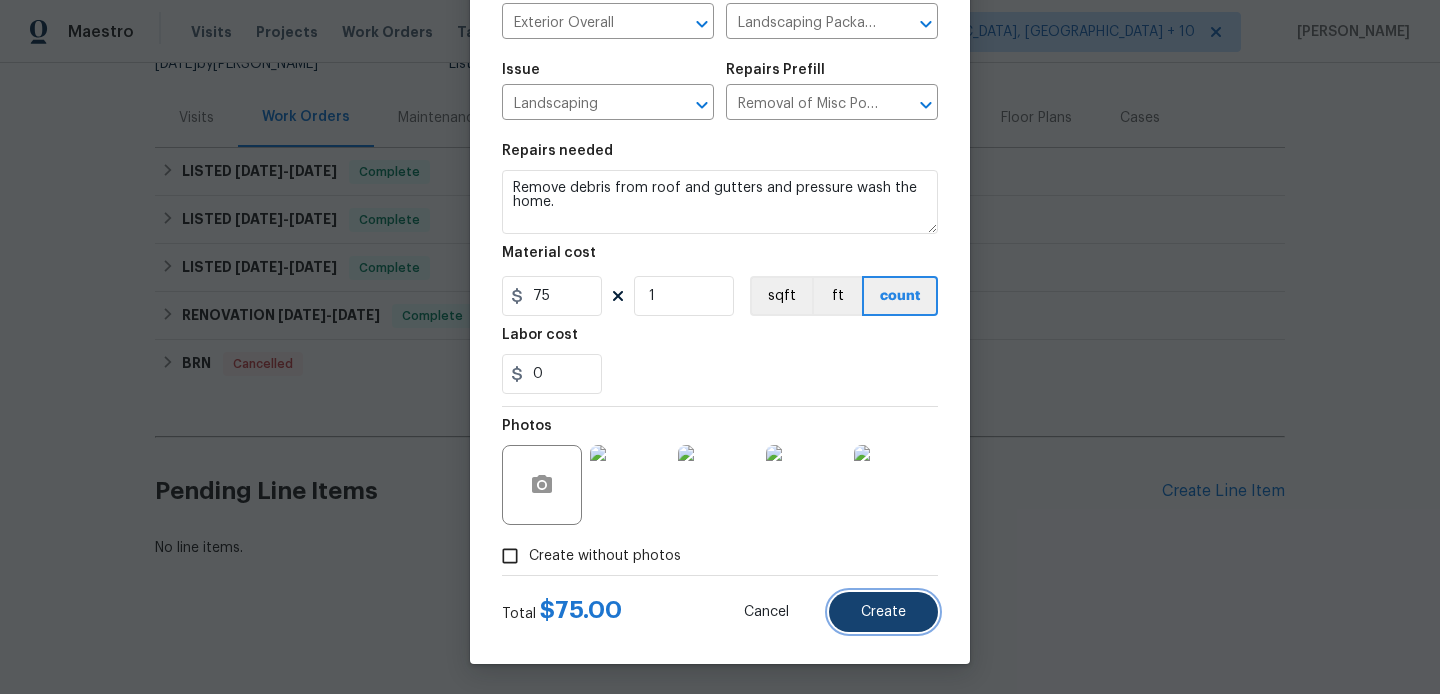 click on "Create" at bounding box center (883, 612) 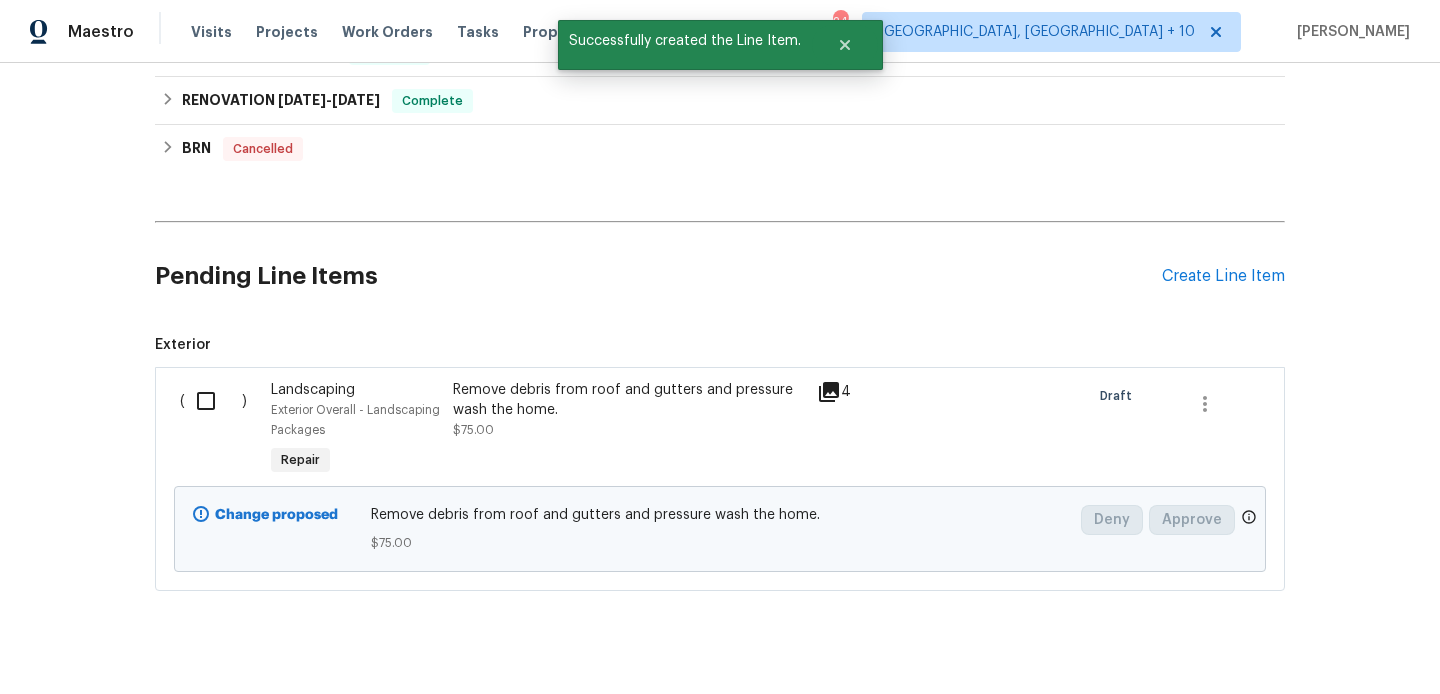 scroll, scrollTop: 434, scrollLeft: 0, axis: vertical 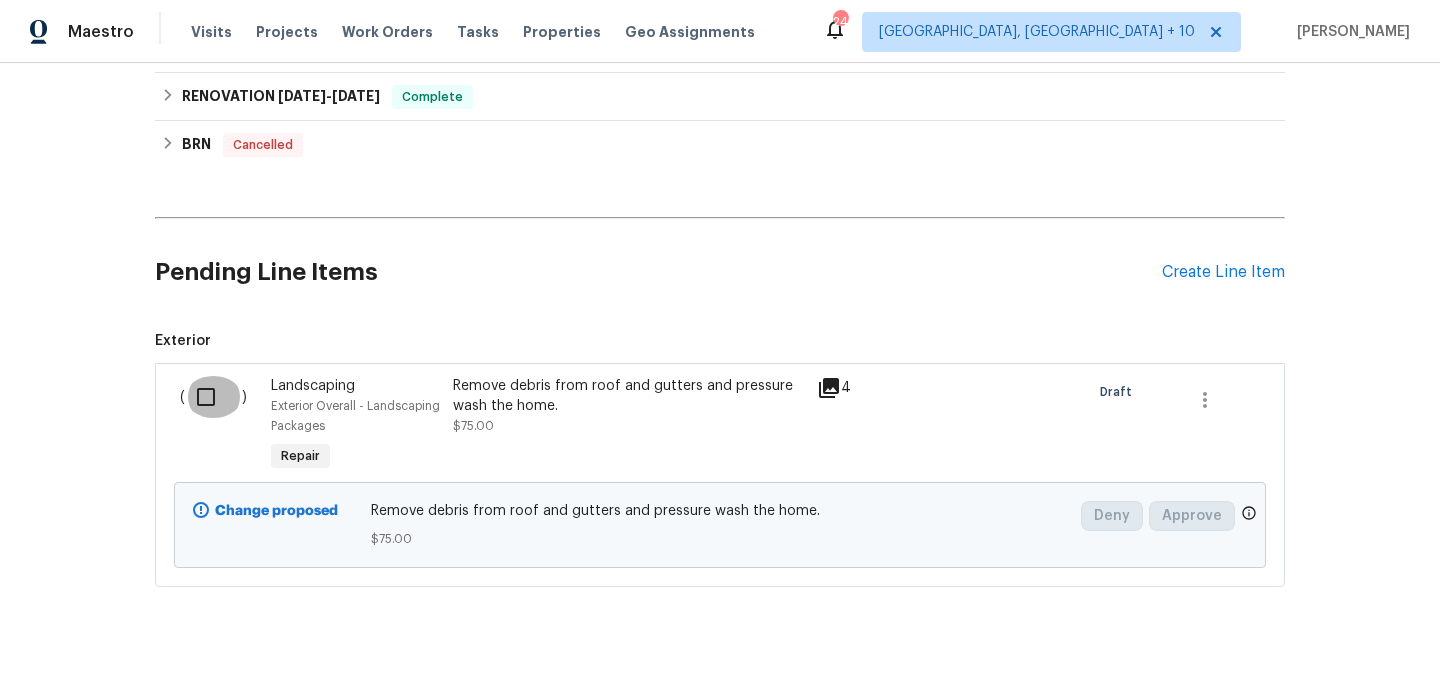 click at bounding box center [213, 397] 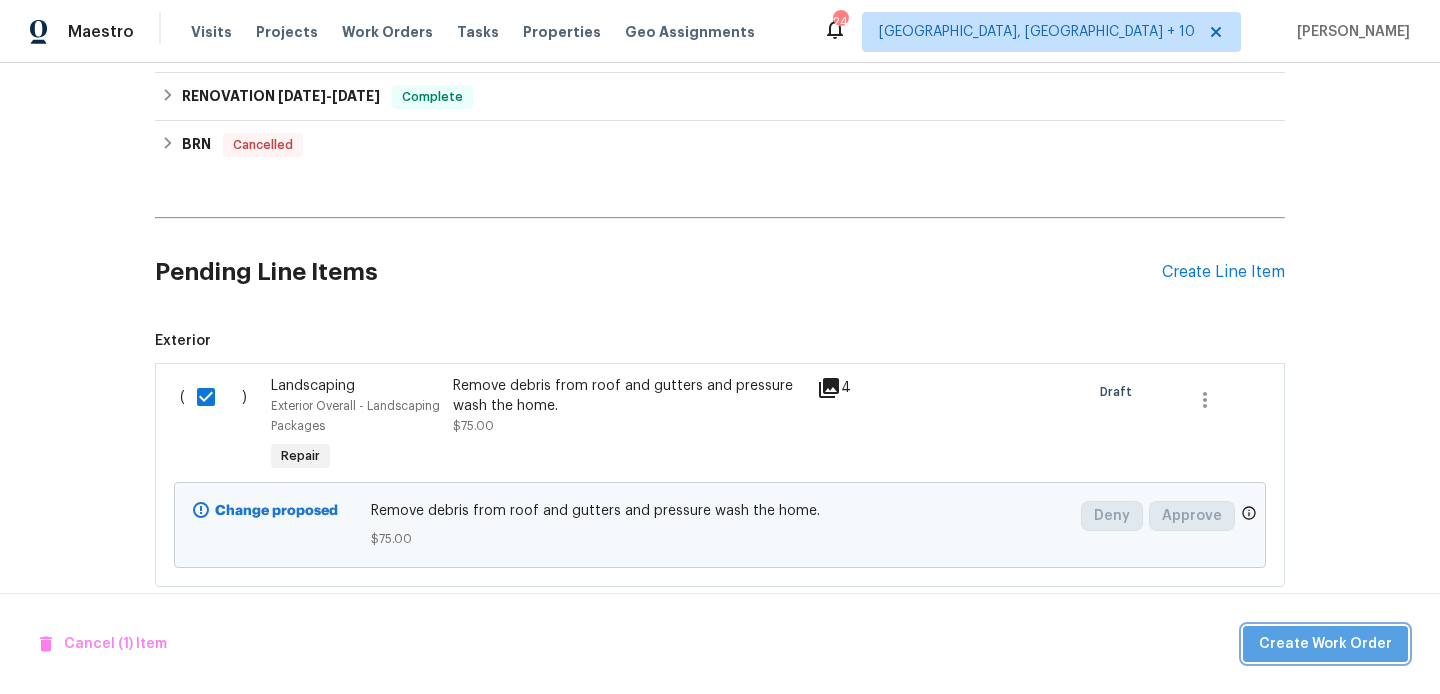 click on "Create Work Order" at bounding box center [1325, 644] 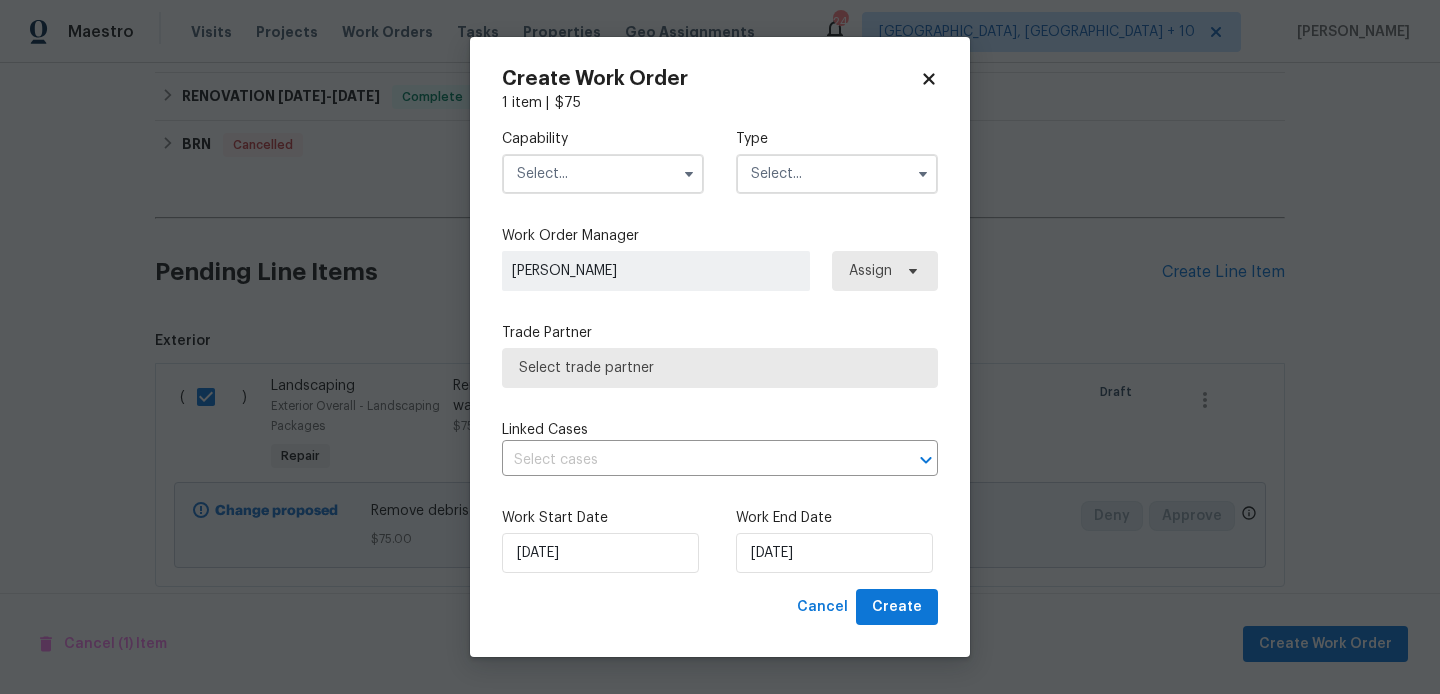 click at bounding box center [603, 174] 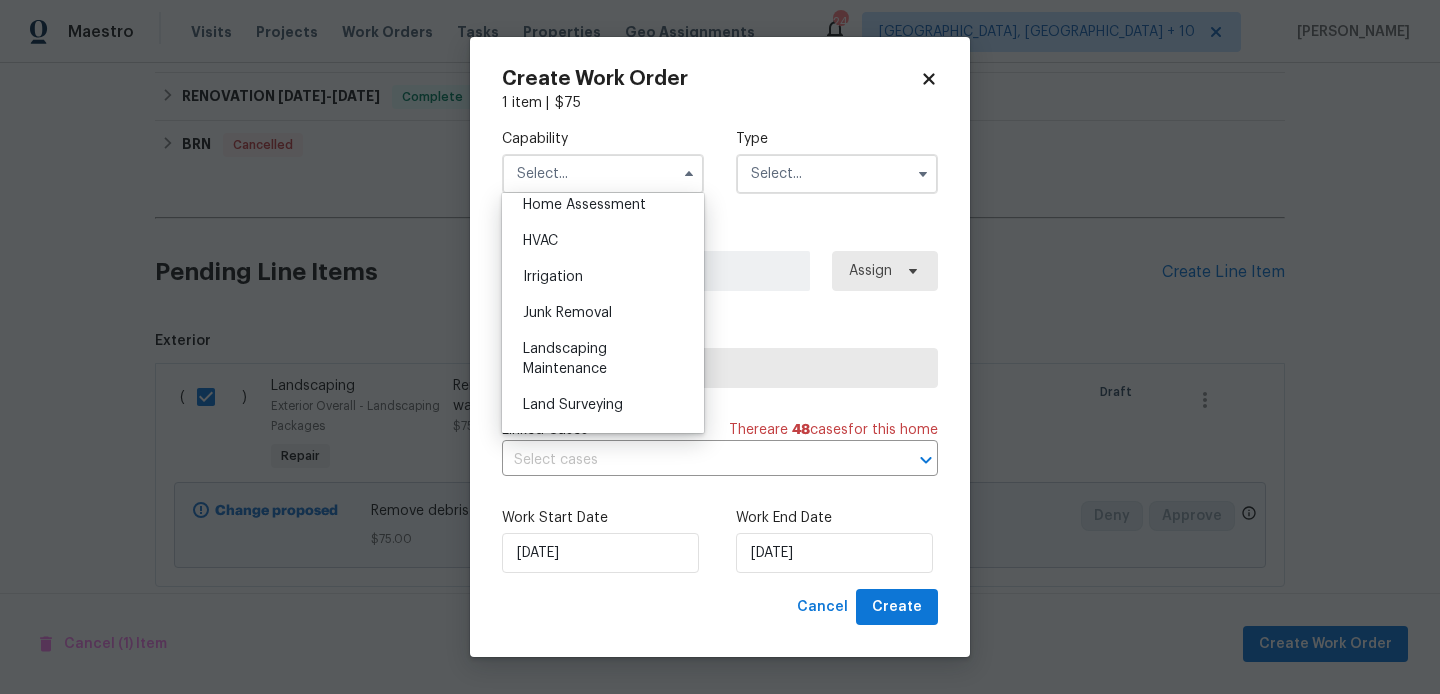 scroll, scrollTop: 1184, scrollLeft: 0, axis: vertical 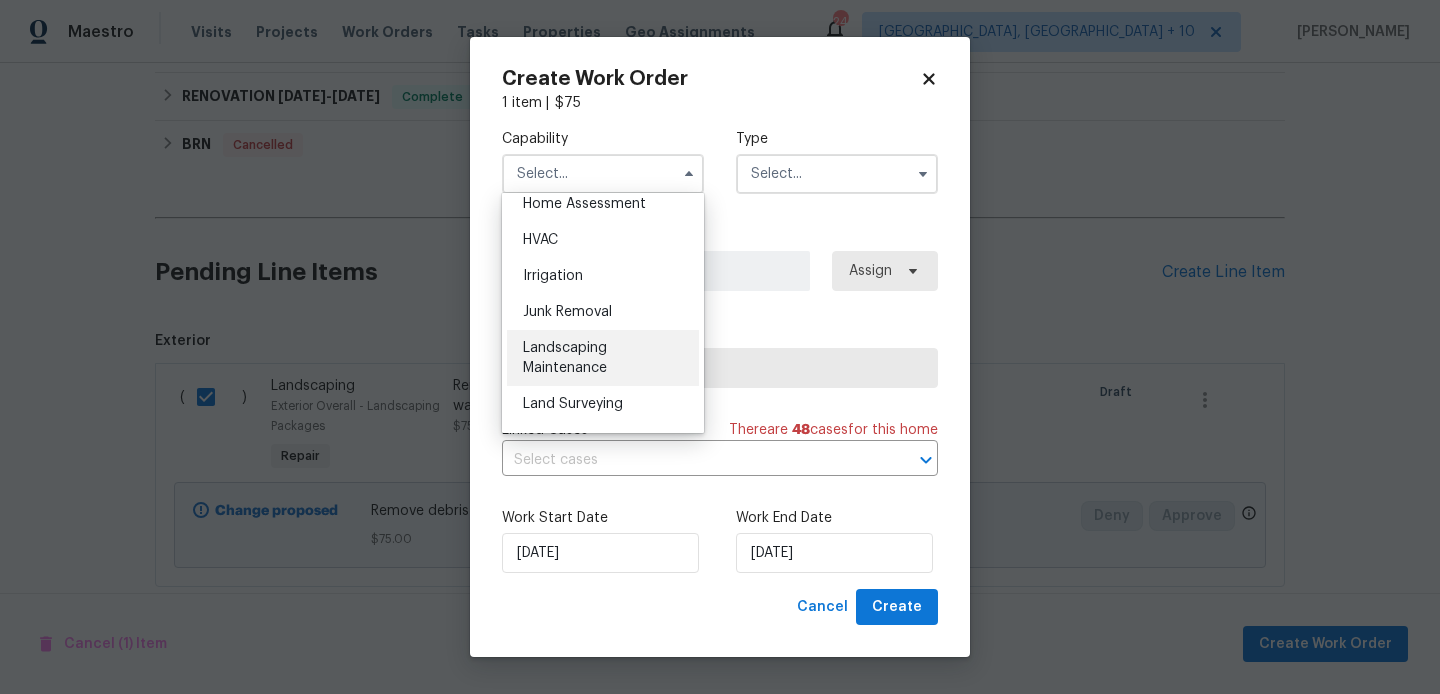 click on "Landscaping Maintenance" at bounding box center (603, 358) 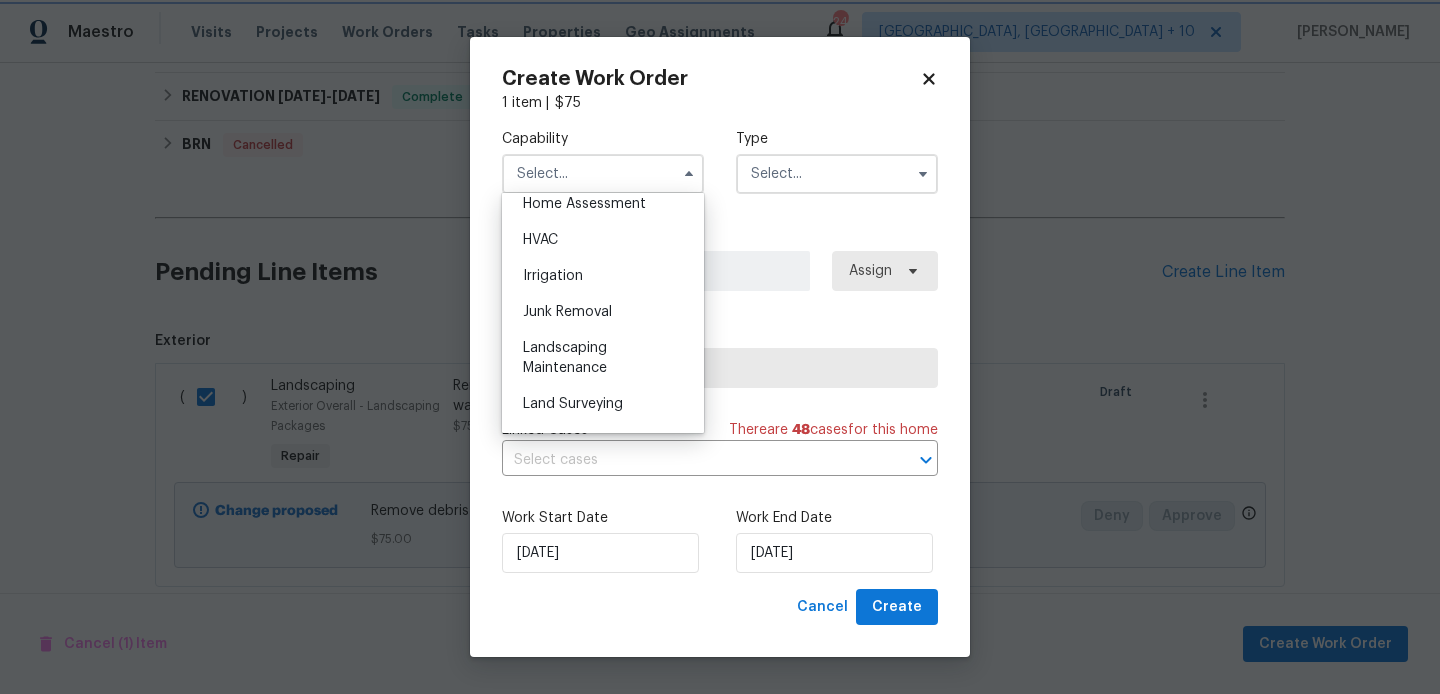 type on "Landscaping Maintenance" 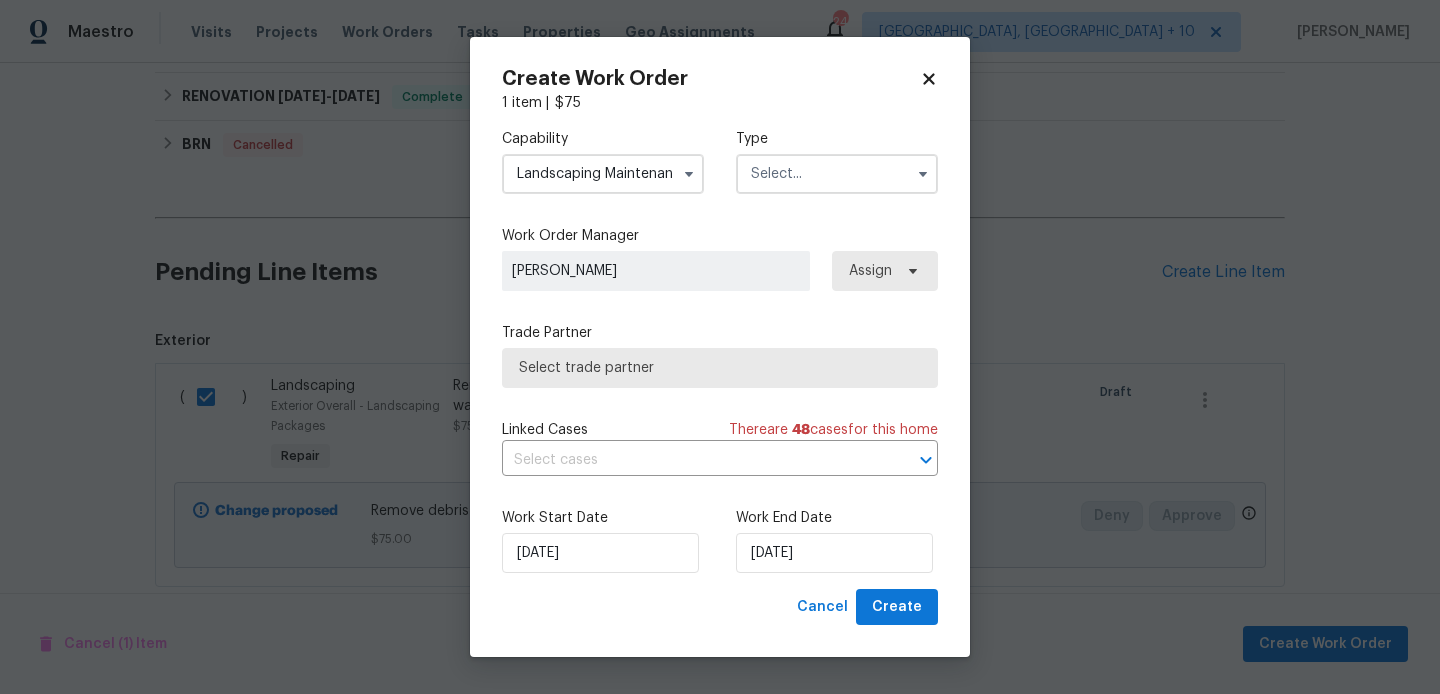 click at bounding box center [837, 174] 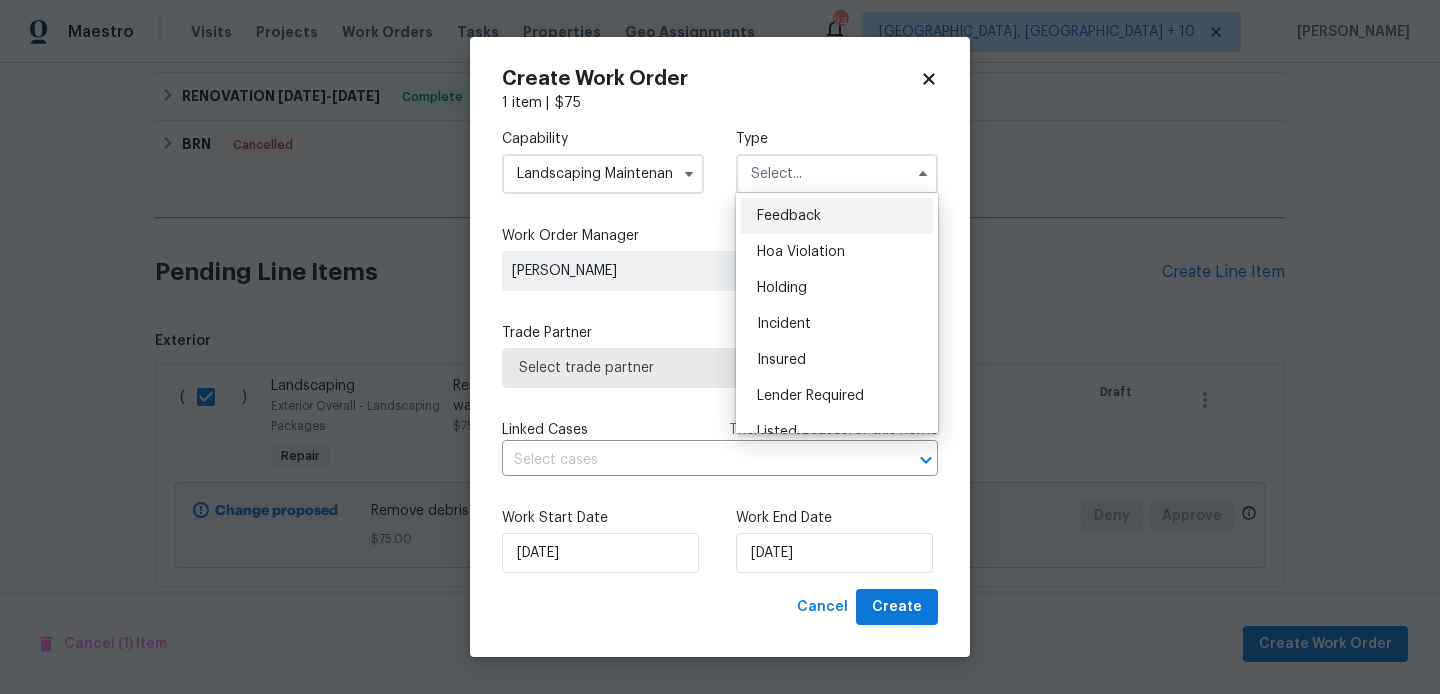 click on "Feedback" at bounding box center (789, 216) 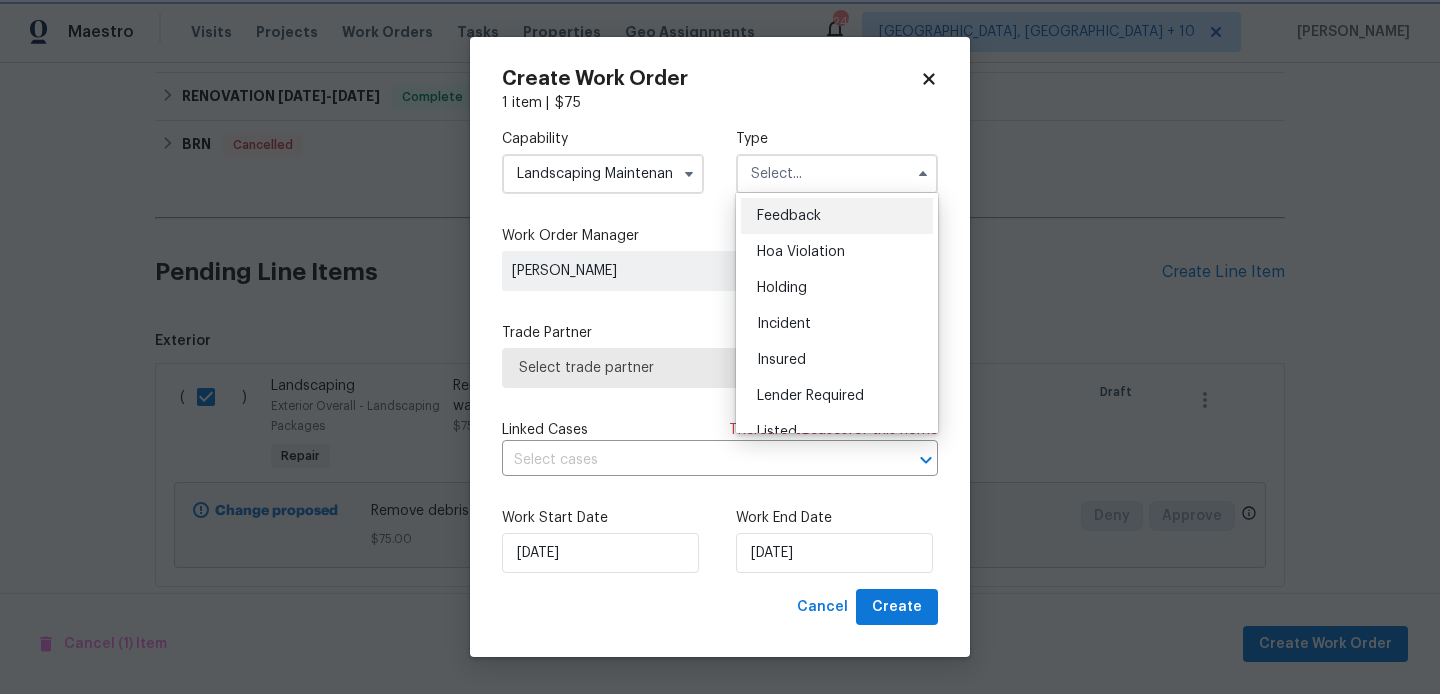 type on "Feedback" 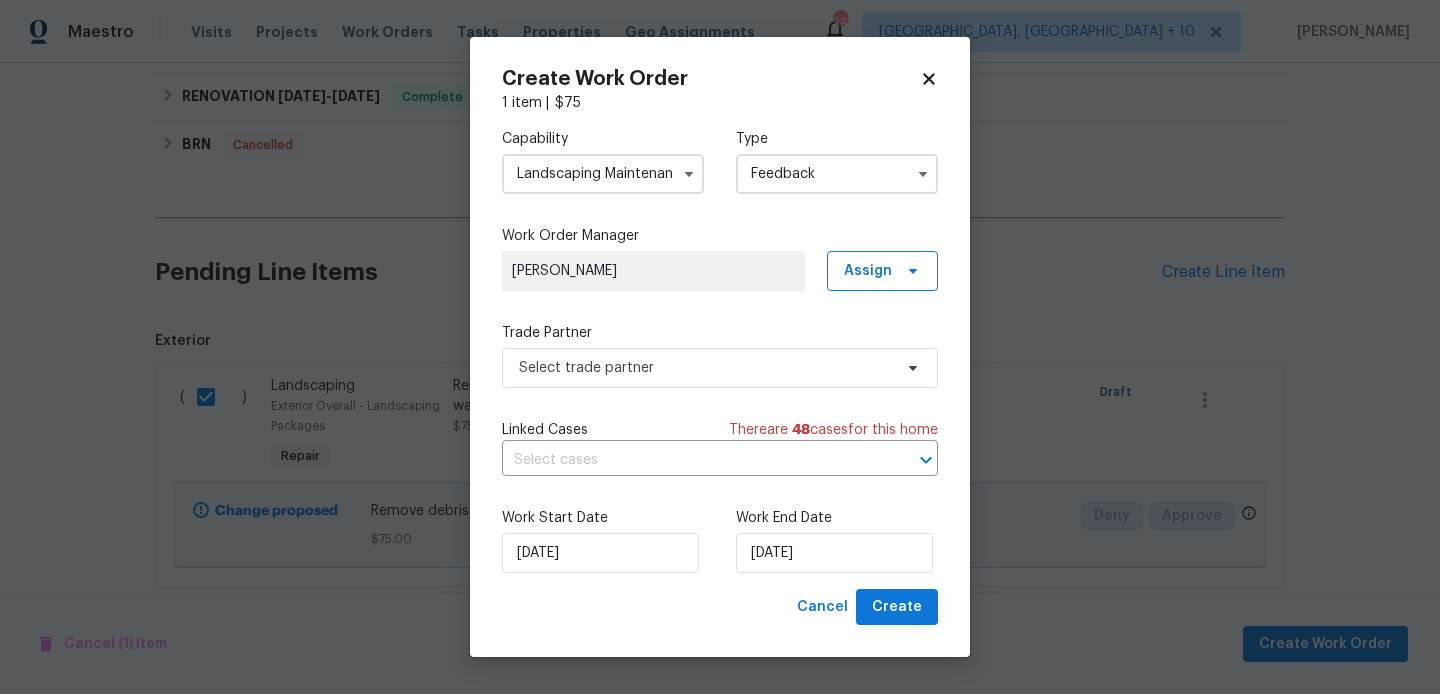 click on "Capability   Landscaping Maintenance Type   Feedback Work Order Manager   Blessida Angeline M Assign Trade Partner   Select trade partner Linked Cases There  are   48  case s  for this home   ​ Work Start Date   21/07/2025 Work End Date   21/07/2025" at bounding box center (720, 351) 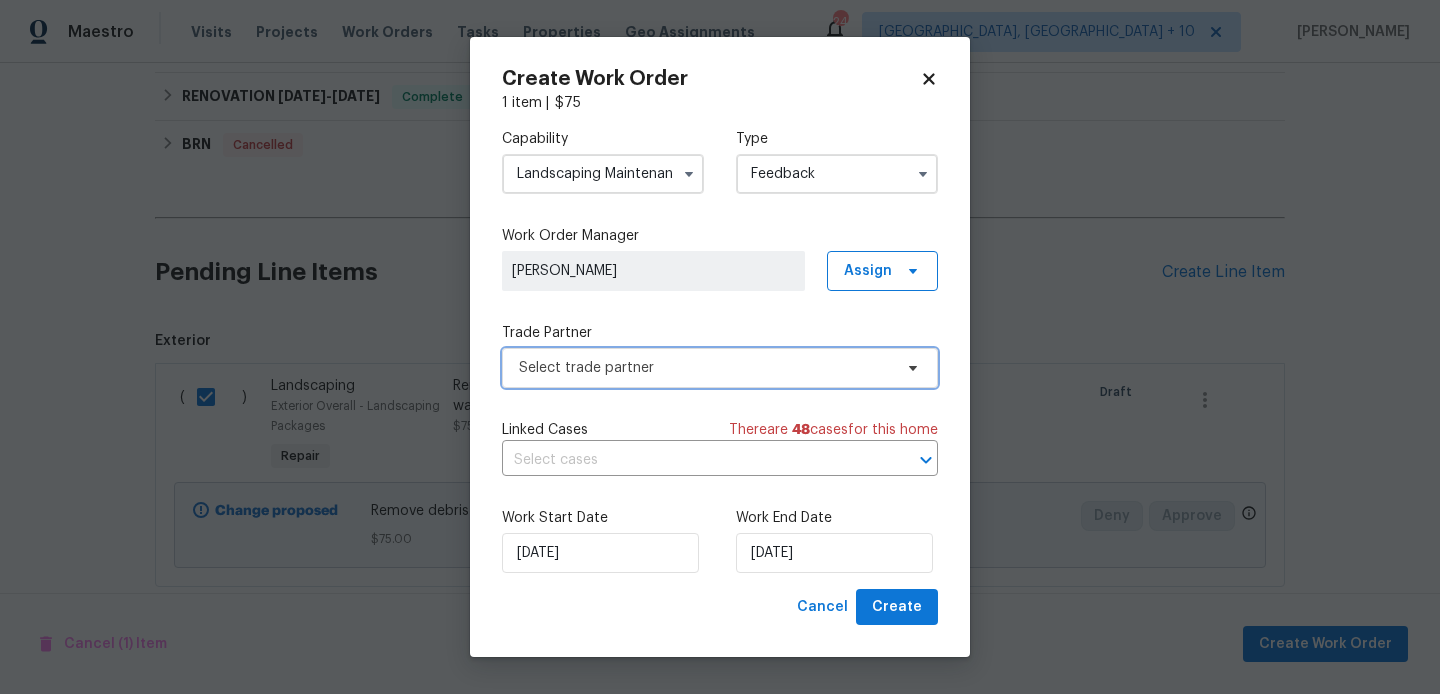 click on "Select trade partner" at bounding box center (720, 368) 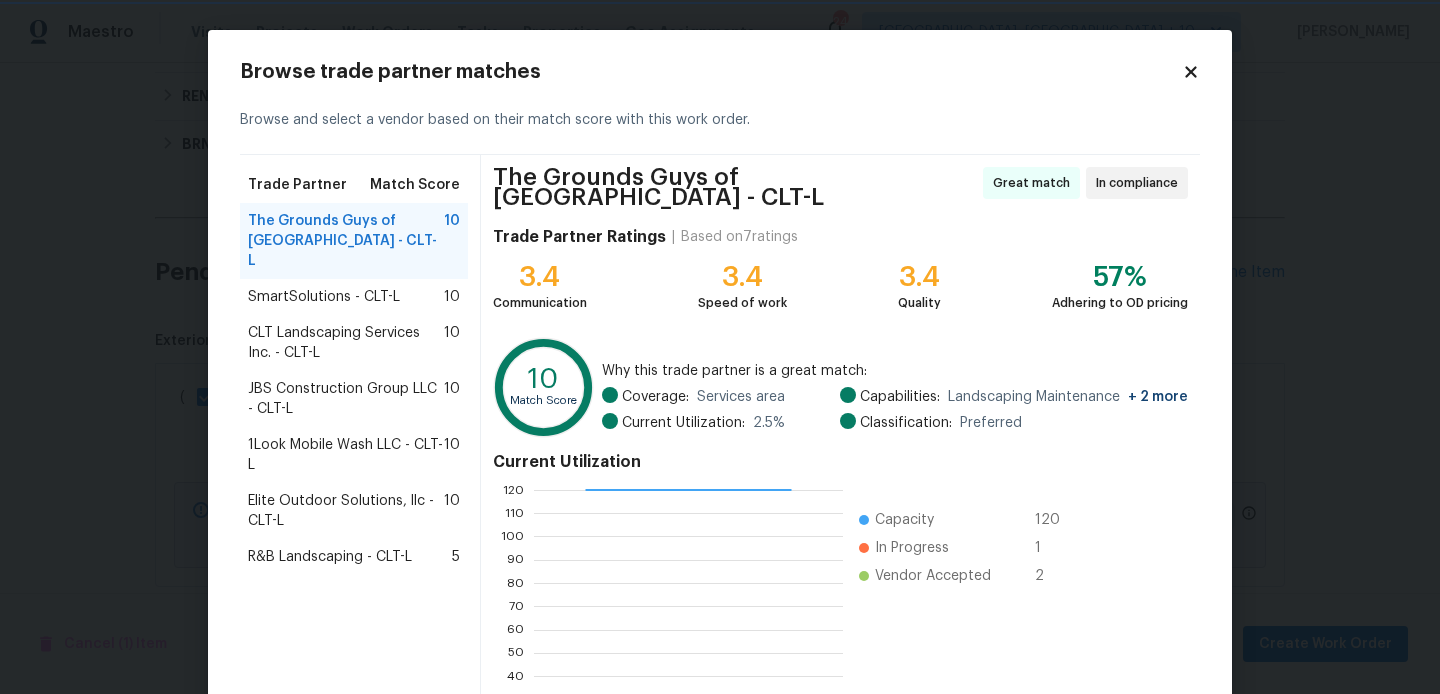 scroll, scrollTop: 280, scrollLeft: 308, axis: both 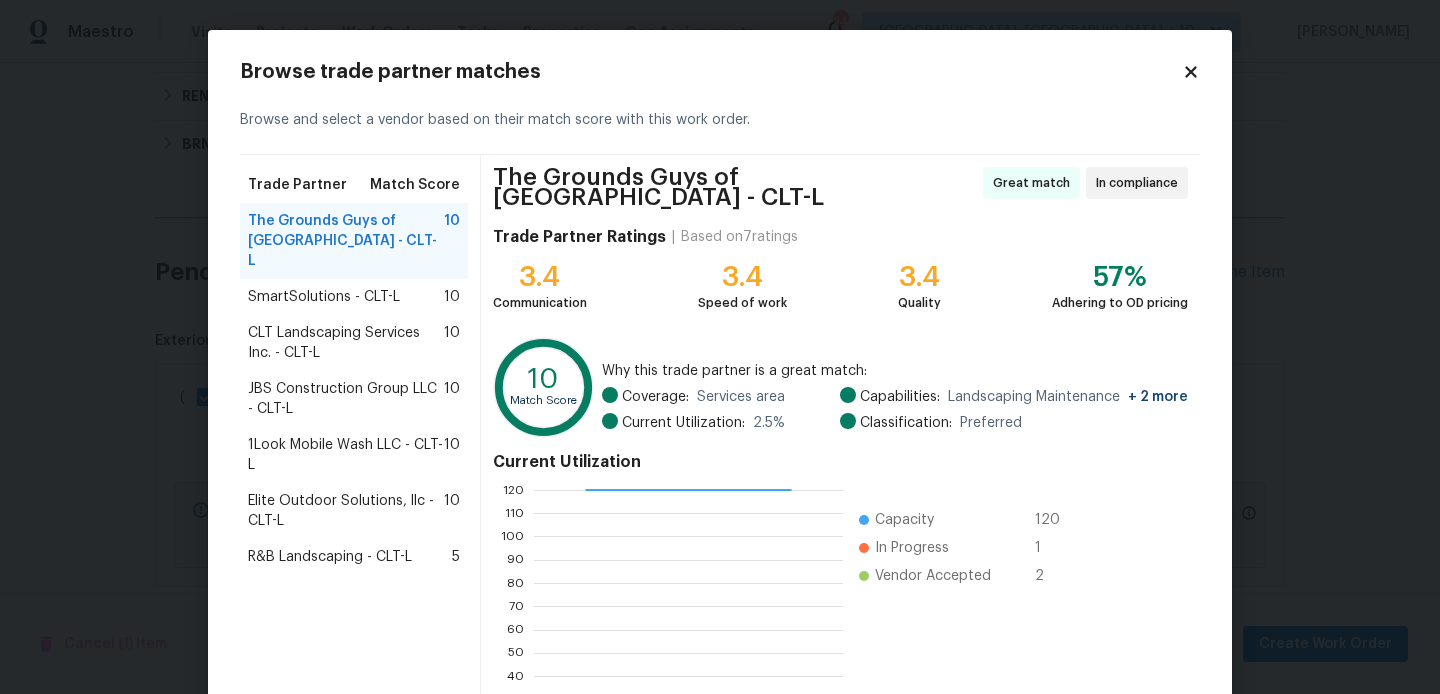click on "Elite Outdoor Solutions, llc - CLT-L" at bounding box center [346, 511] 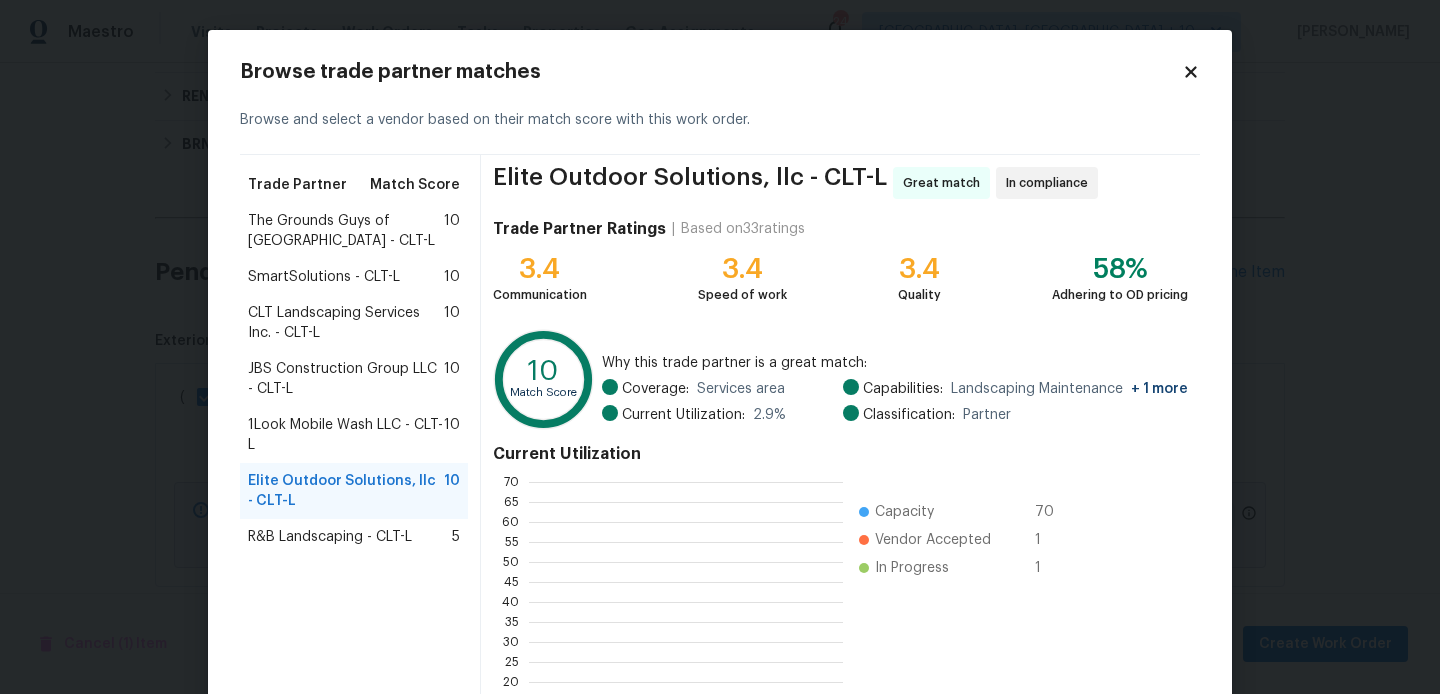scroll, scrollTop: 2, scrollLeft: 1, axis: both 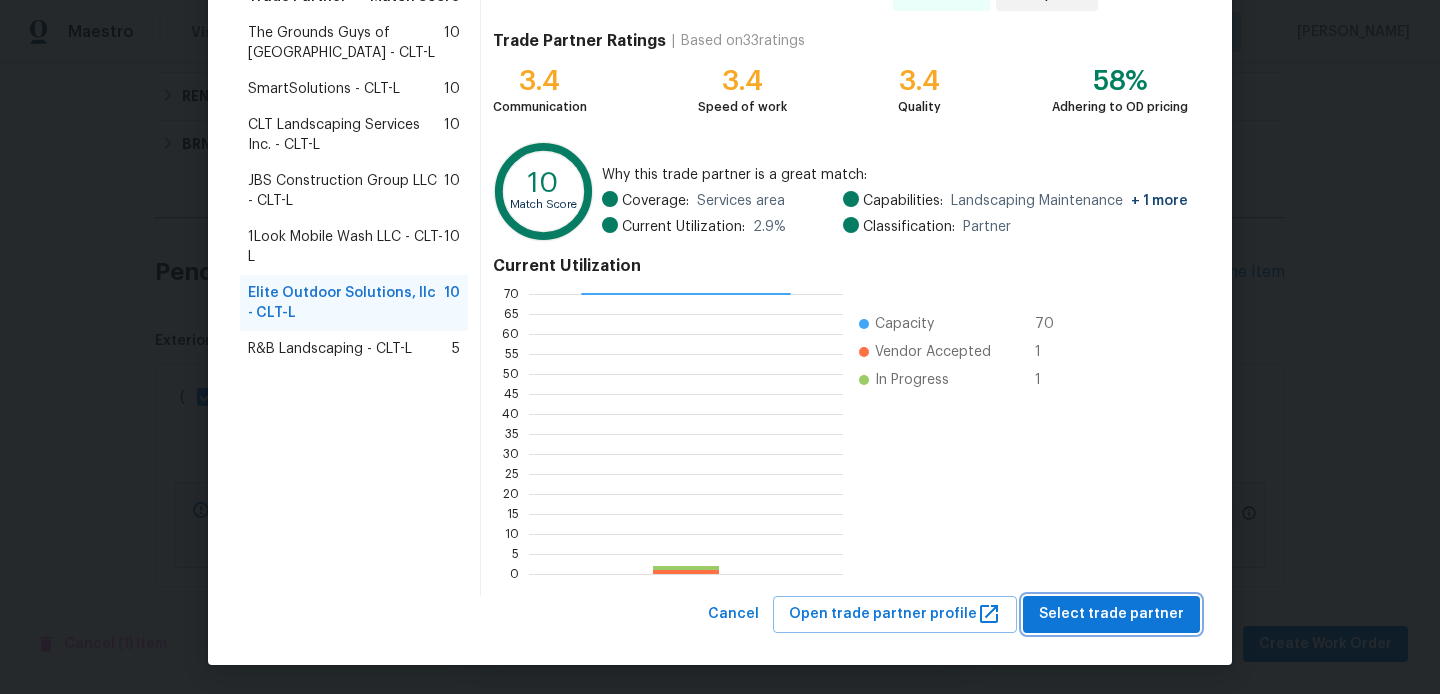 click on "Select trade partner" at bounding box center [1111, 614] 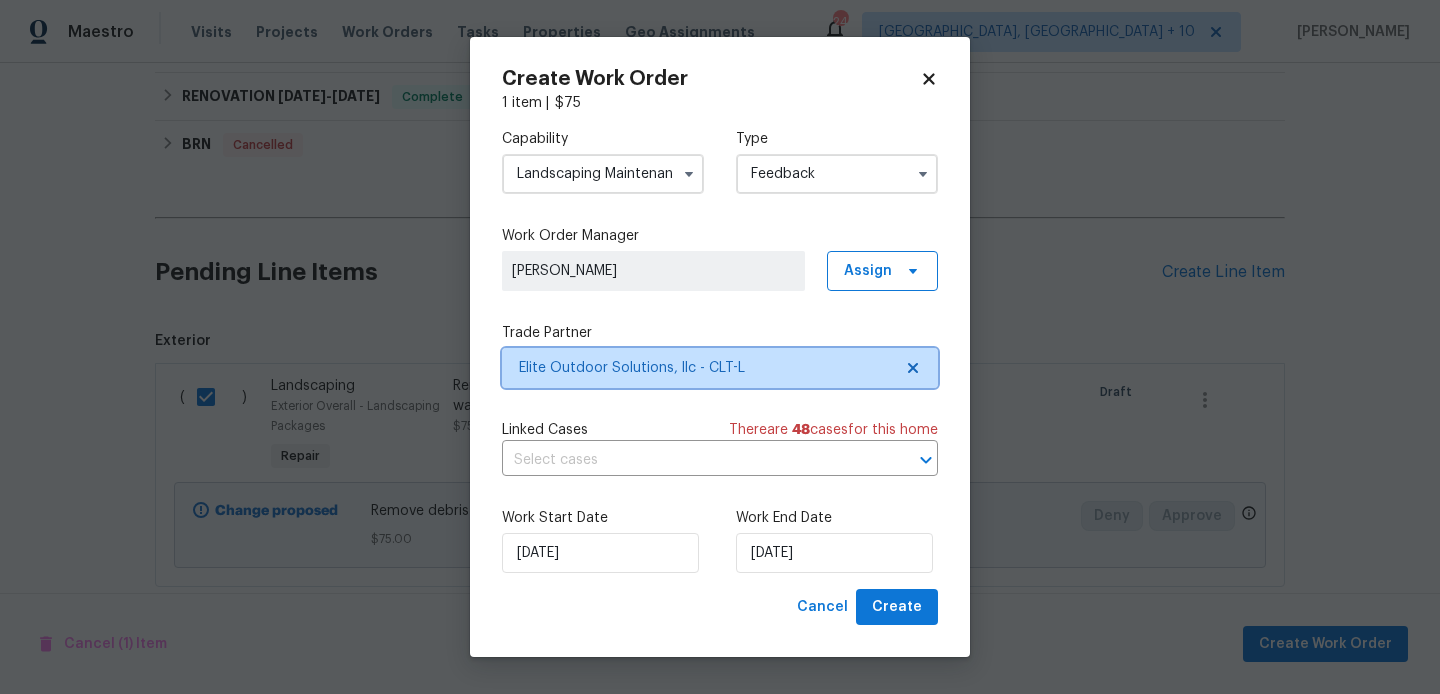 scroll, scrollTop: 0, scrollLeft: 0, axis: both 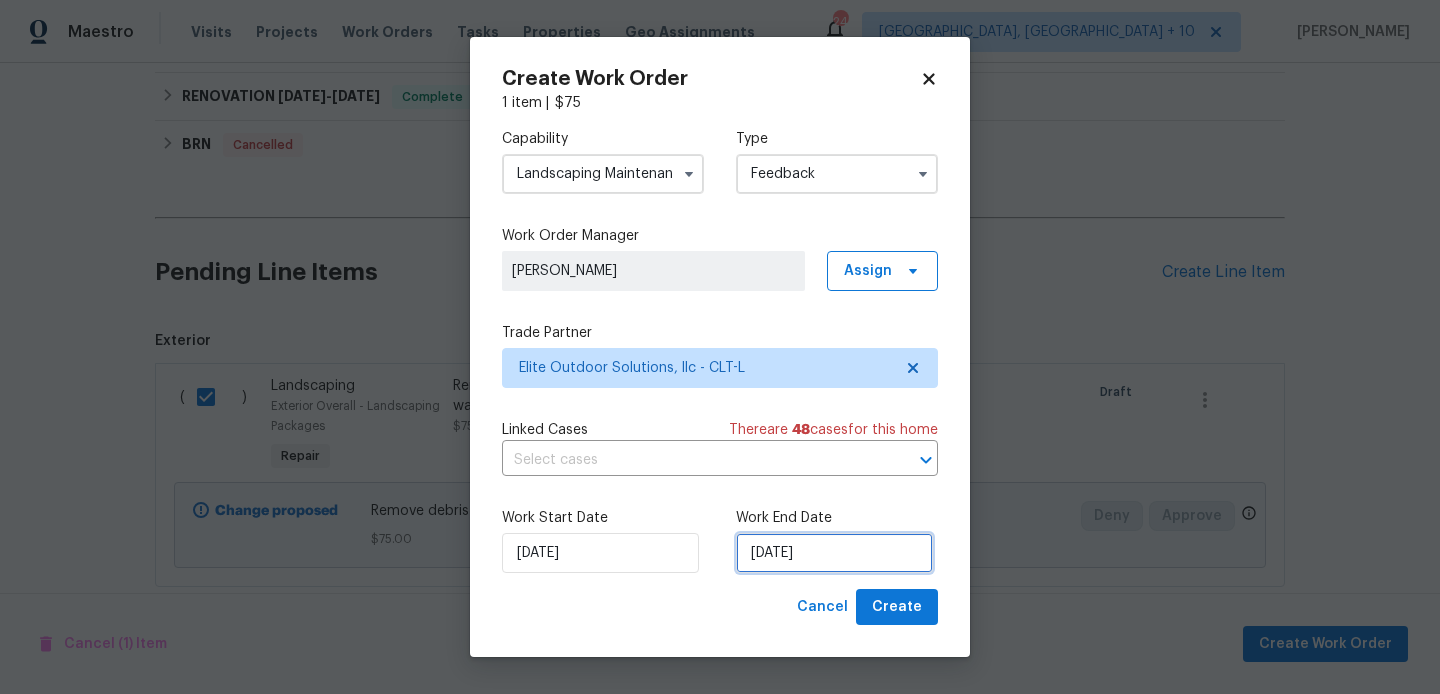 click on "21/07/2025" at bounding box center [834, 553] 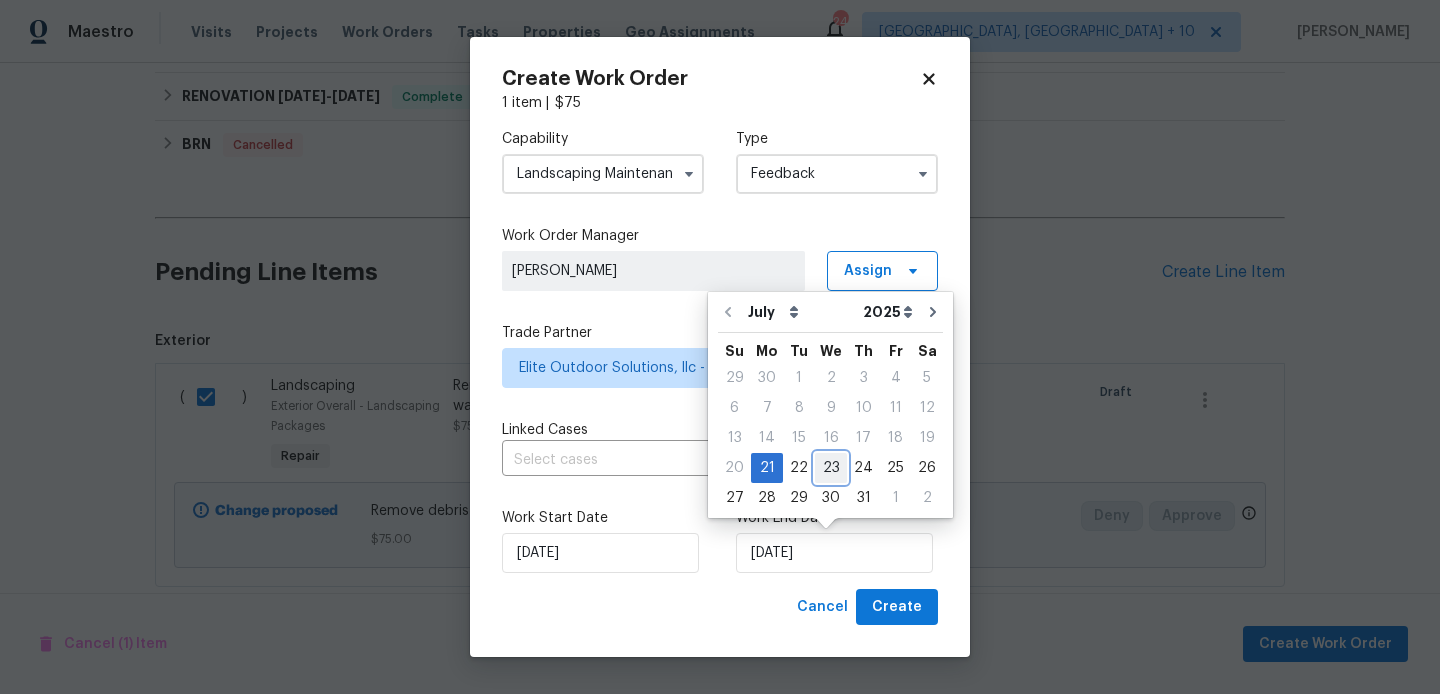 click on "23" at bounding box center [831, 468] 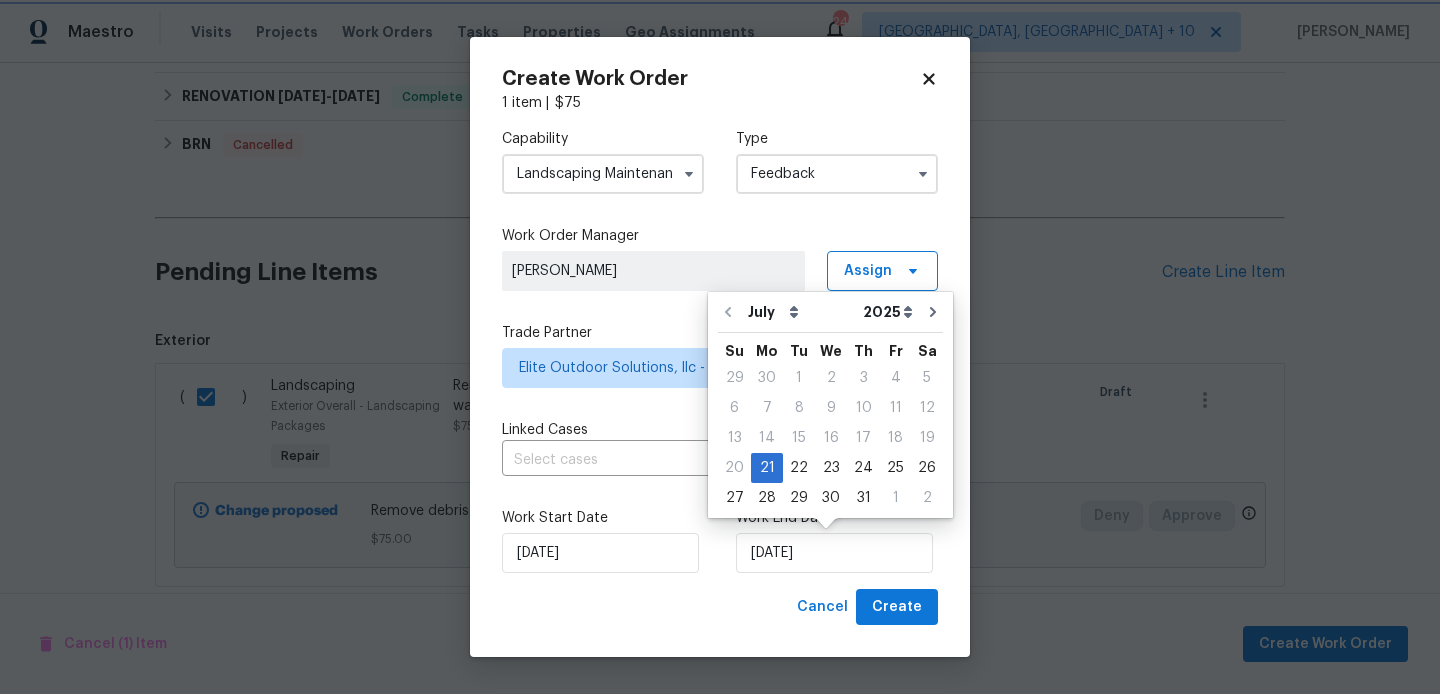 type on "23/07/2025" 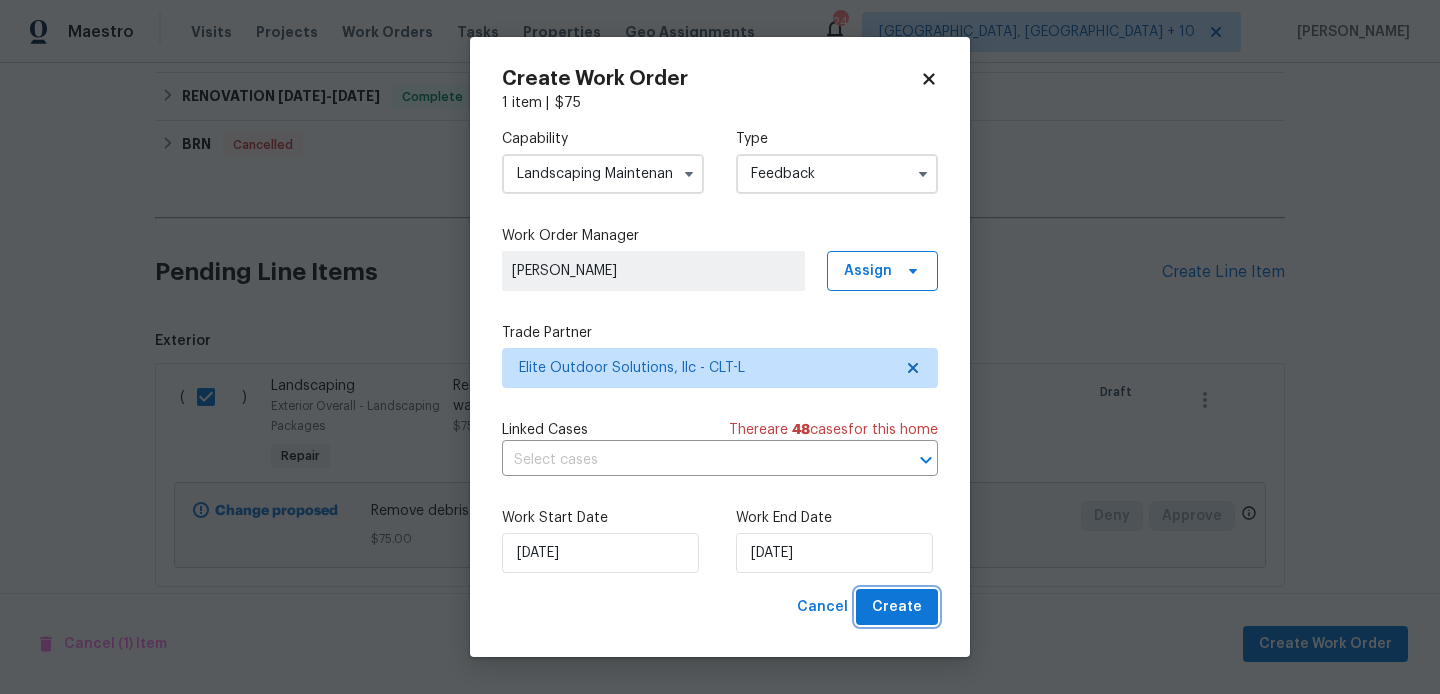 click on "Create" at bounding box center (897, 607) 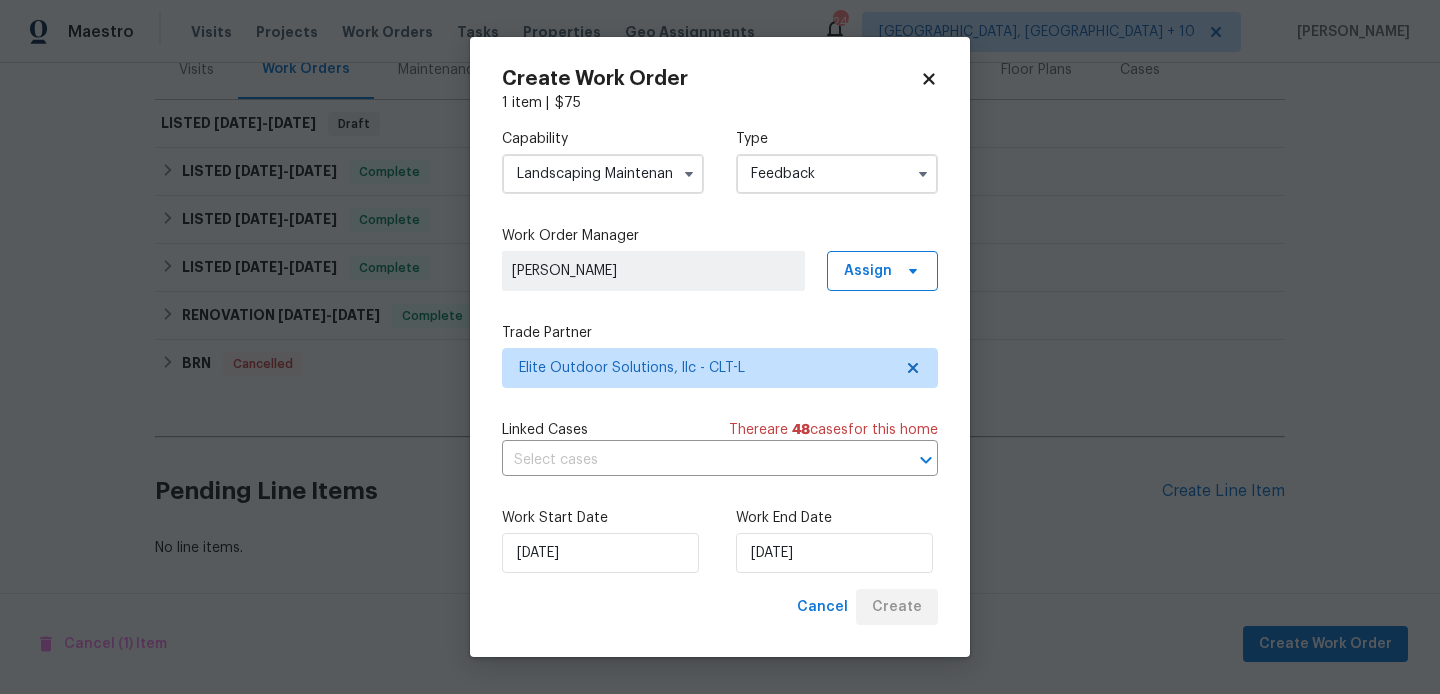 scroll, scrollTop: 263, scrollLeft: 0, axis: vertical 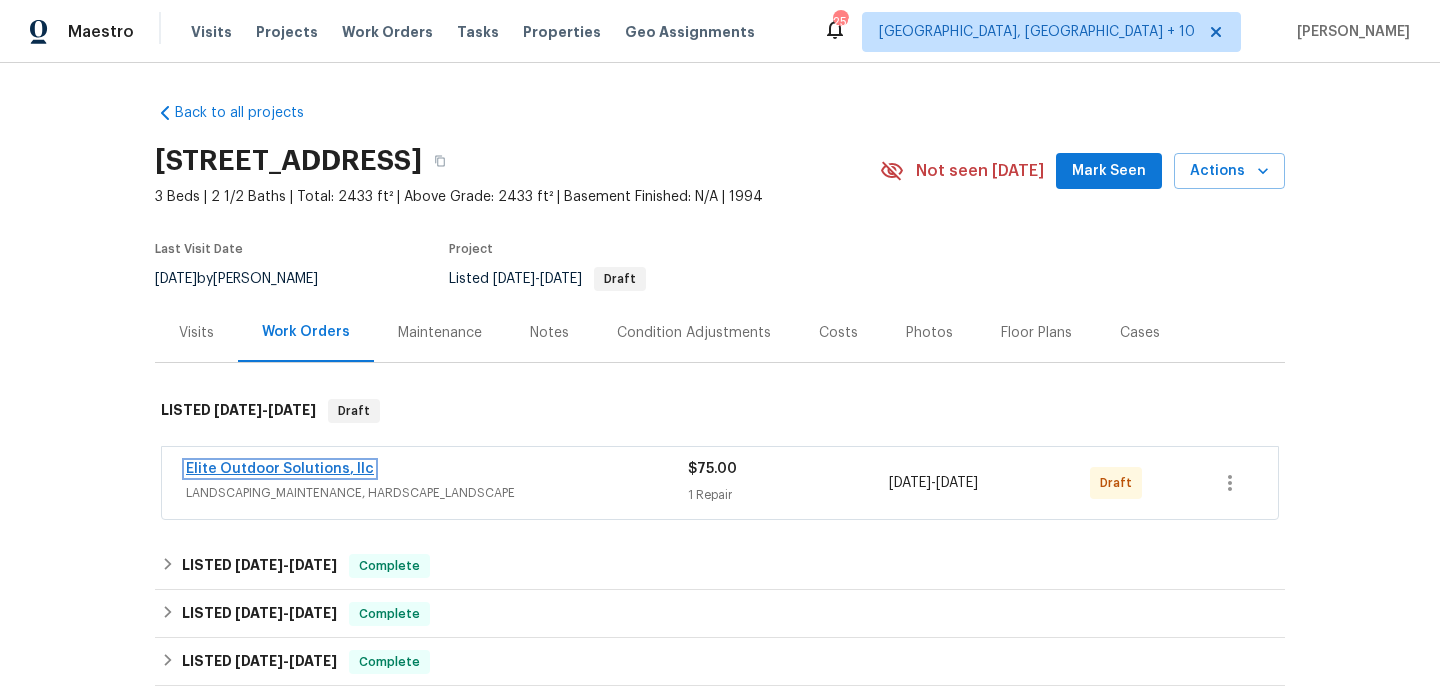 click on "Elite Outdoor Solutions, llc" at bounding box center [280, 469] 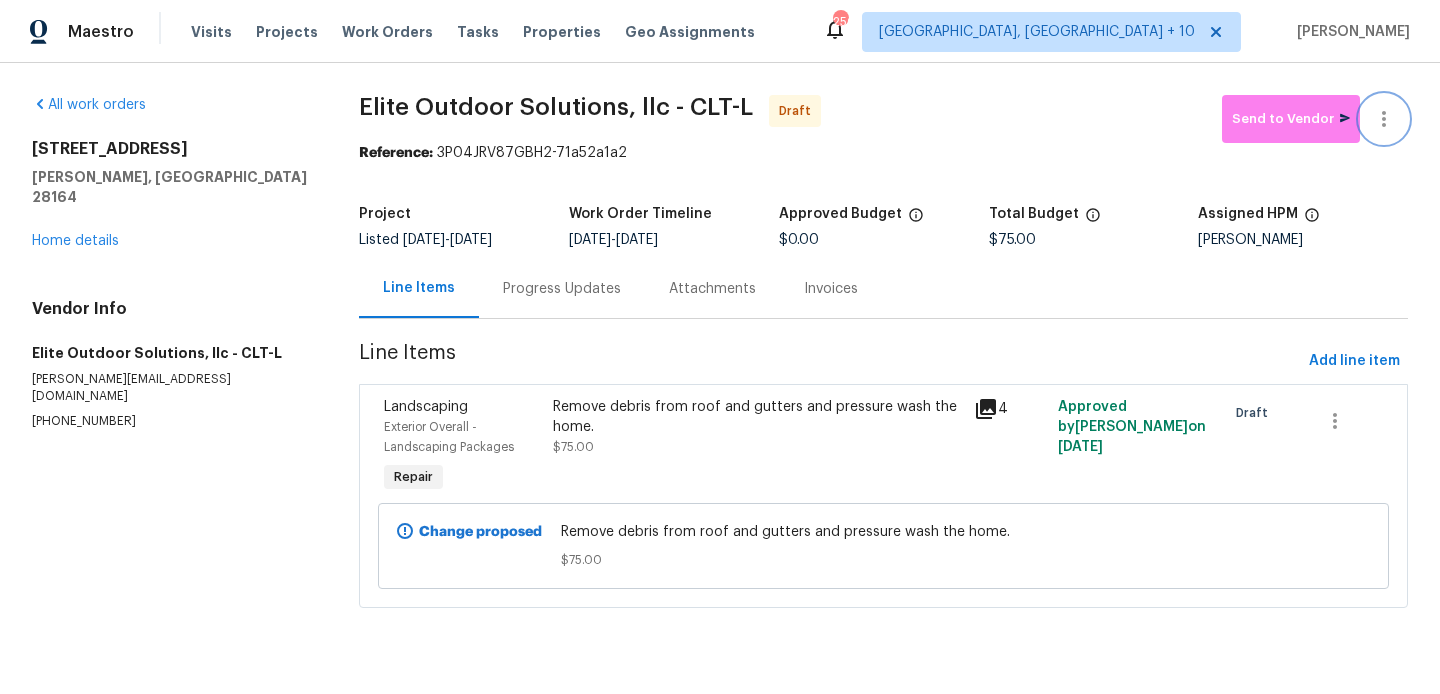 click at bounding box center (1384, 119) 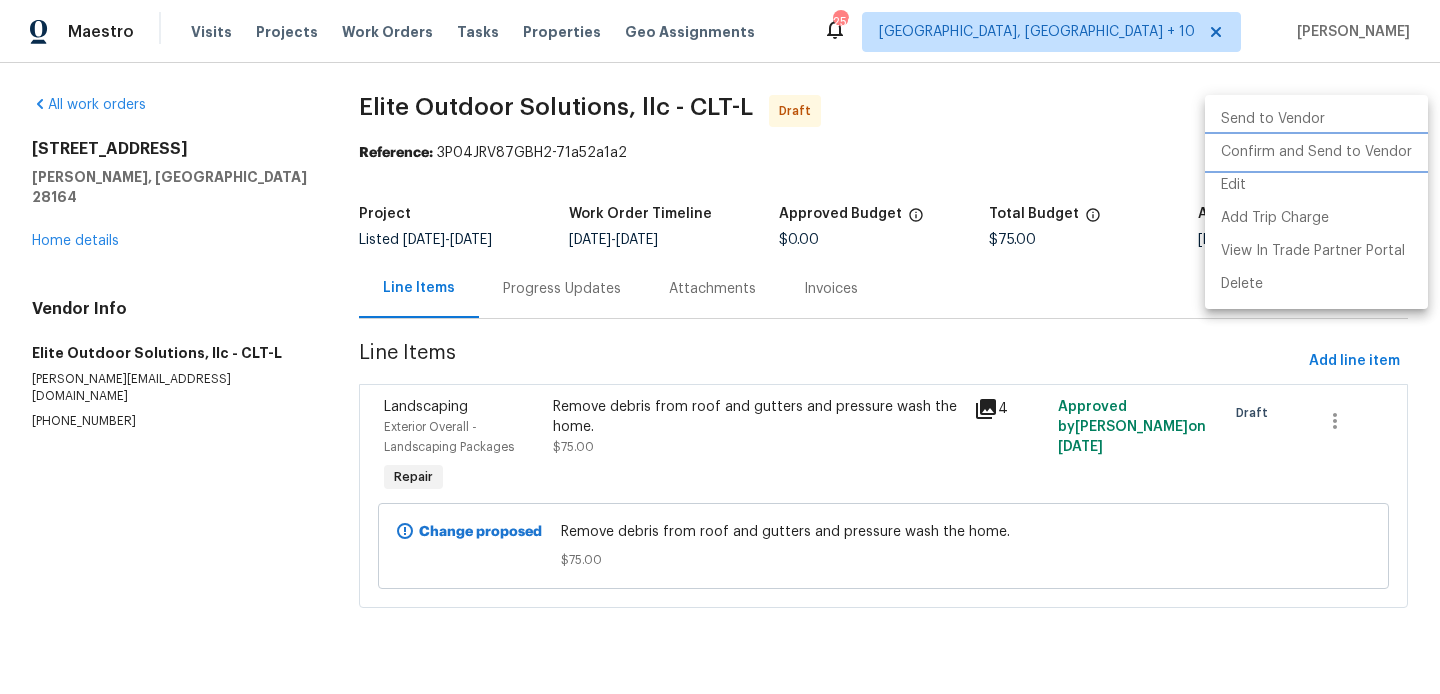 click on "Confirm and Send to Vendor" at bounding box center (1316, 152) 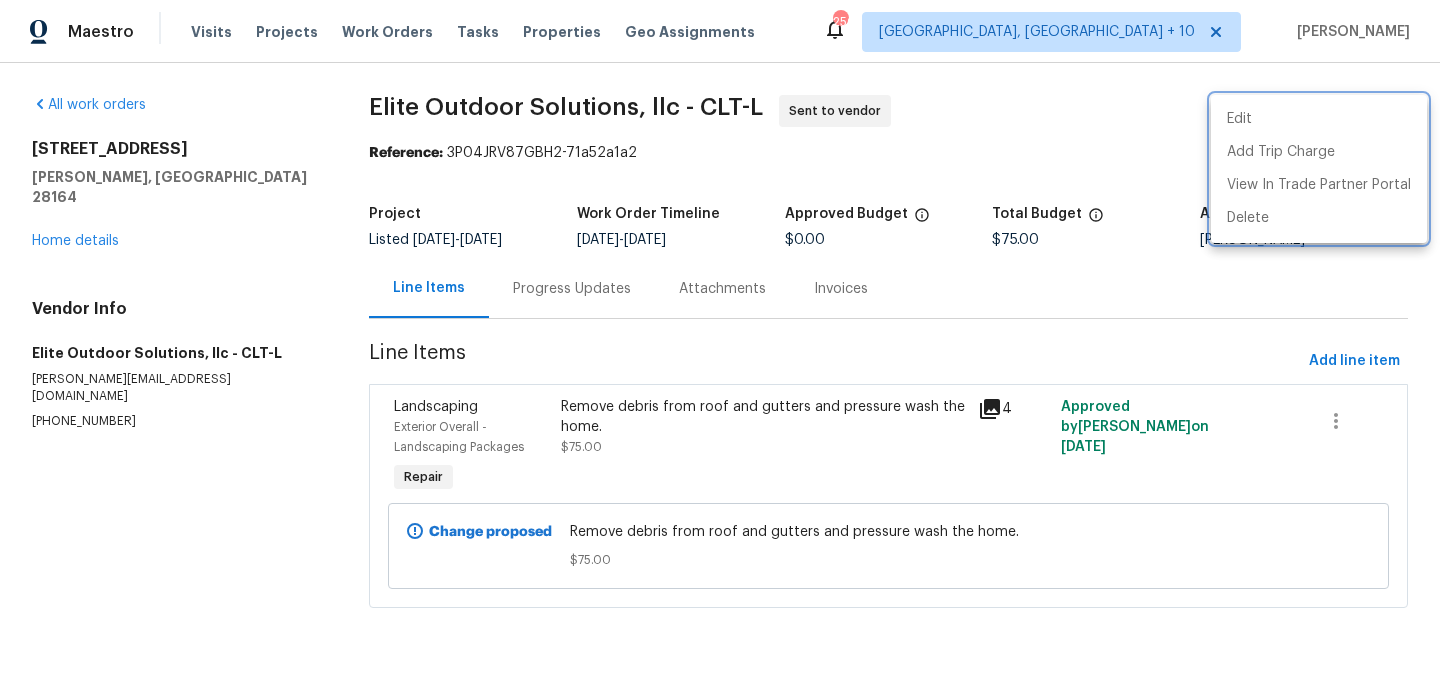 click at bounding box center (720, 347) 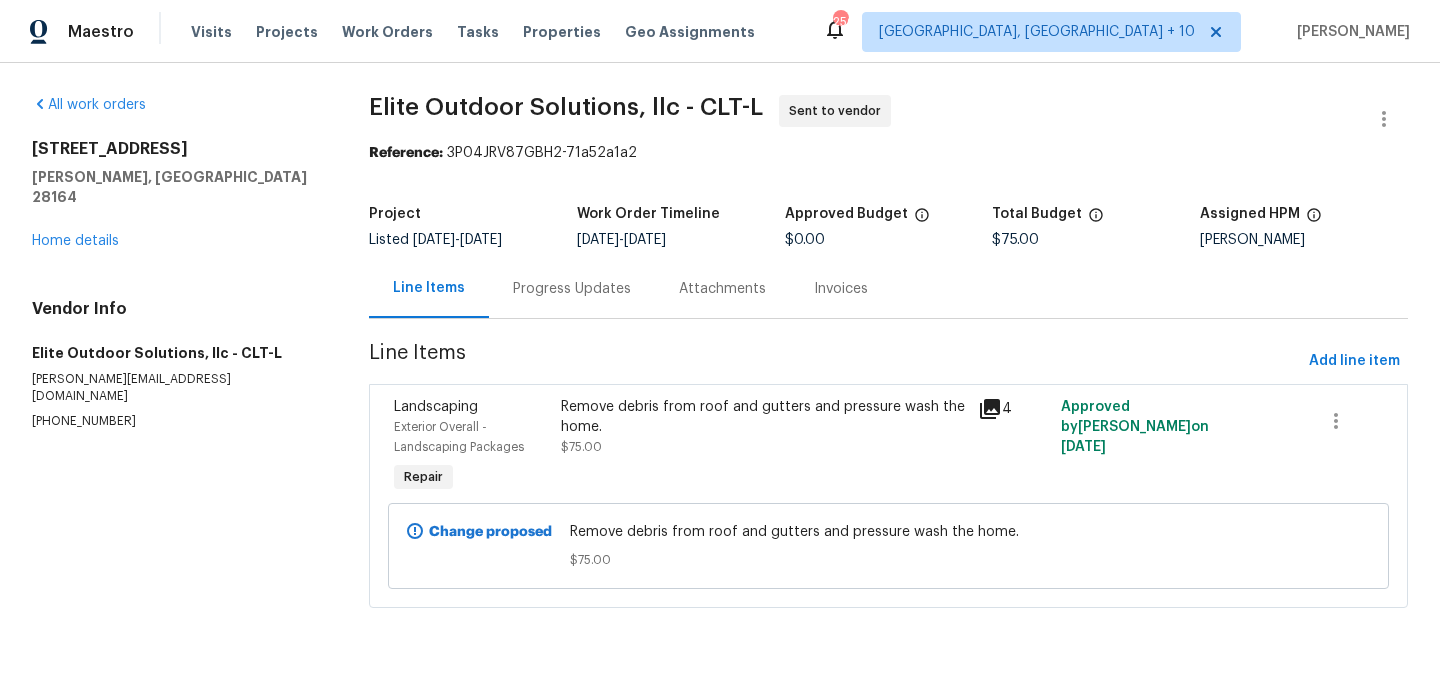 click on "Progress Updates" at bounding box center (572, 289) 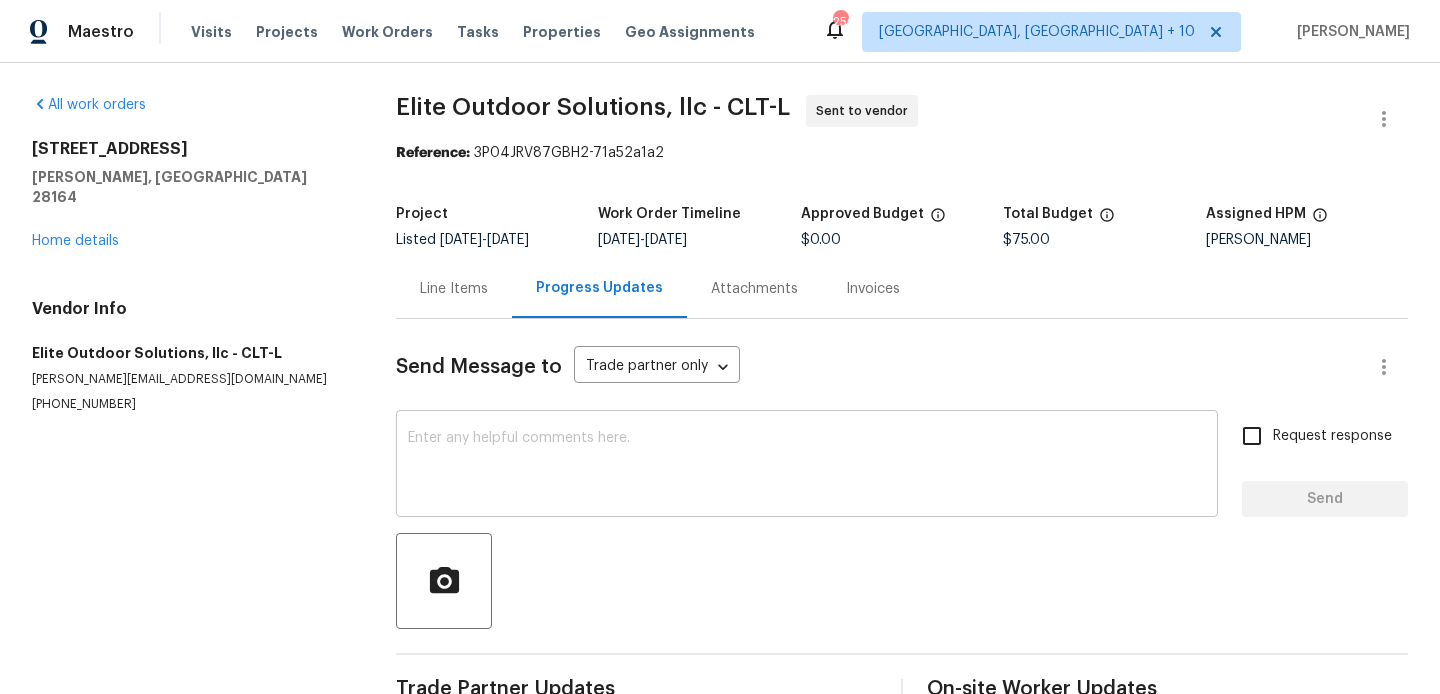 click at bounding box center [807, 466] 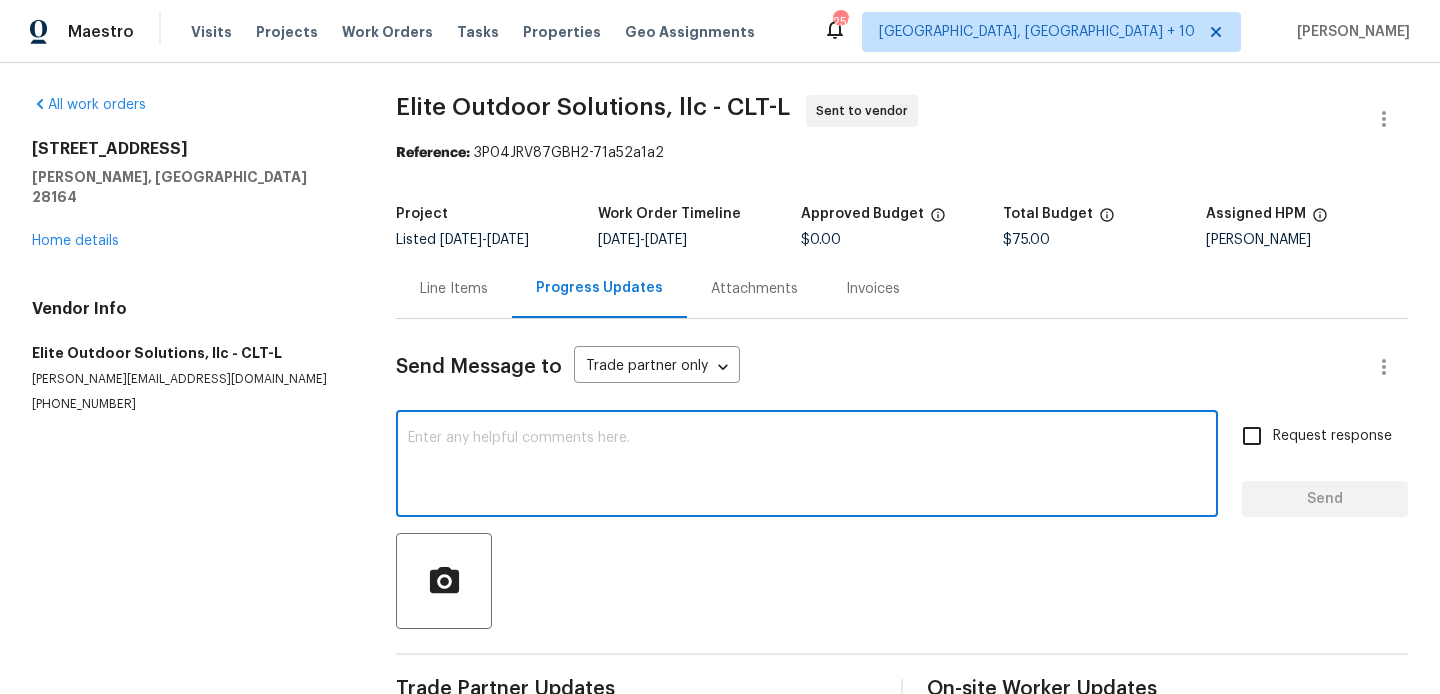 paste on "Hi, this is Blessida with Opendoor. I’m confirming you received the WO for the property at (Address). Please review and accept the WO within 24 hours and provide a schedule date. Please disregard the contact information for the HPM included in the WO. Our Centralised LWO Team is responsible for Listed WOs. The team can be reached through the portal or by phone at (480) 478-0155." 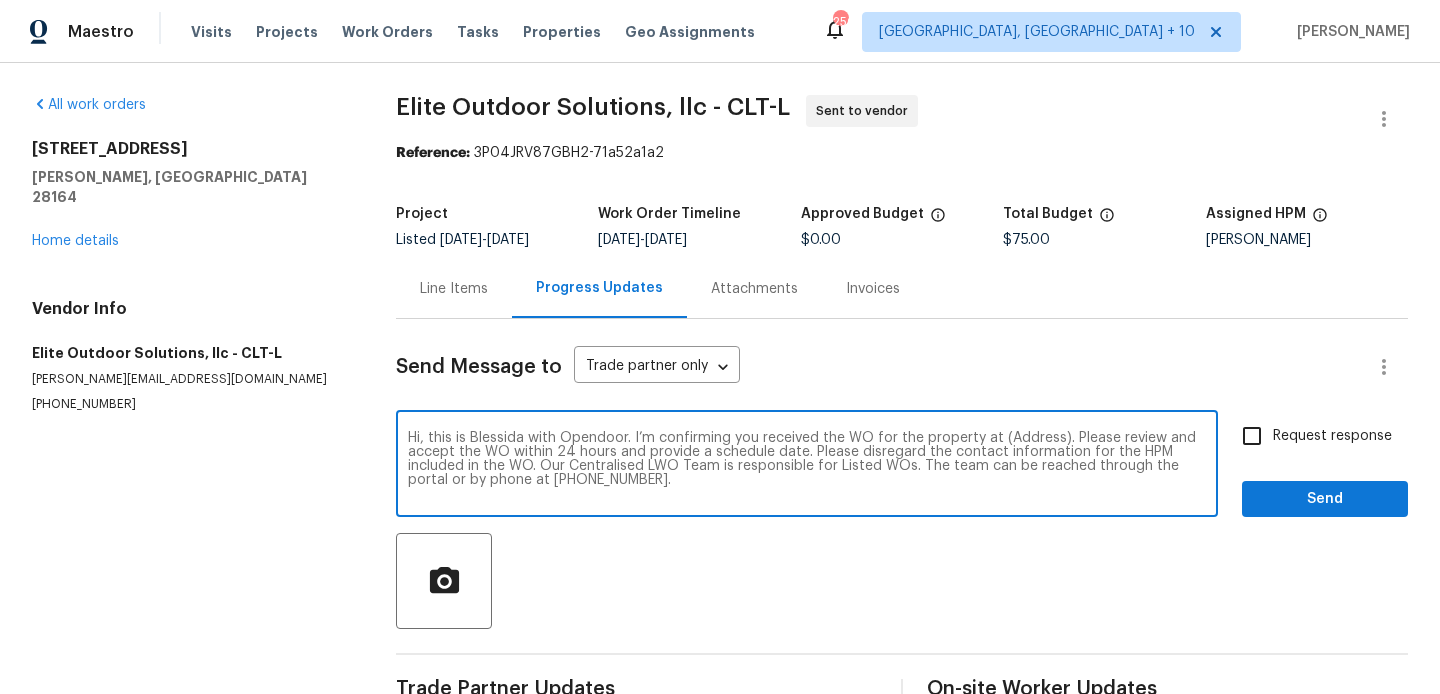 click on "Hi, this is Blessida with Opendoor. I’m confirming you received the WO for the property at (Address). Please review and accept the WO within 24 hours and provide a schedule date. Please disregard the contact information for the HPM included in the WO. Our Centralised LWO Team is responsible for Listed WOs. The team can be reached through the portal or by phone at (480) 478-0155." at bounding box center [807, 466] 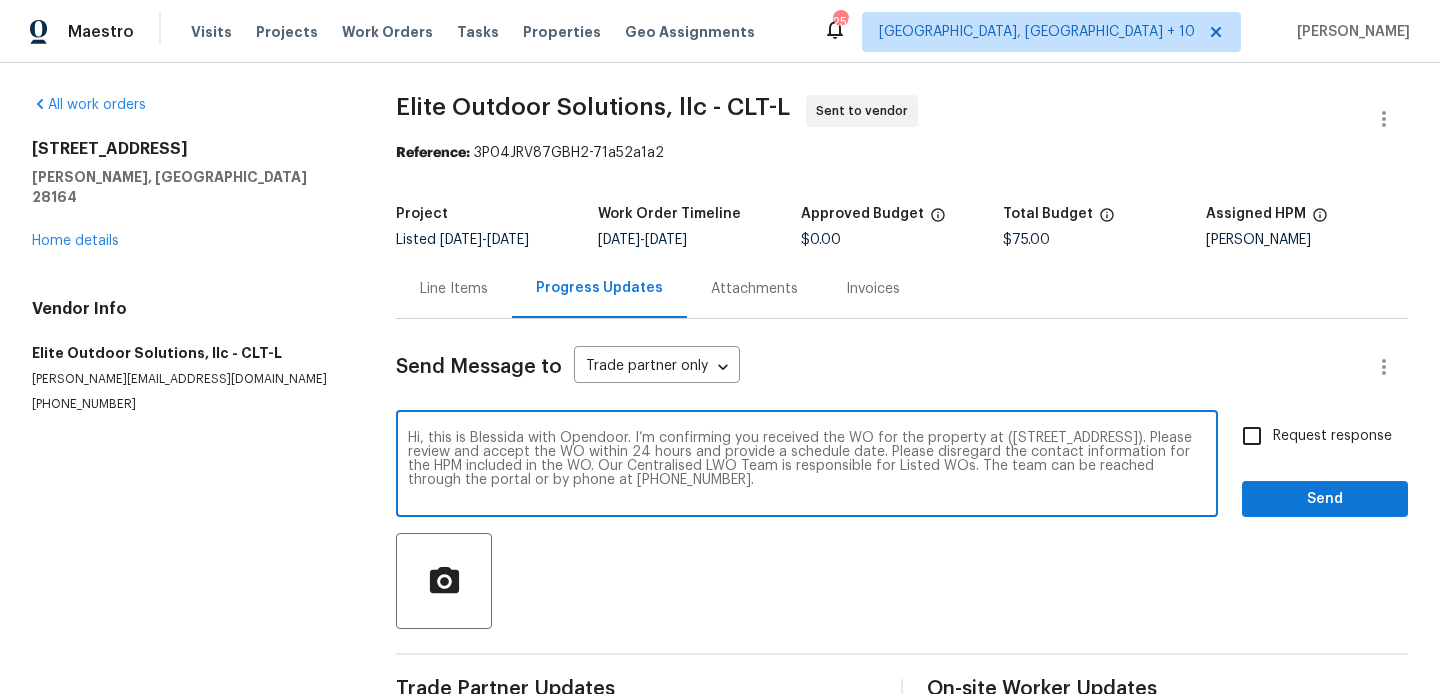 type on "Hi, this is Blessida with Opendoor. I’m confirming you received the WO for the property at (1259 Blacksnake Rd, Stanley, NC 28164). Please review and accept the WO within 24 hours and provide a schedule date. Please disregard the contact information for the HPM included in the WO. Our Centralised LWO Team is responsible for Listed WOs. The team can be reached through the portal or by phone at (480) 478-0155." 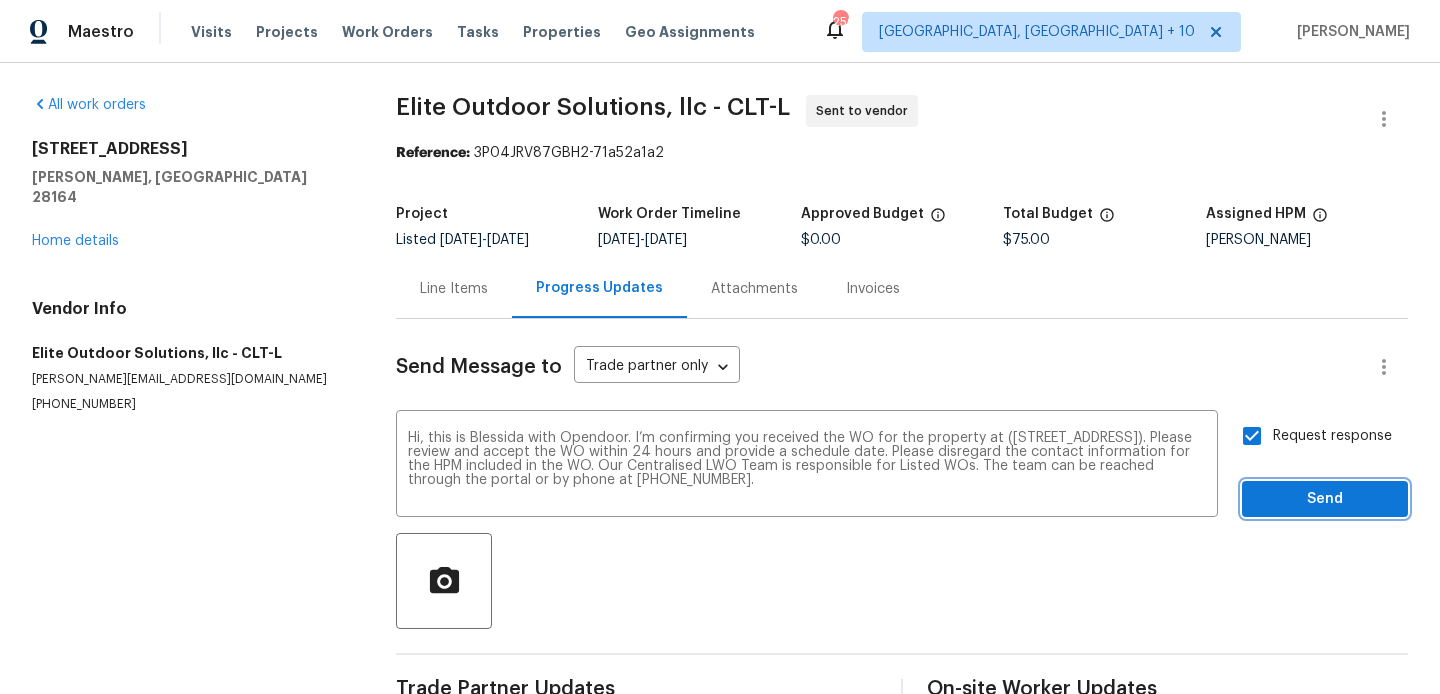 click on "Send" at bounding box center (1325, 499) 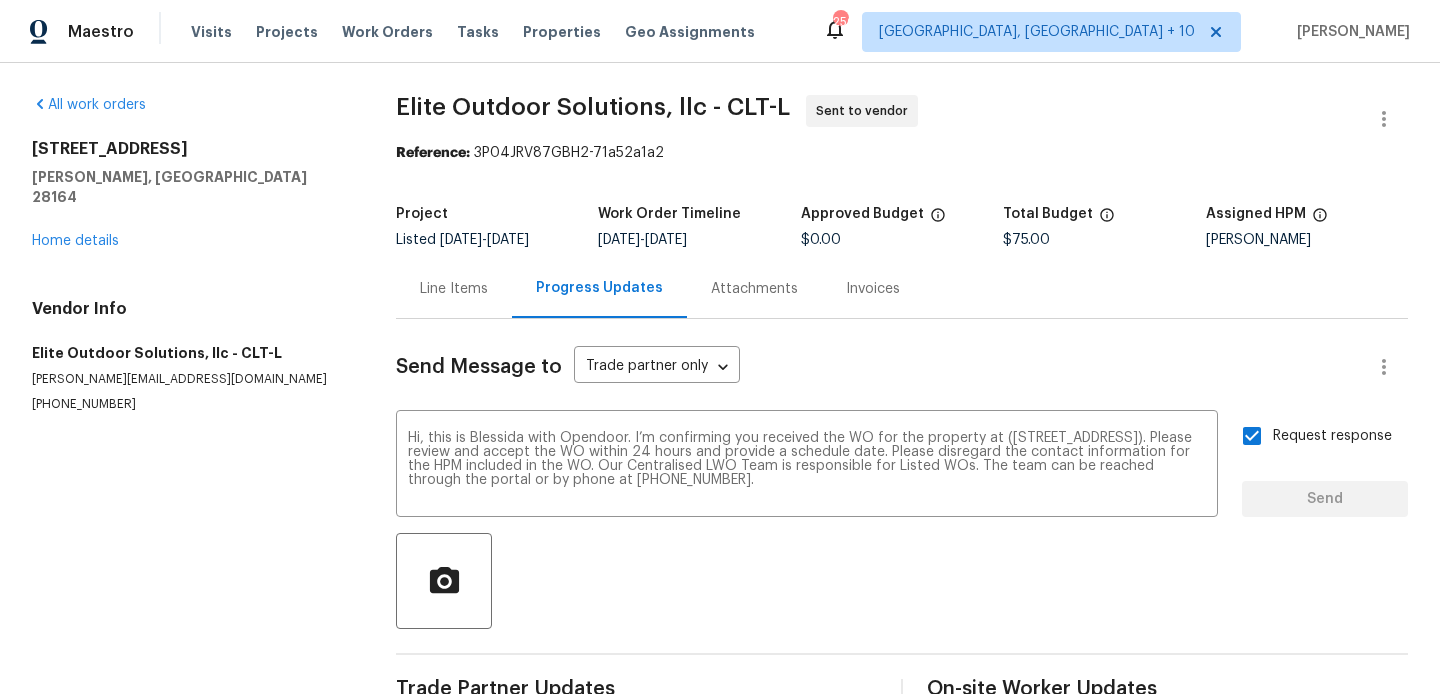 type 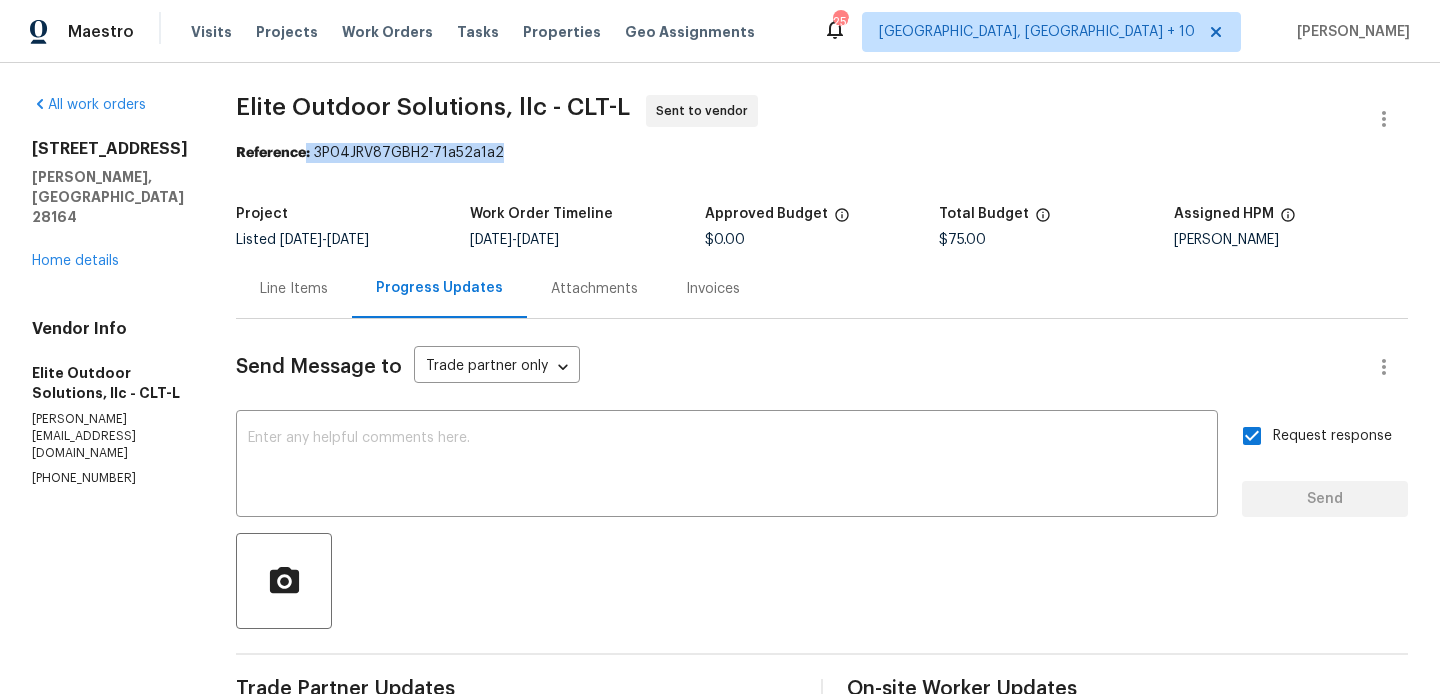 drag, startPoint x: 278, startPoint y: 148, endPoint x: 480, endPoint y: 150, distance: 202.0099 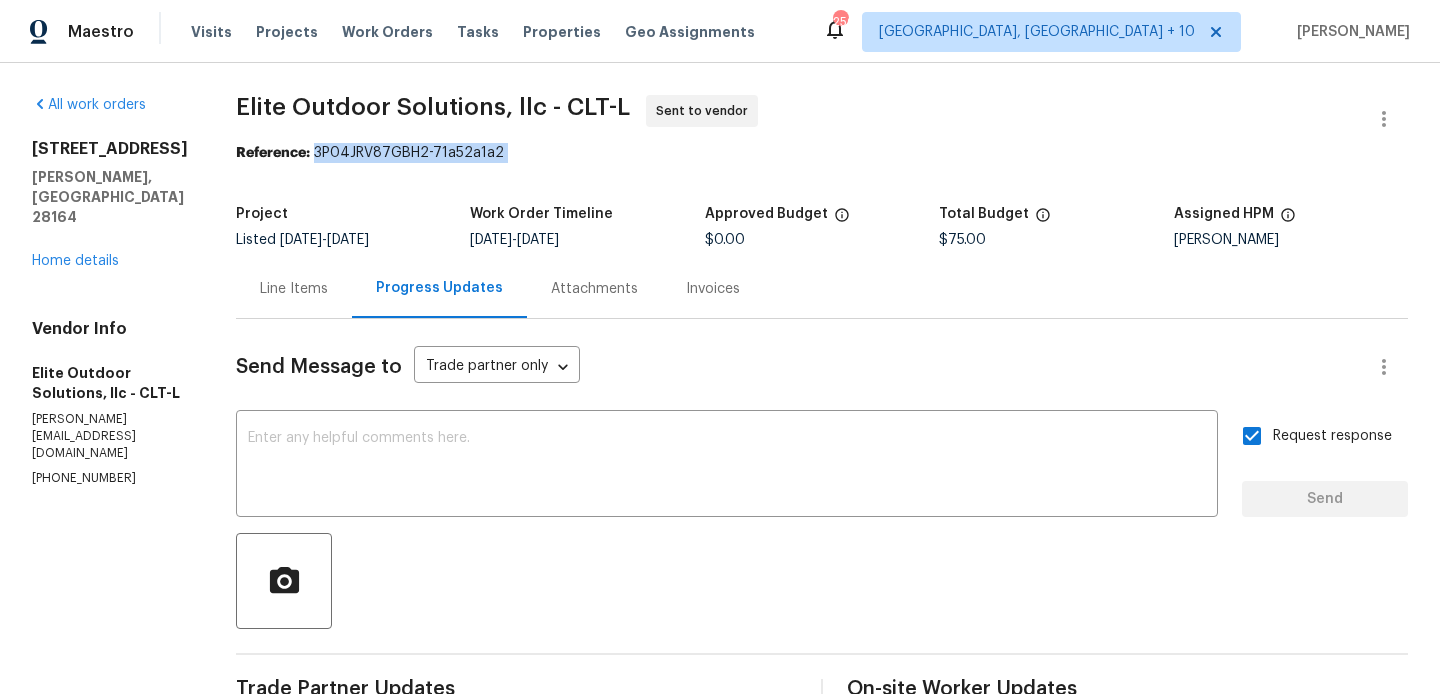 drag, startPoint x: 480, startPoint y: 150, endPoint x: 306, endPoint y: 149, distance: 174.00287 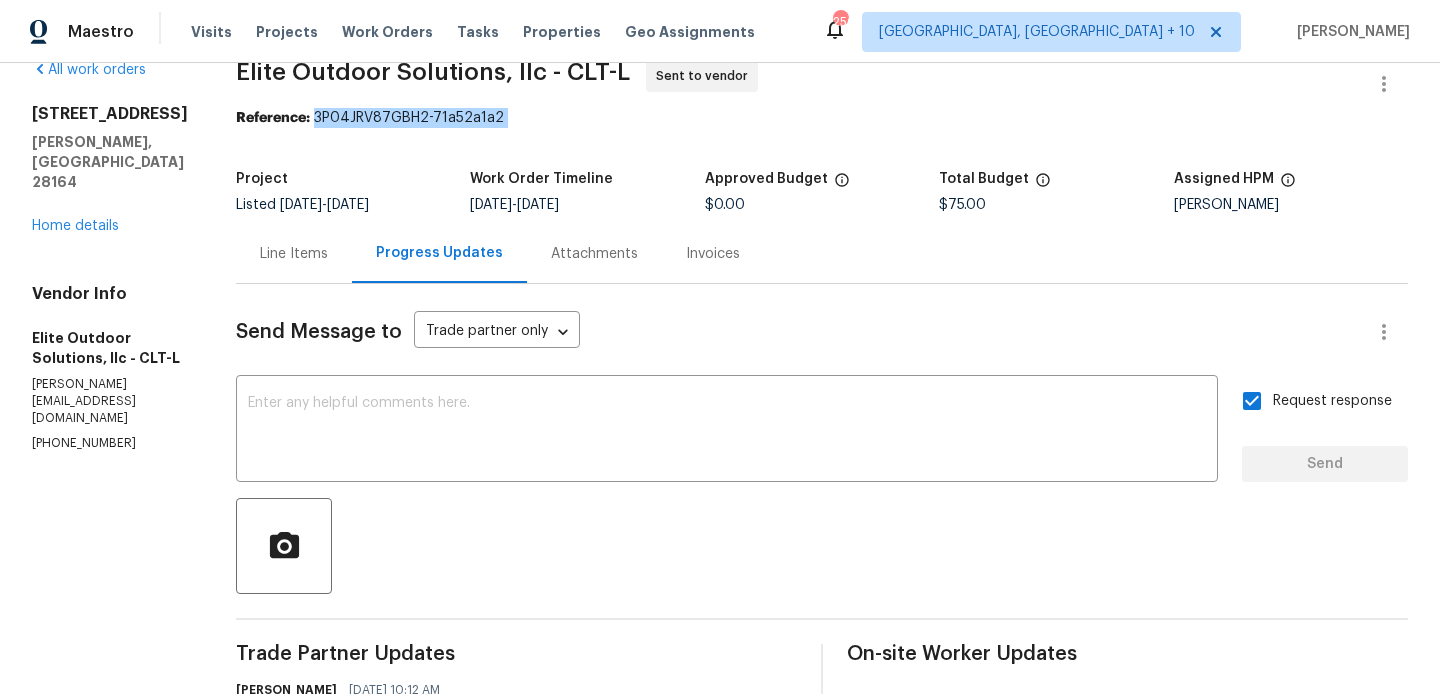 scroll, scrollTop: 0, scrollLeft: 0, axis: both 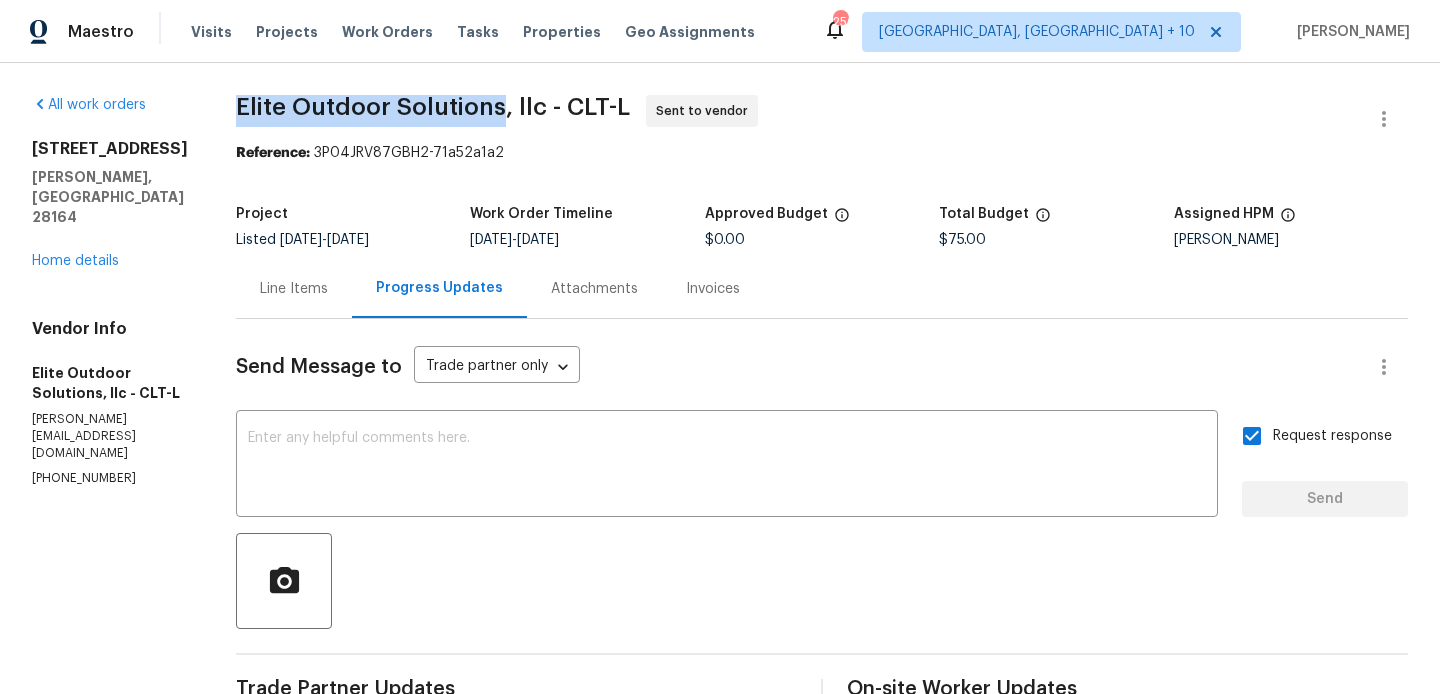 drag, startPoint x: 205, startPoint y: 111, endPoint x: 467, endPoint y: 111, distance: 262 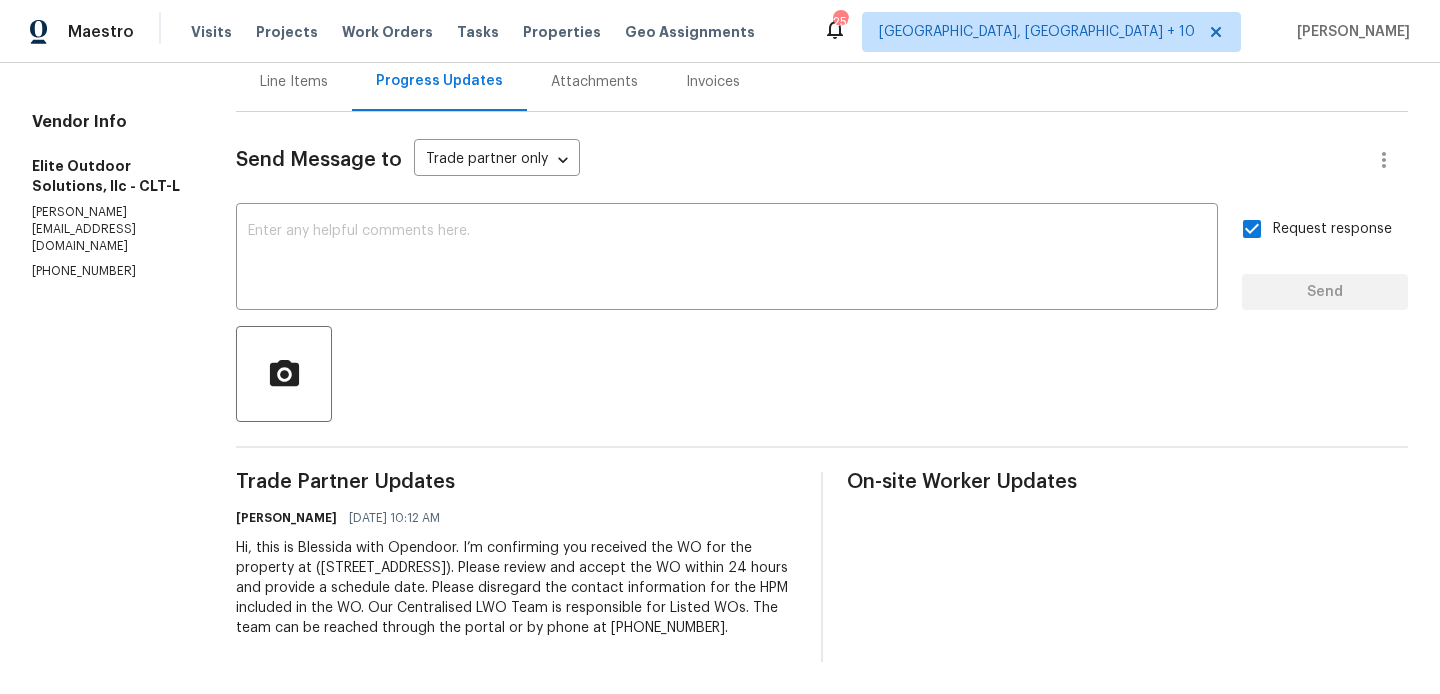 scroll, scrollTop: 0, scrollLeft: 0, axis: both 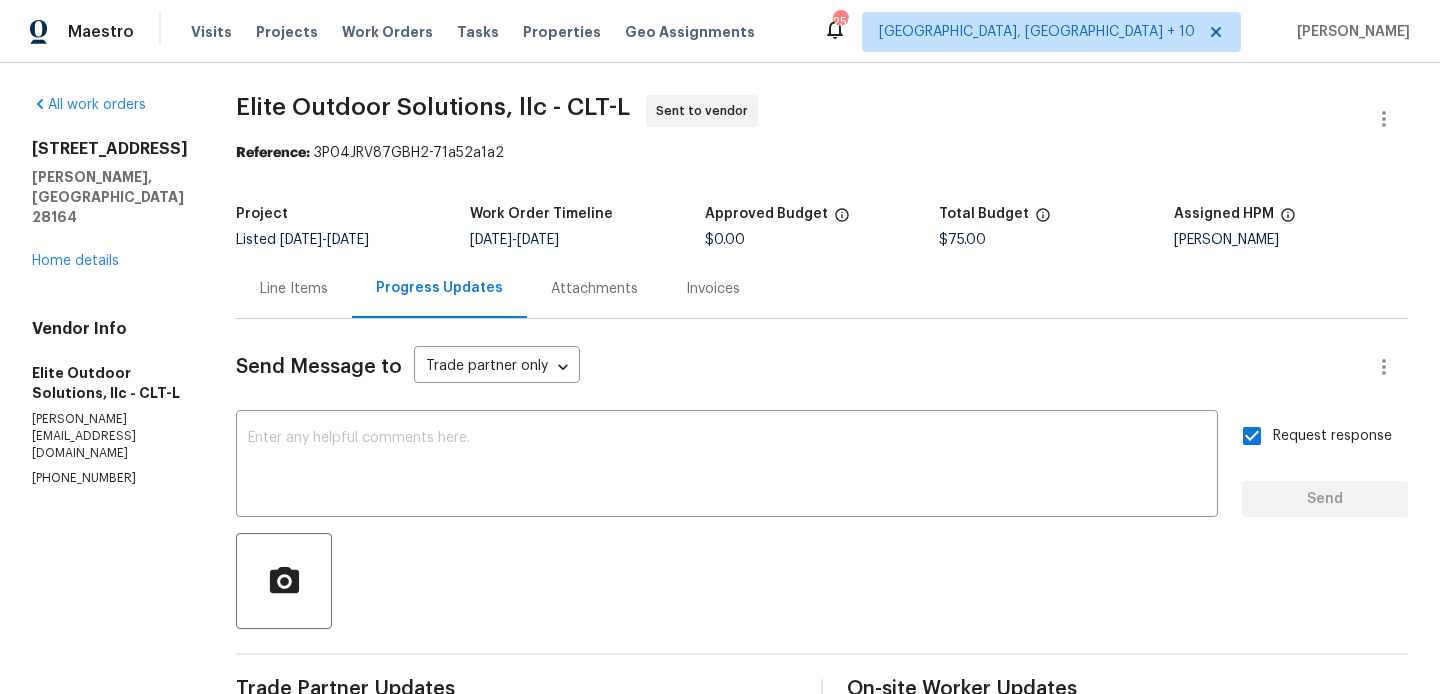click on "Line Items" at bounding box center (294, 289) 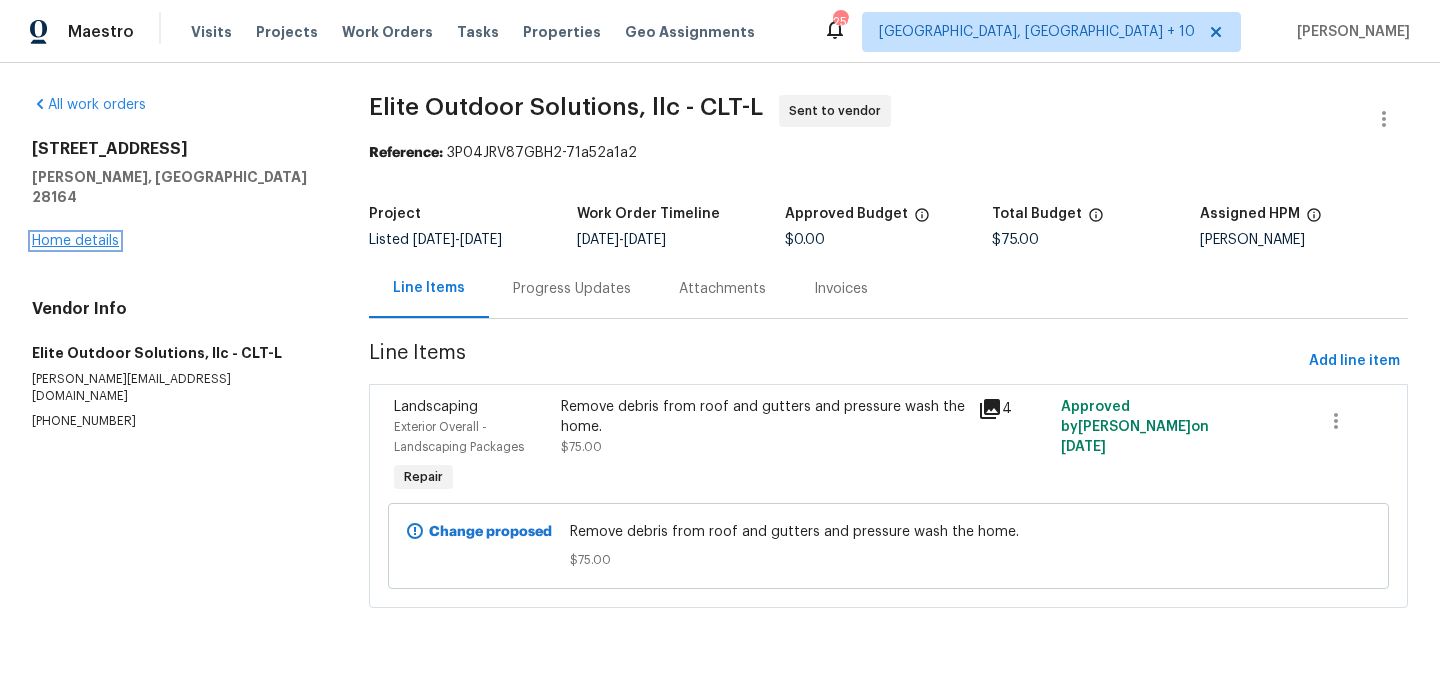 click on "Home details" at bounding box center [75, 241] 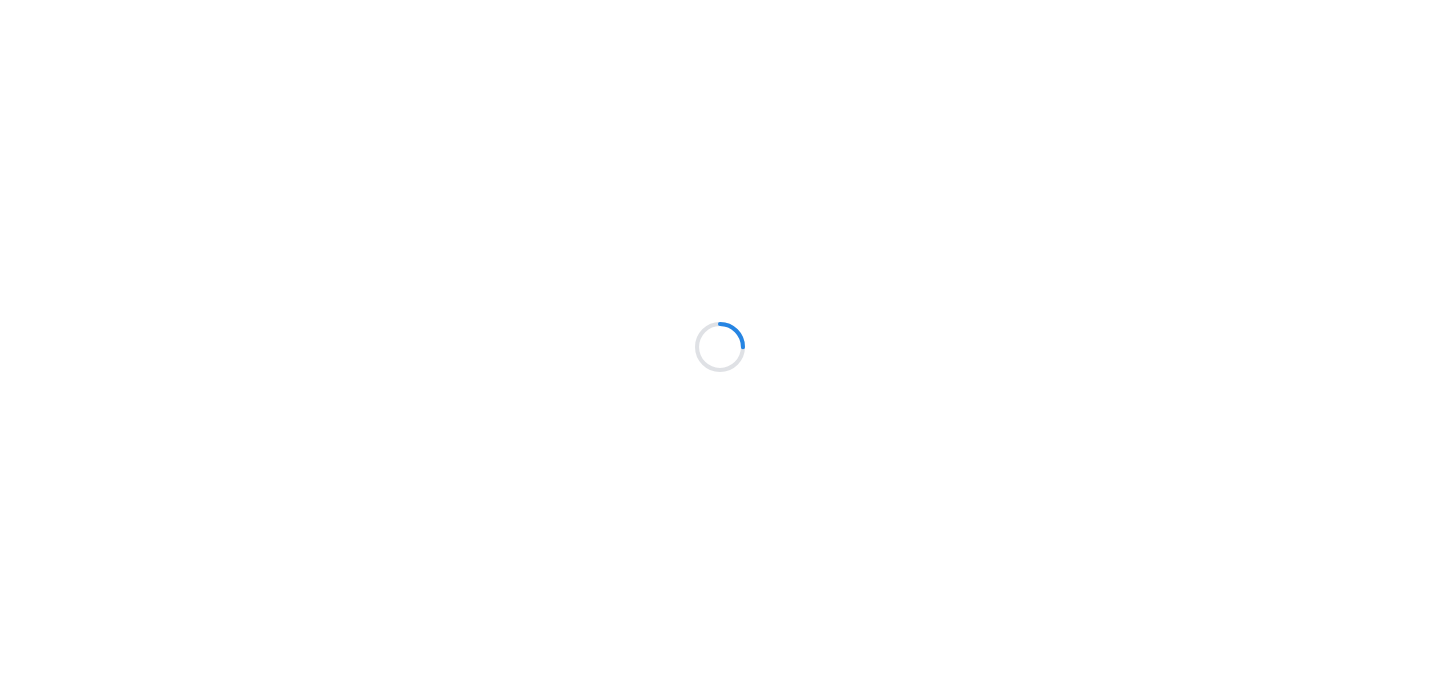 scroll, scrollTop: 0, scrollLeft: 0, axis: both 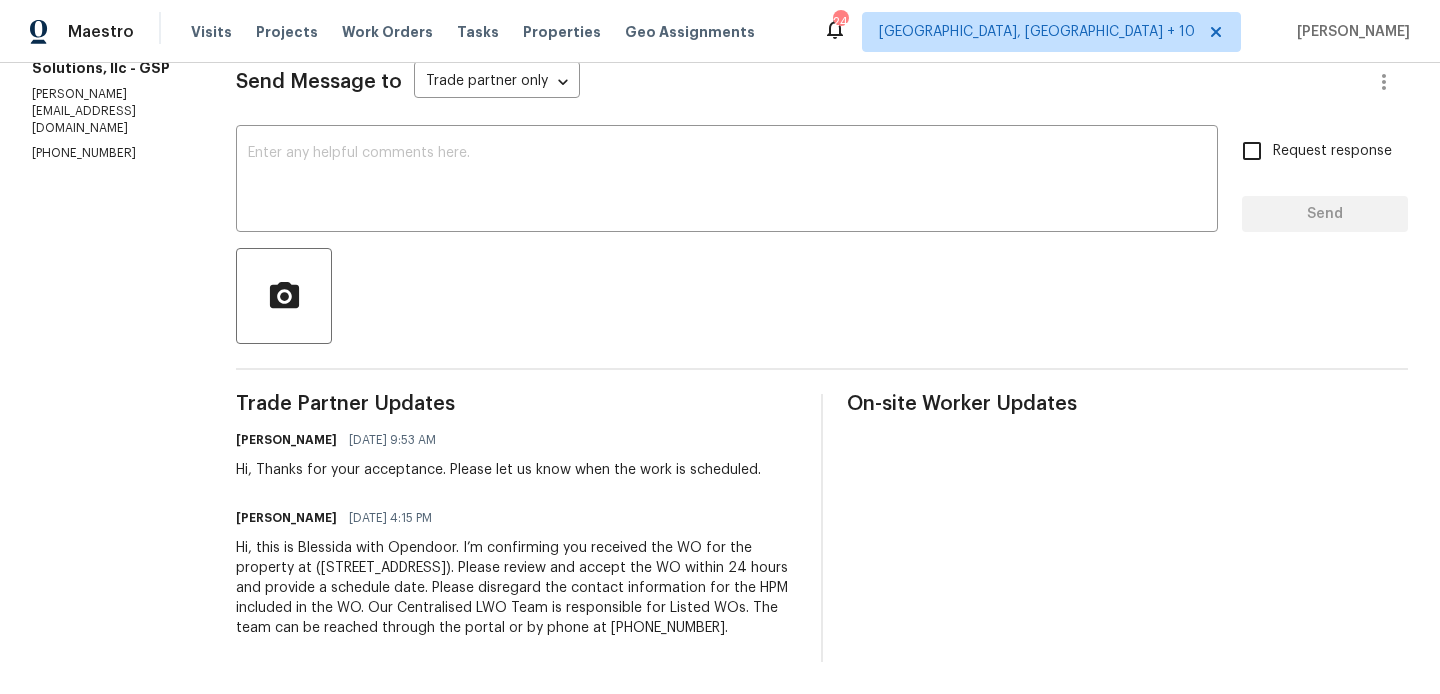 click on "[PHONE_NUMBER]" at bounding box center [110, 153] 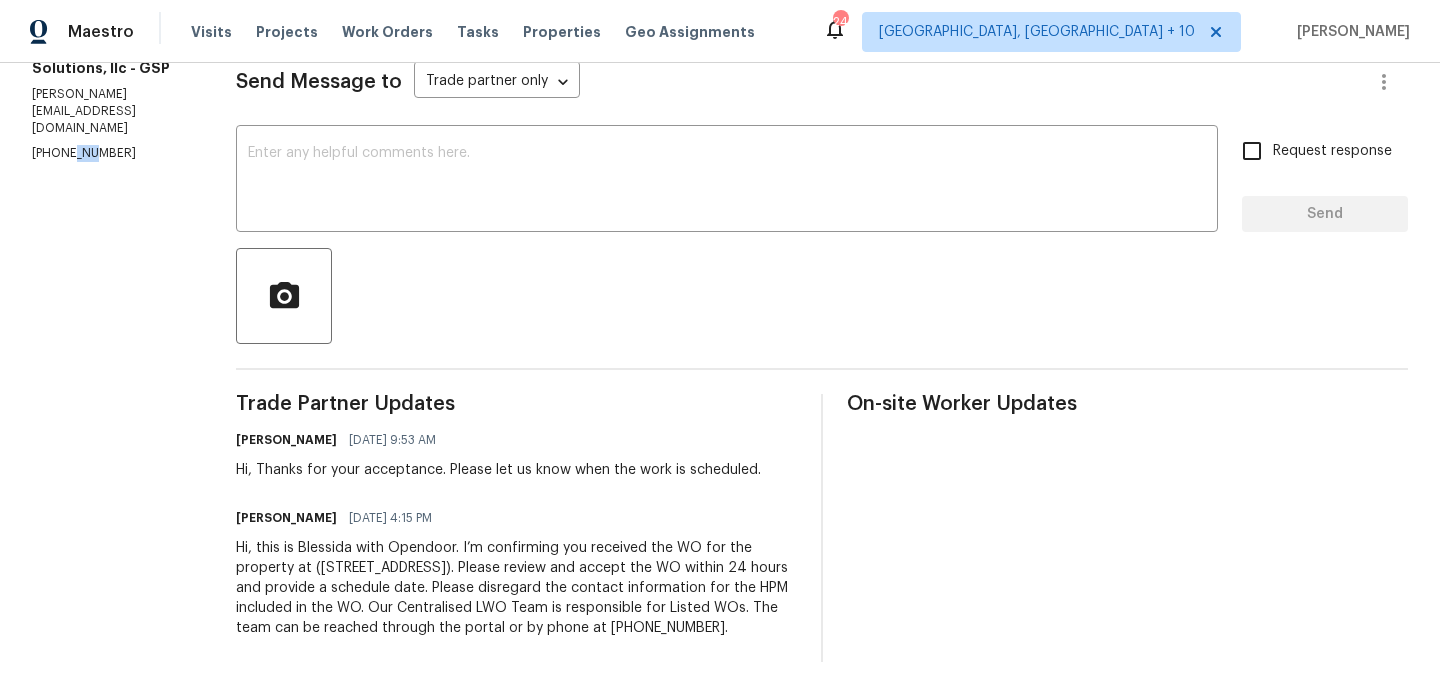 click on "(704) 779-0386" at bounding box center [110, 153] 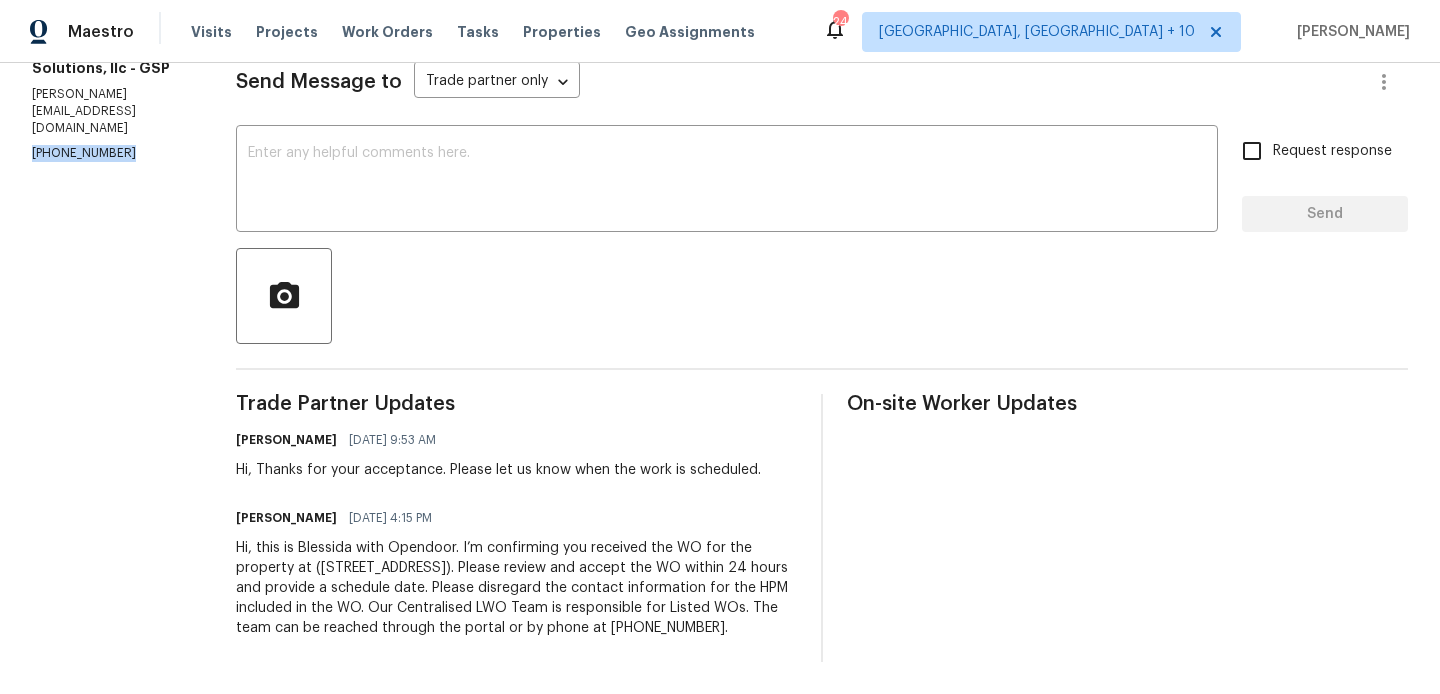 click on "(704) 779-0386" at bounding box center [110, 153] 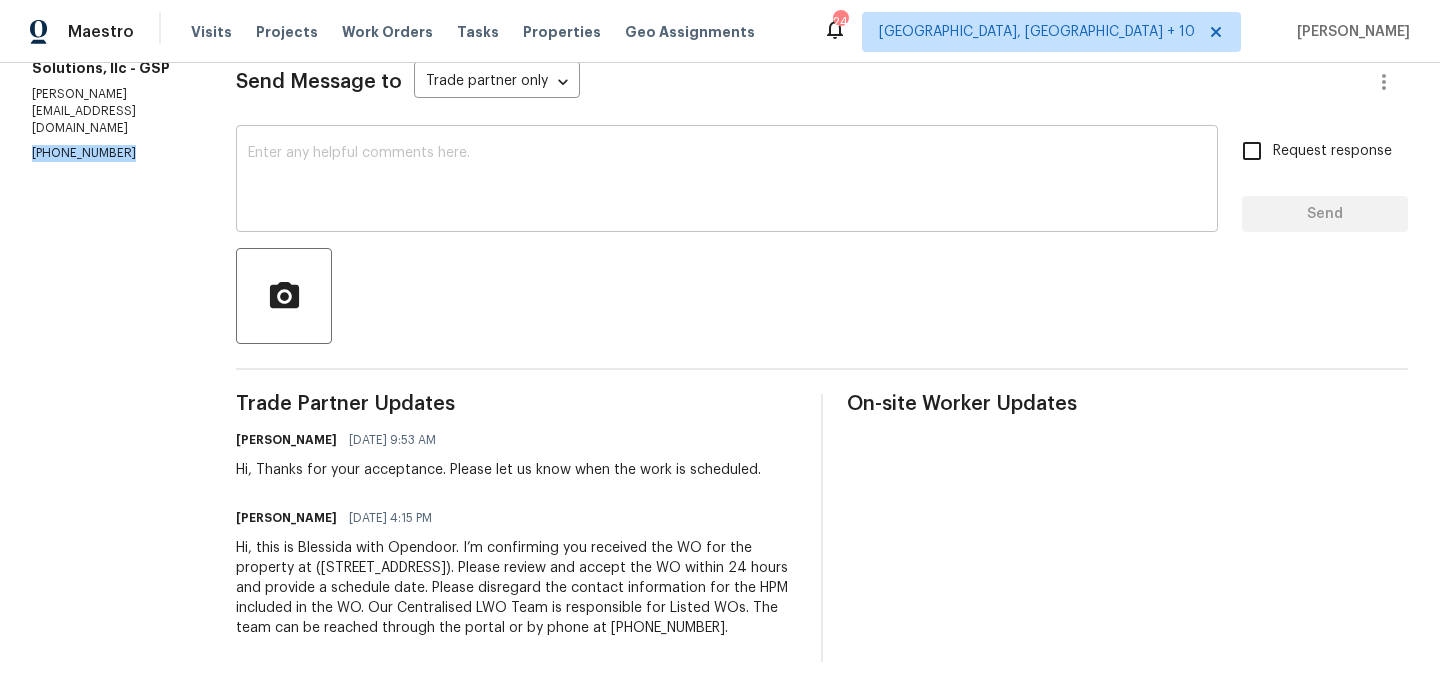 scroll, scrollTop: 0, scrollLeft: 0, axis: both 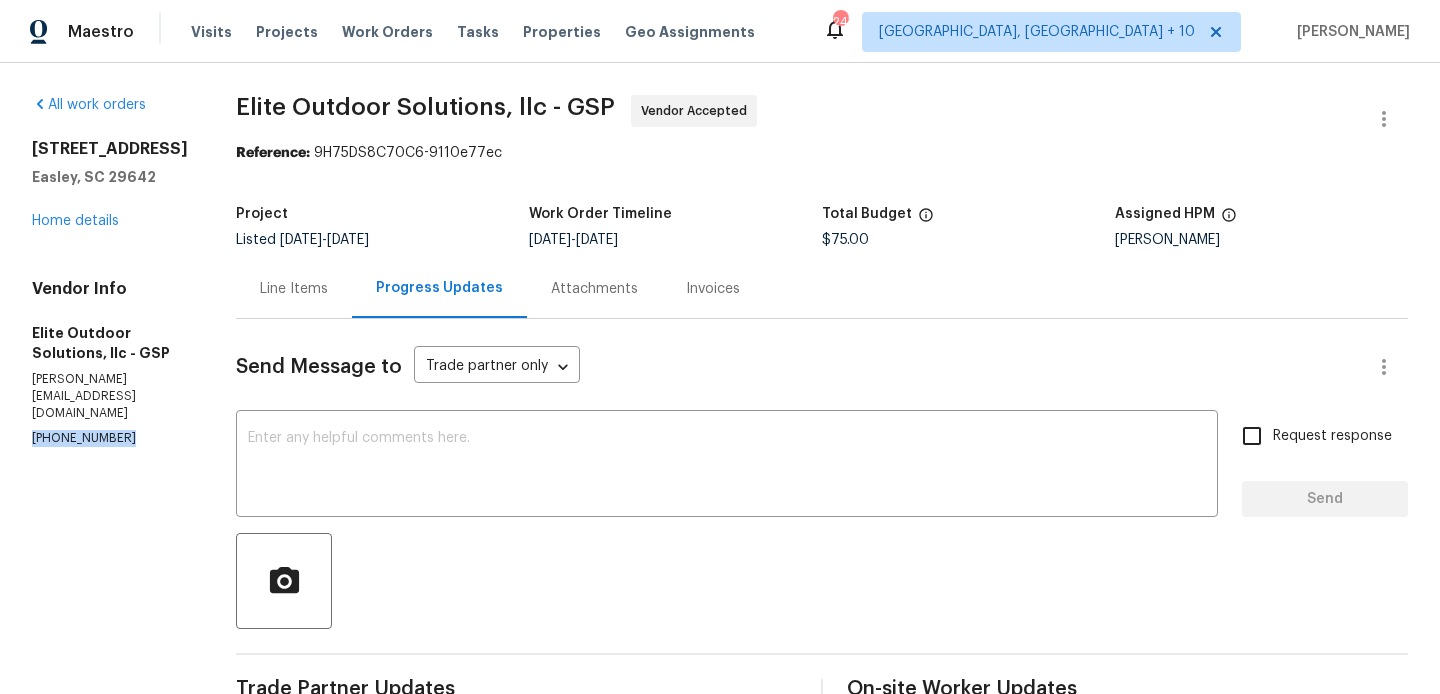 click on "[PHONE_NUMBER]" at bounding box center [110, 438] 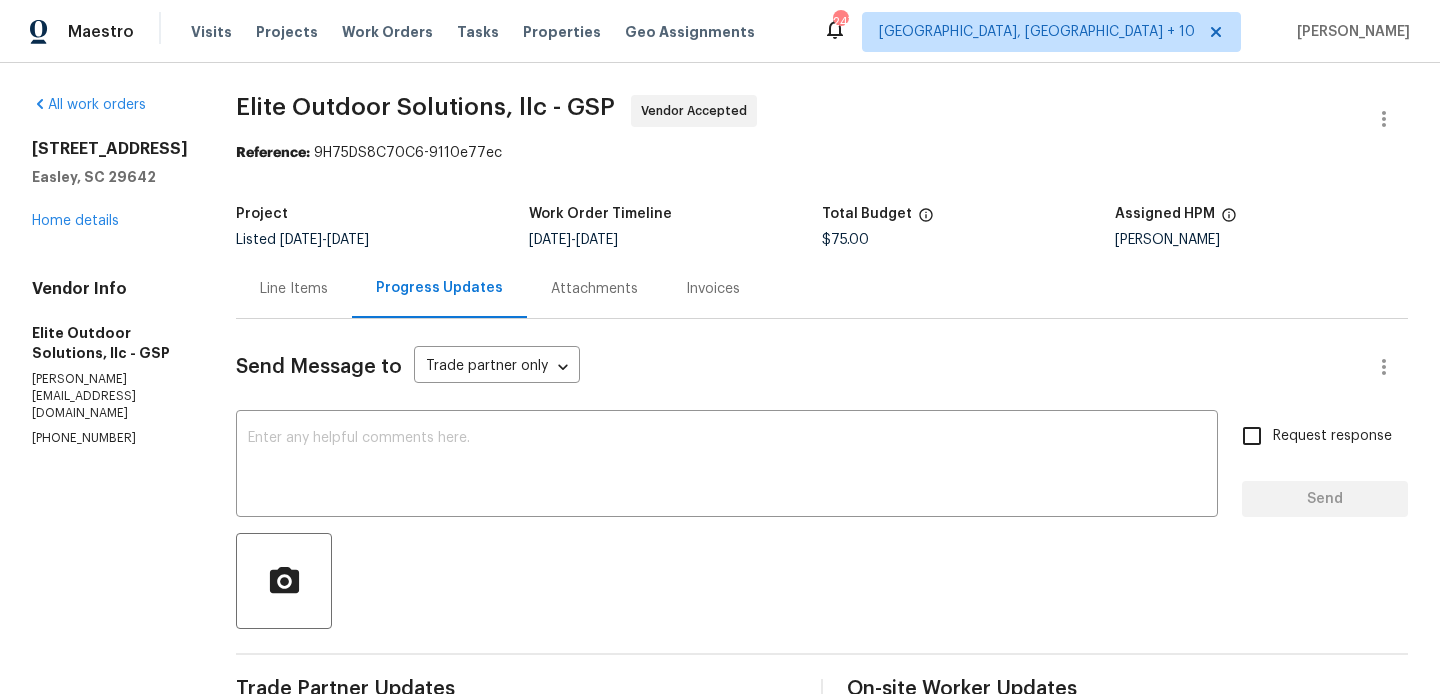 click on "[PHONE_NUMBER]" at bounding box center [110, 438] 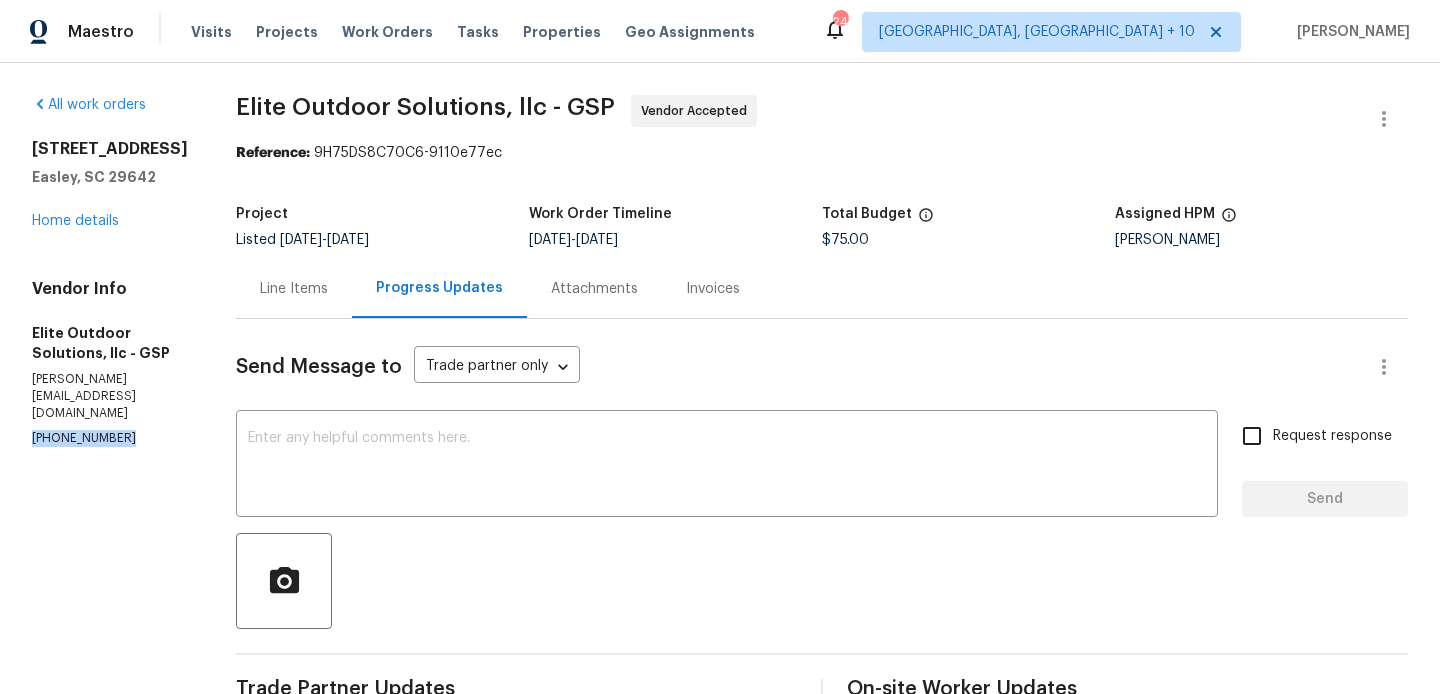 click on "[PHONE_NUMBER]" at bounding box center [110, 438] 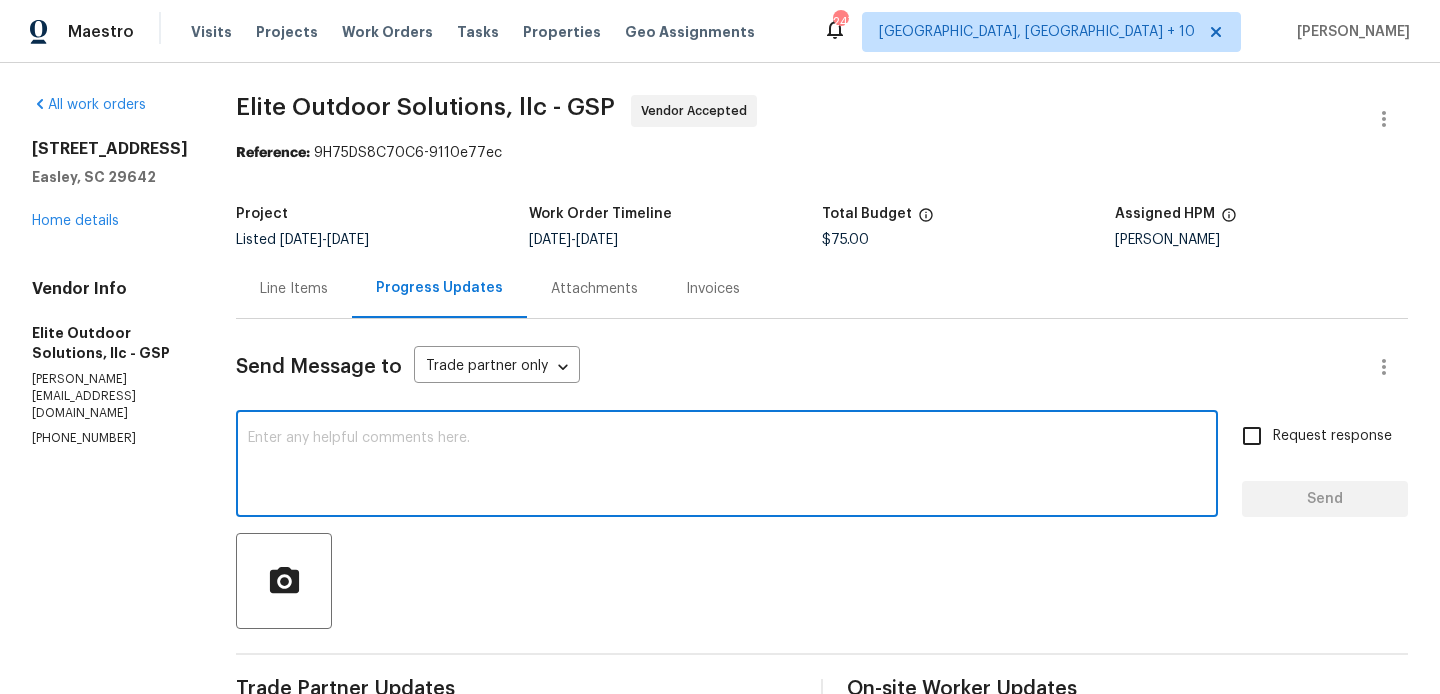 click at bounding box center (727, 466) 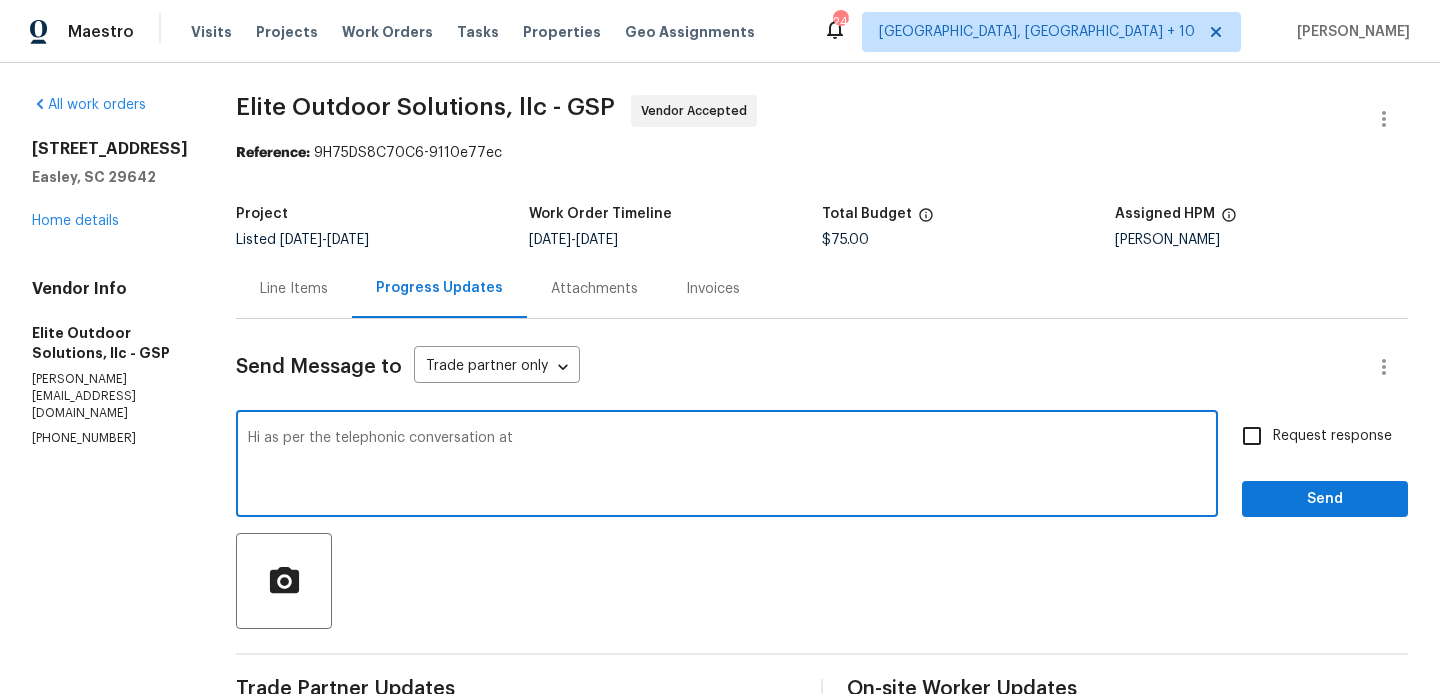 paste on "[PHONE_NUMBER]" 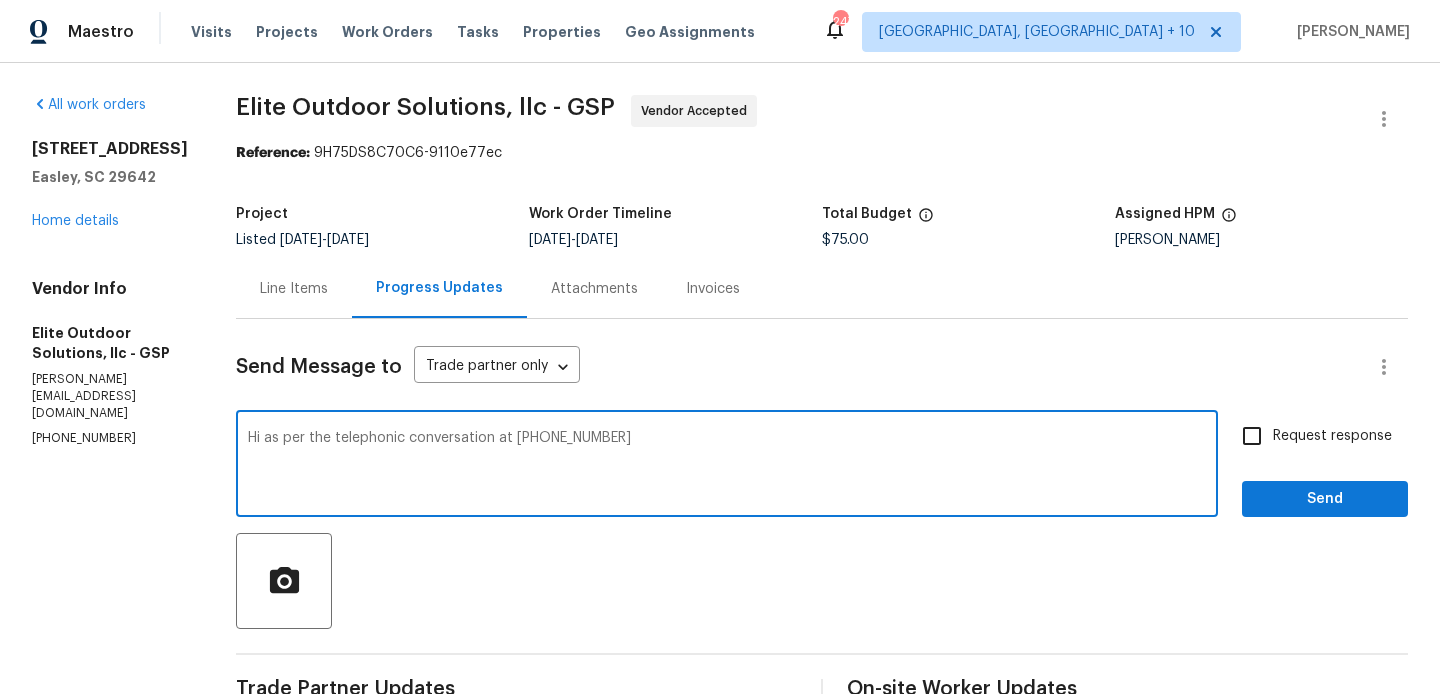 click on "Hi as per the telephonic conversation at (704) 779-0386" at bounding box center (727, 466) 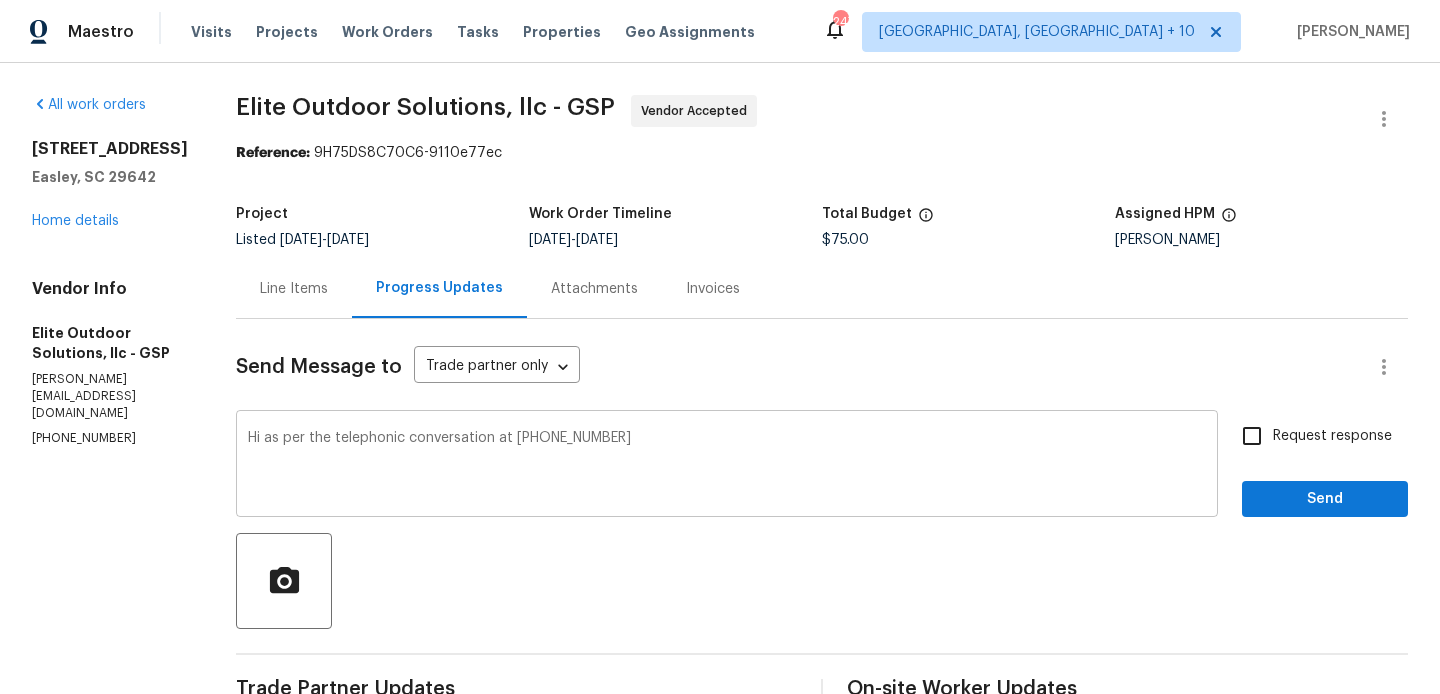 click on "Hi as per the telephonic conversation at (704) 779-0386
x ​" at bounding box center [727, 466] 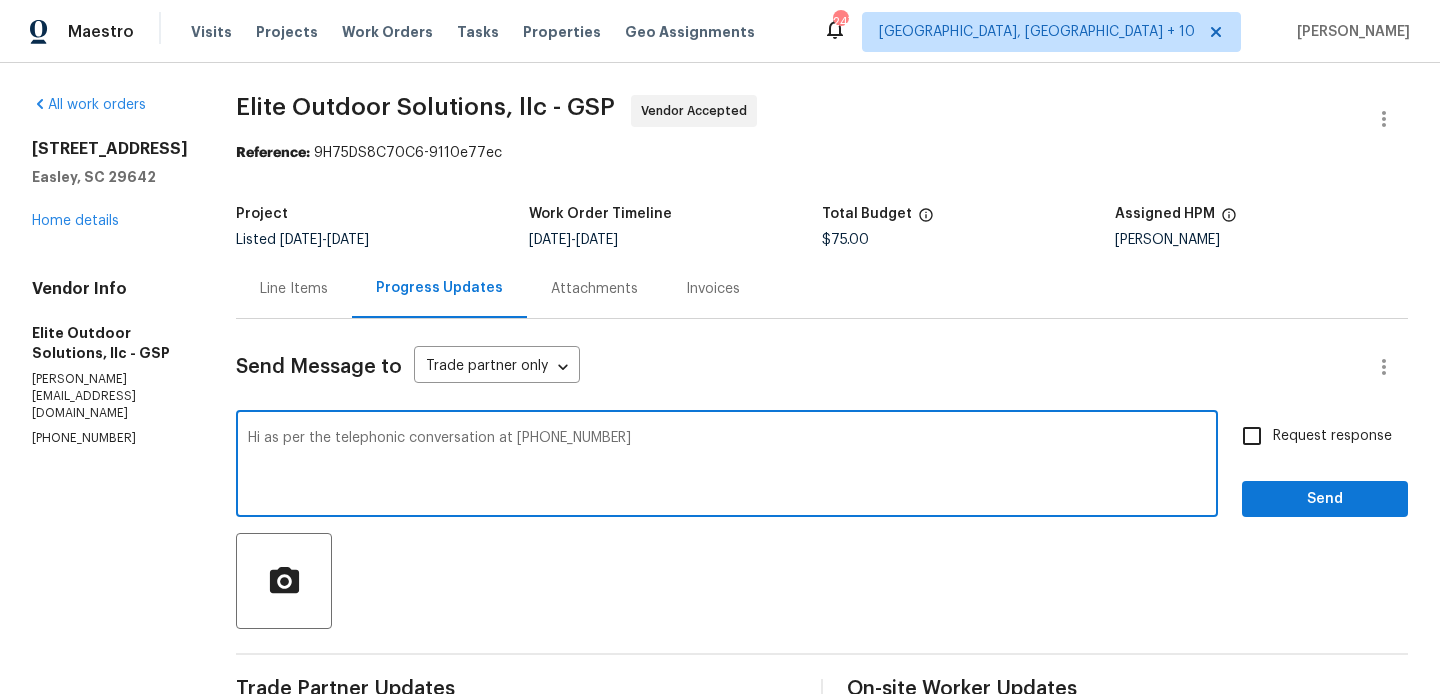 click on "Hi as per the telephonic conversation at (704) 779-0386" at bounding box center (727, 466) 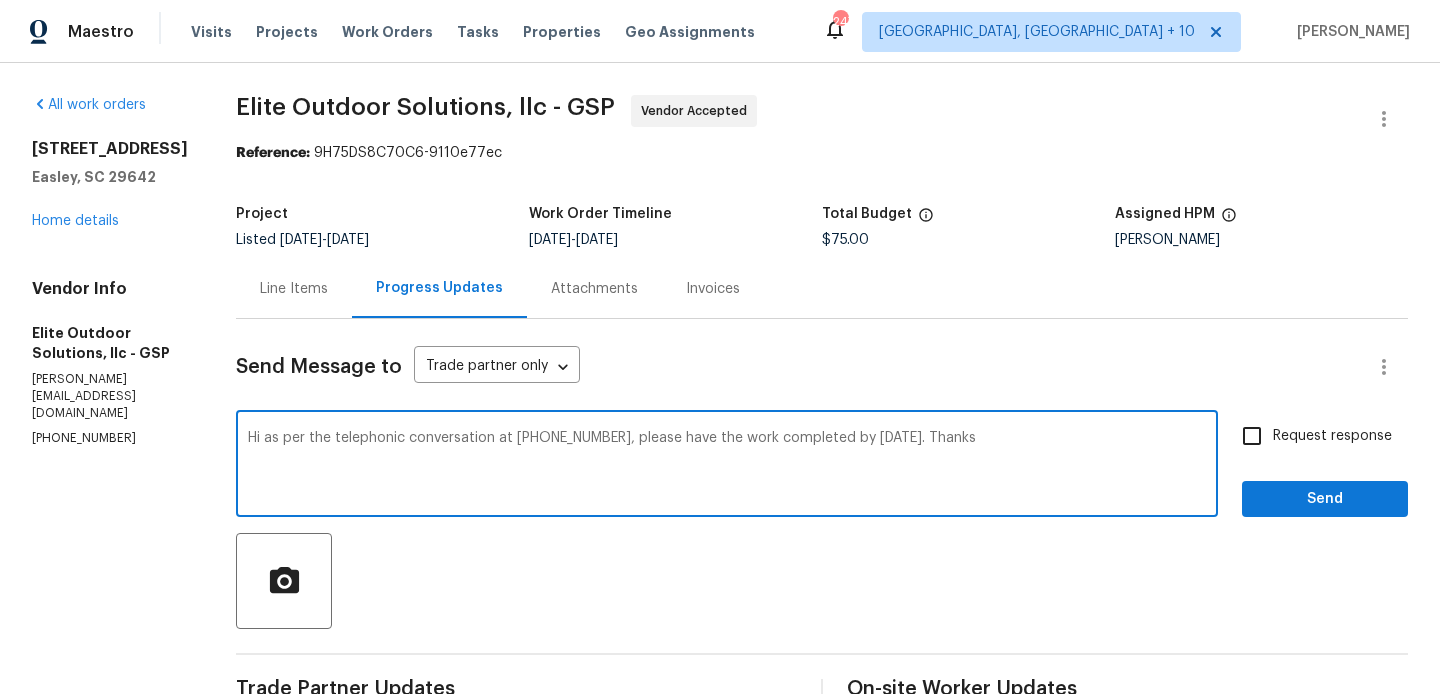 type on "Hi as per the telephonic conversation at (704) 779-0386, please have the work completed by tomorrow 7/22. Thanks" 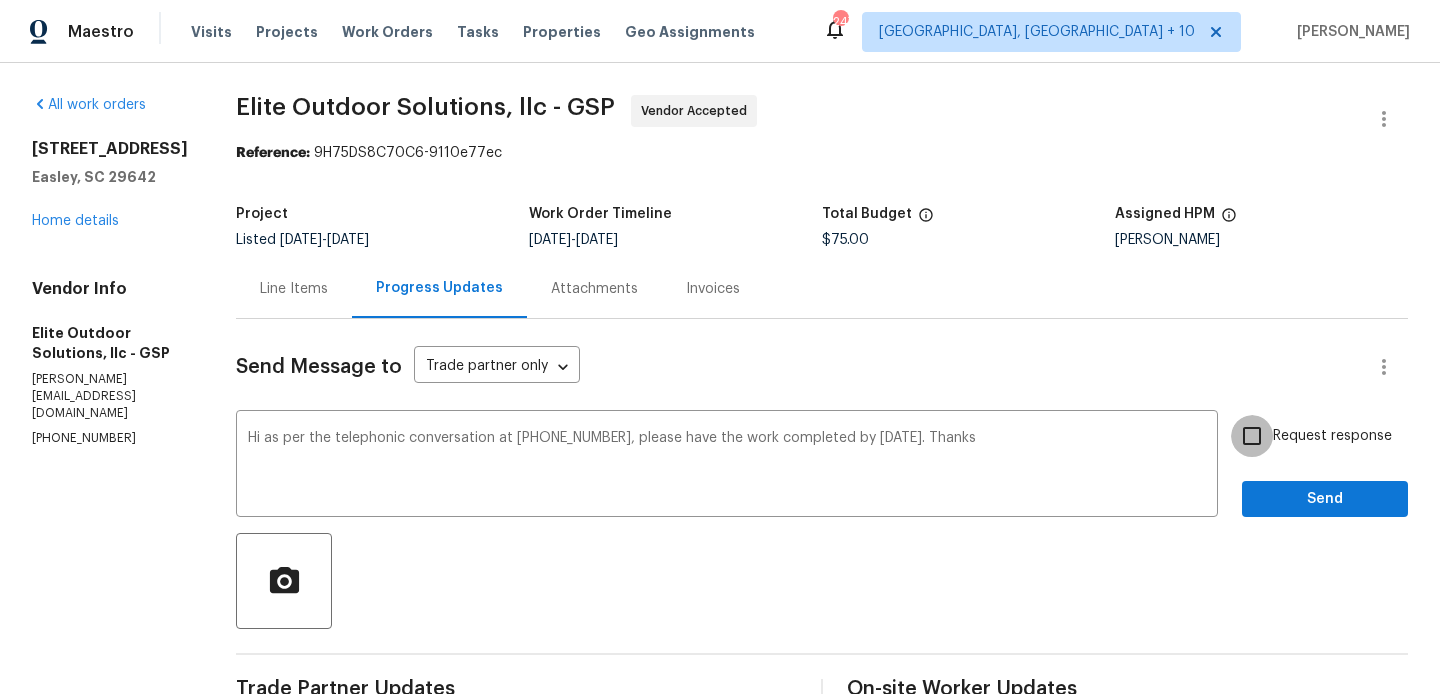 click on "Request response" at bounding box center (1252, 436) 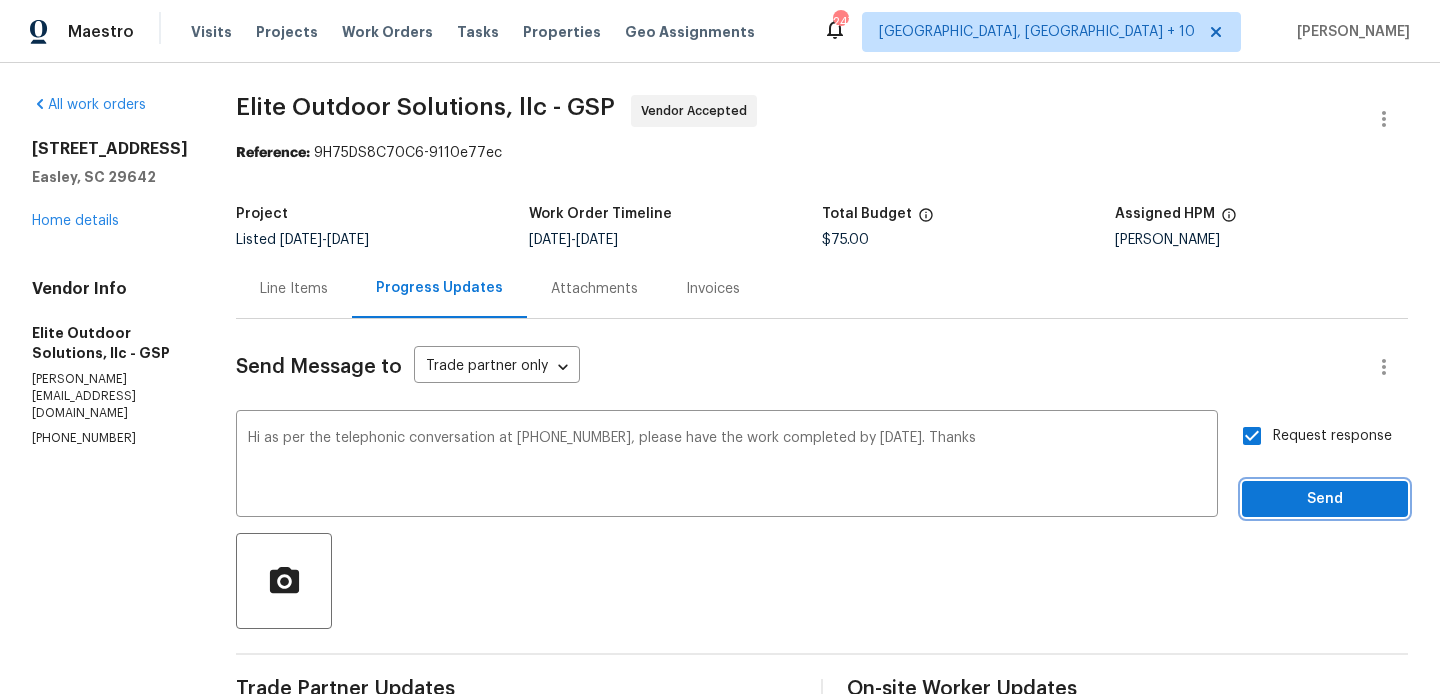 click on "Send" at bounding box center (1325, 499) 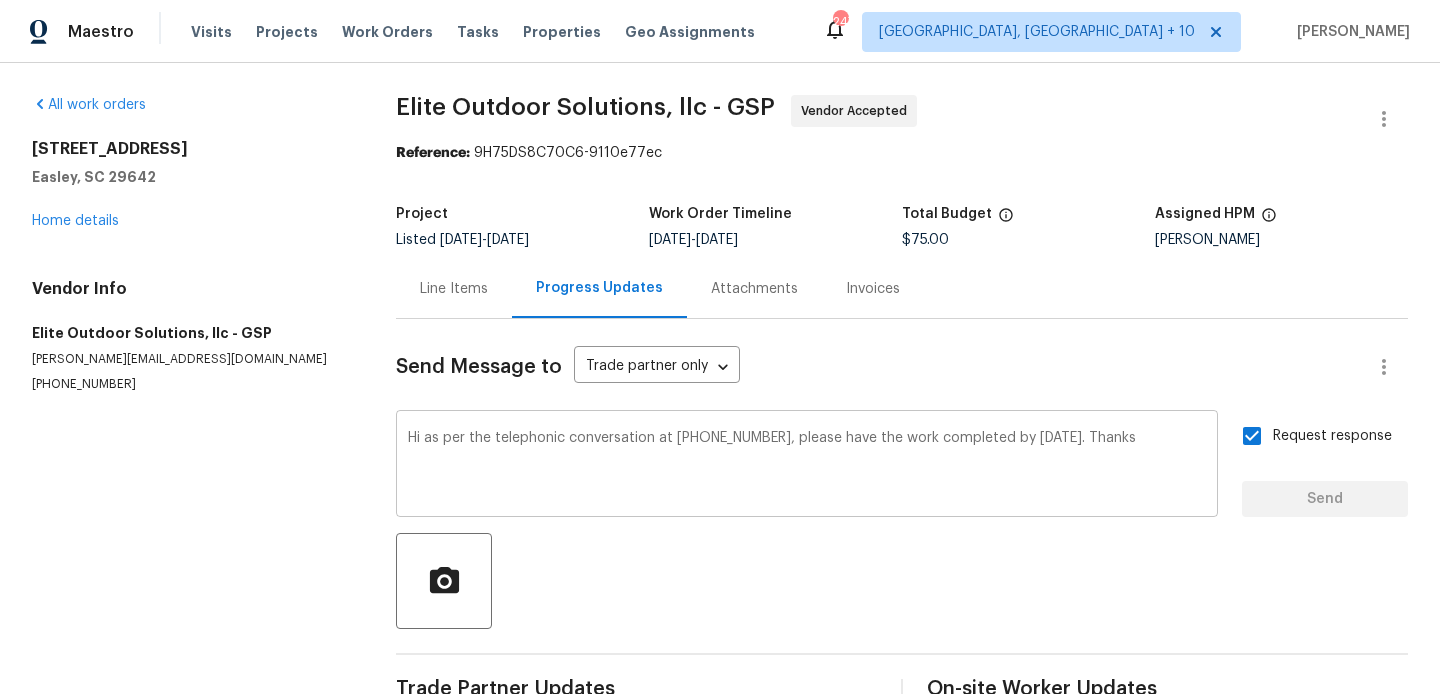 type 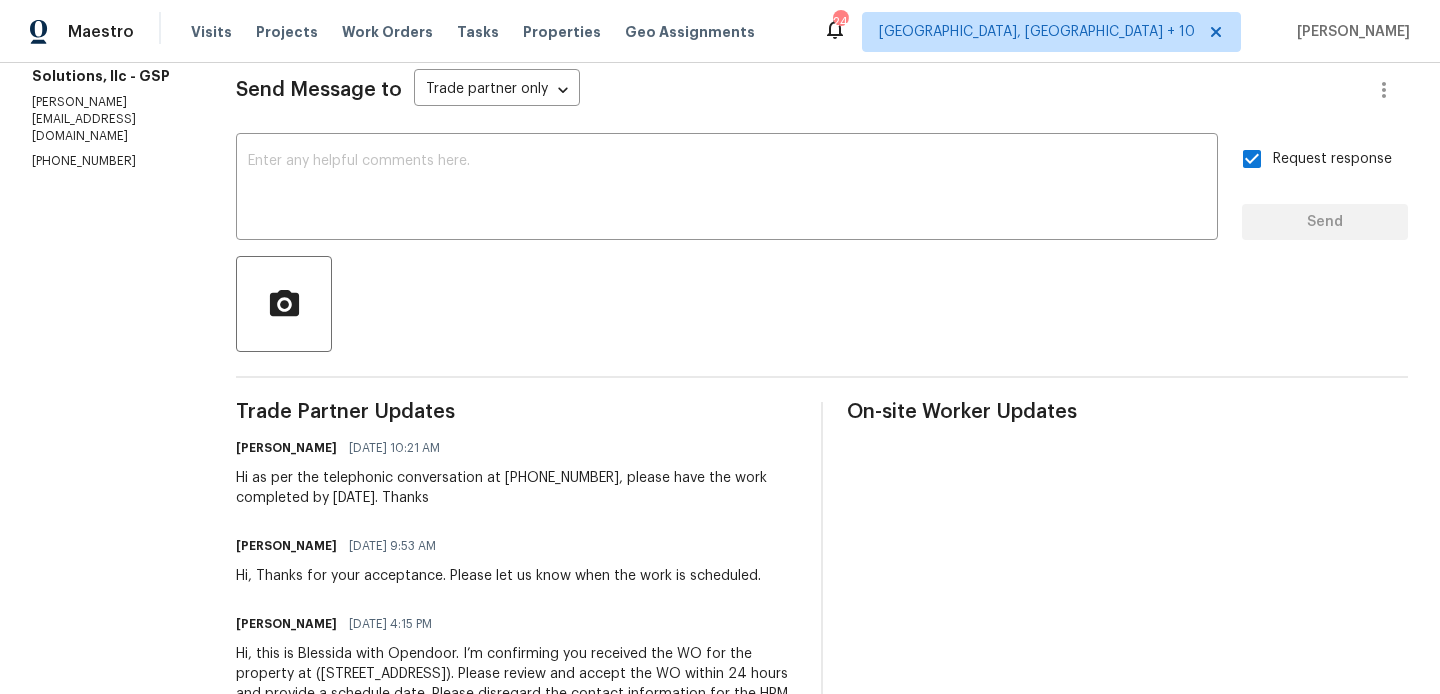 scroll, scrollTop: 0, scrollLeft: 0, axis: both 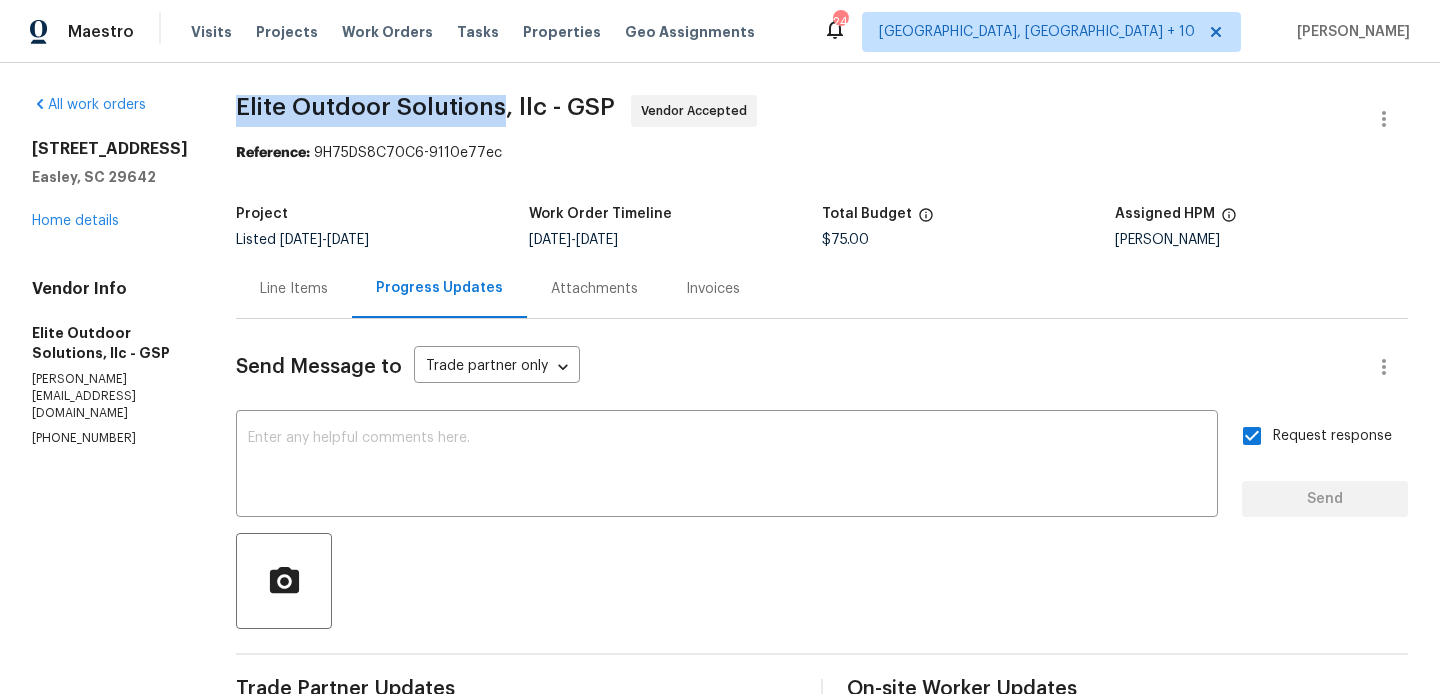drag, startPoint x: 203, startPoint y: 100, endPoint x: 466, endPoint y: 116, distance: 263.48624 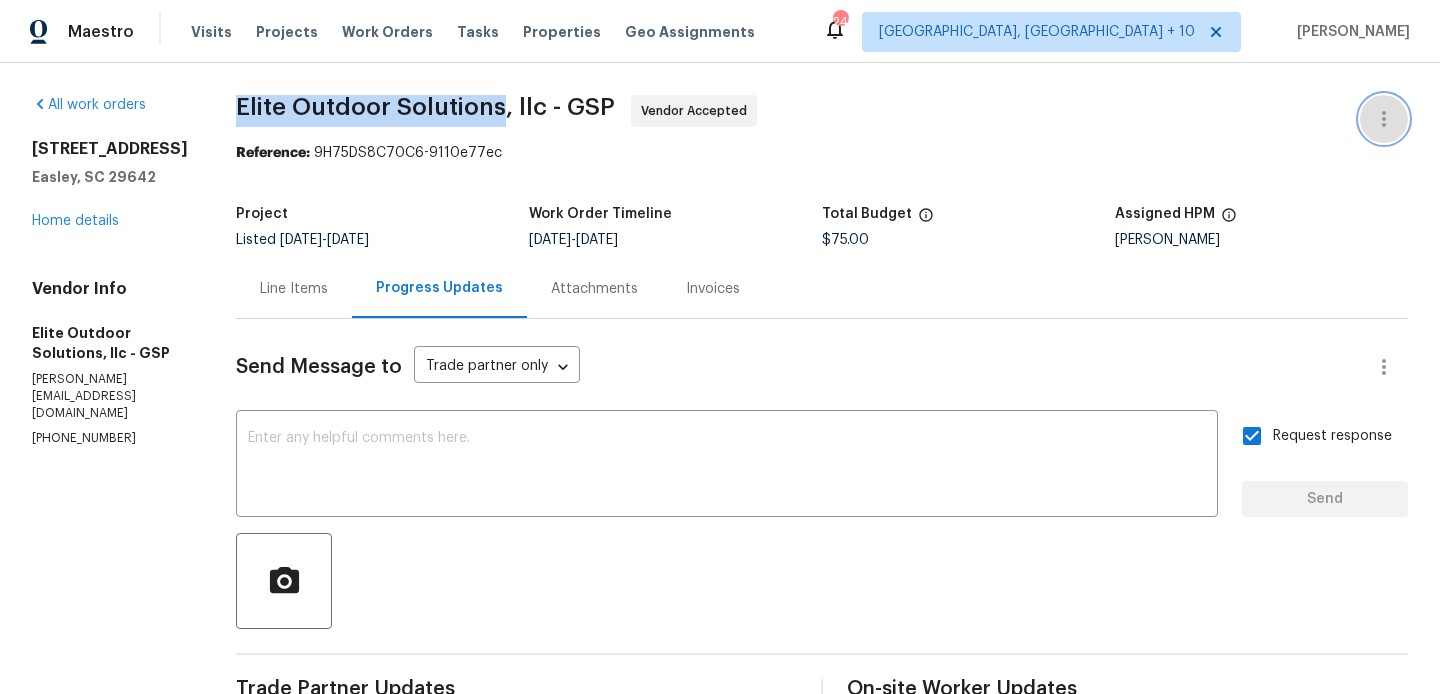 click 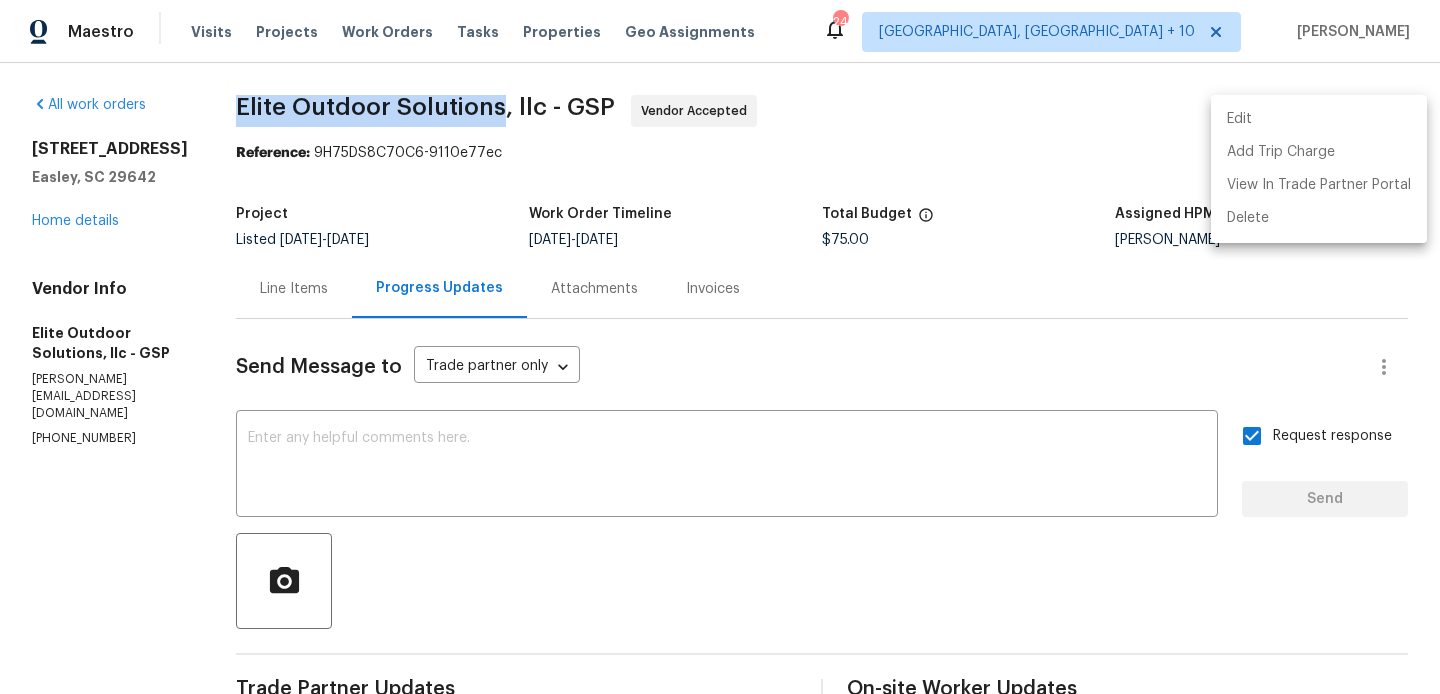 click on "Edit" at bounding box center (1319, 119) 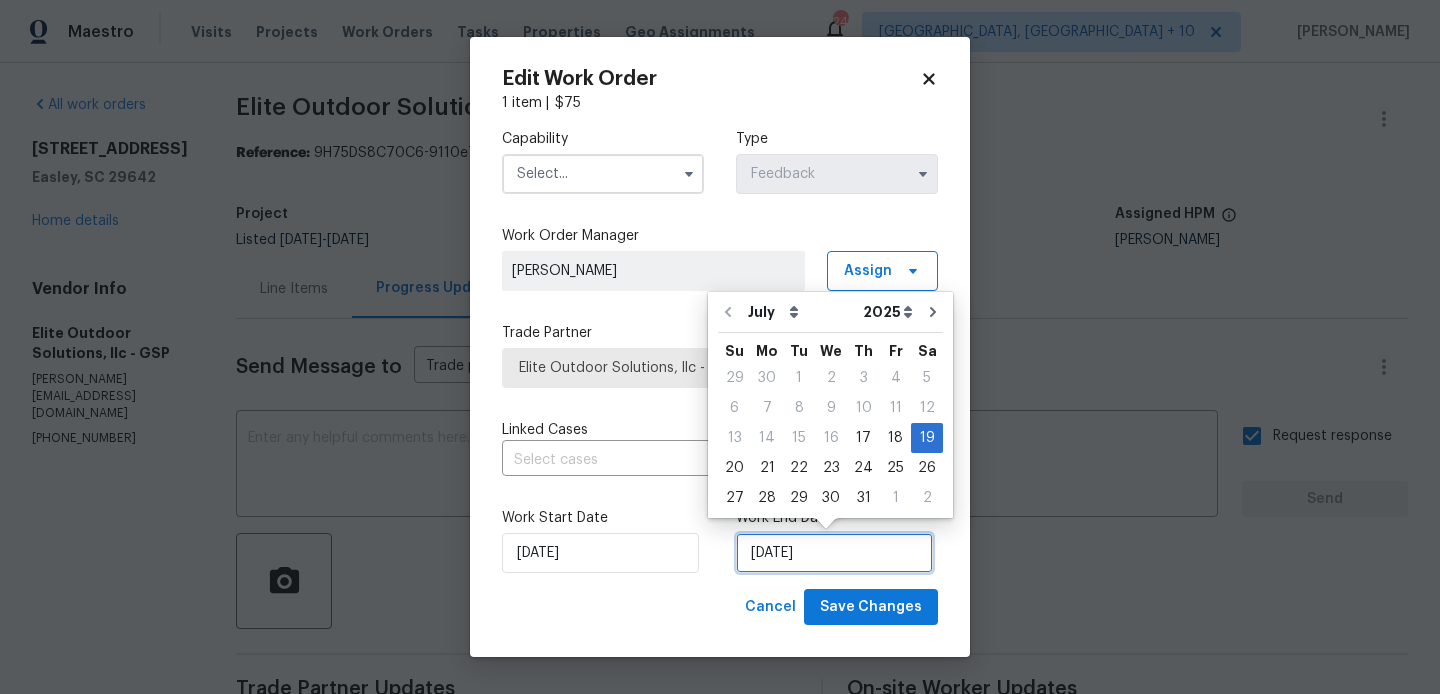 click on "19/07/2025" at bounding box center [834, 553] 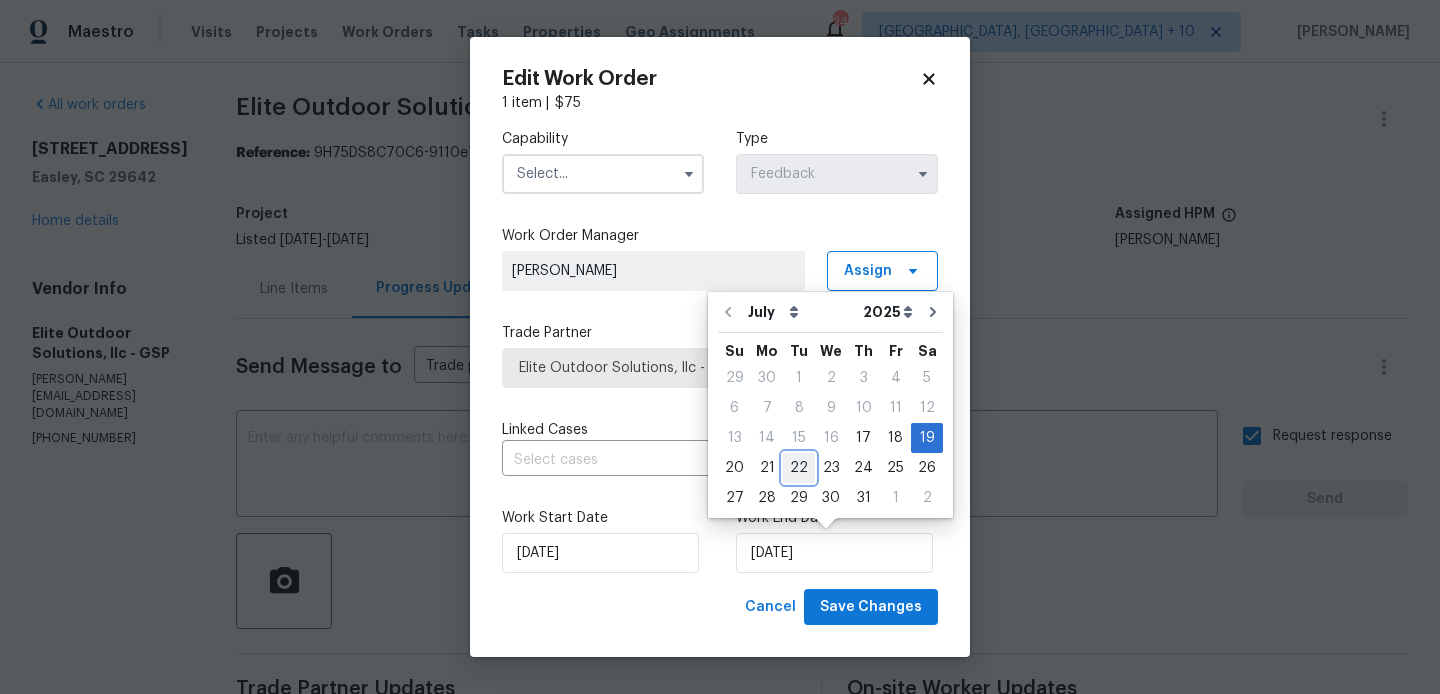 click on "22" at bounding box center [799, 468] 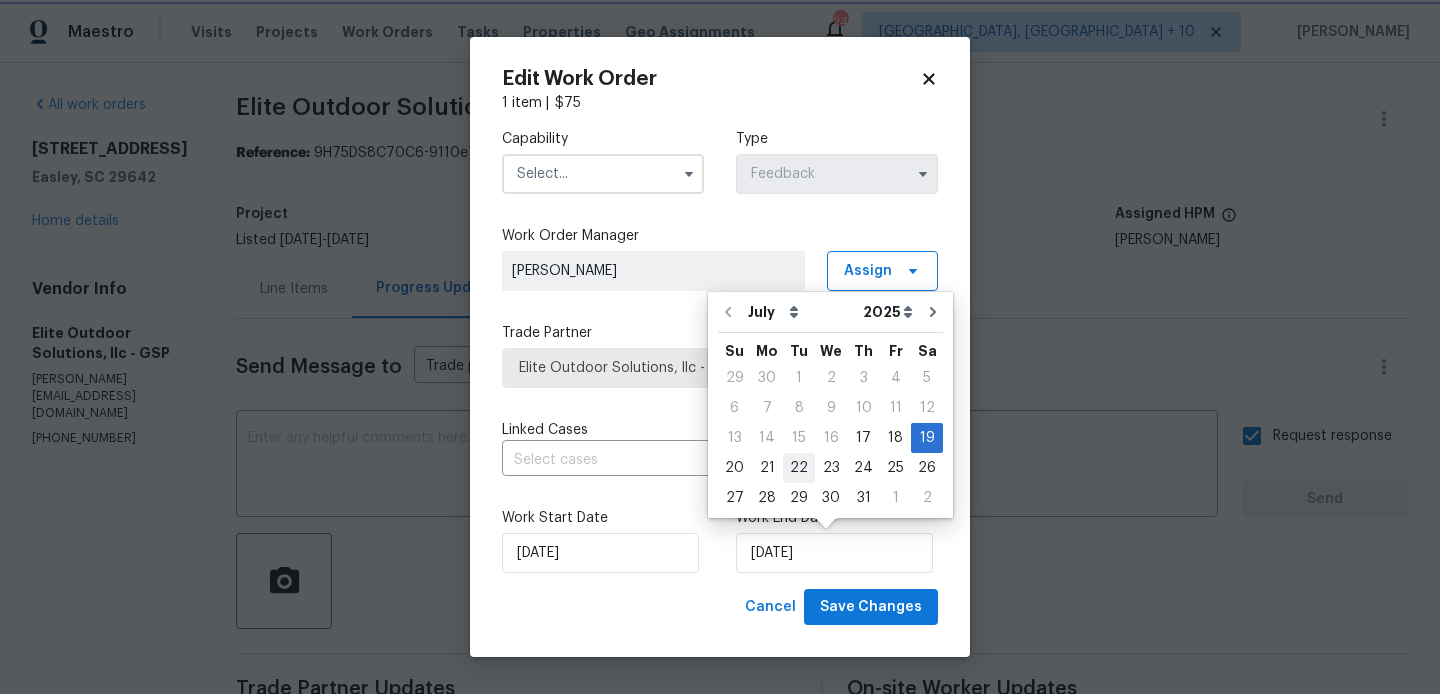 type on "22/07/2025" 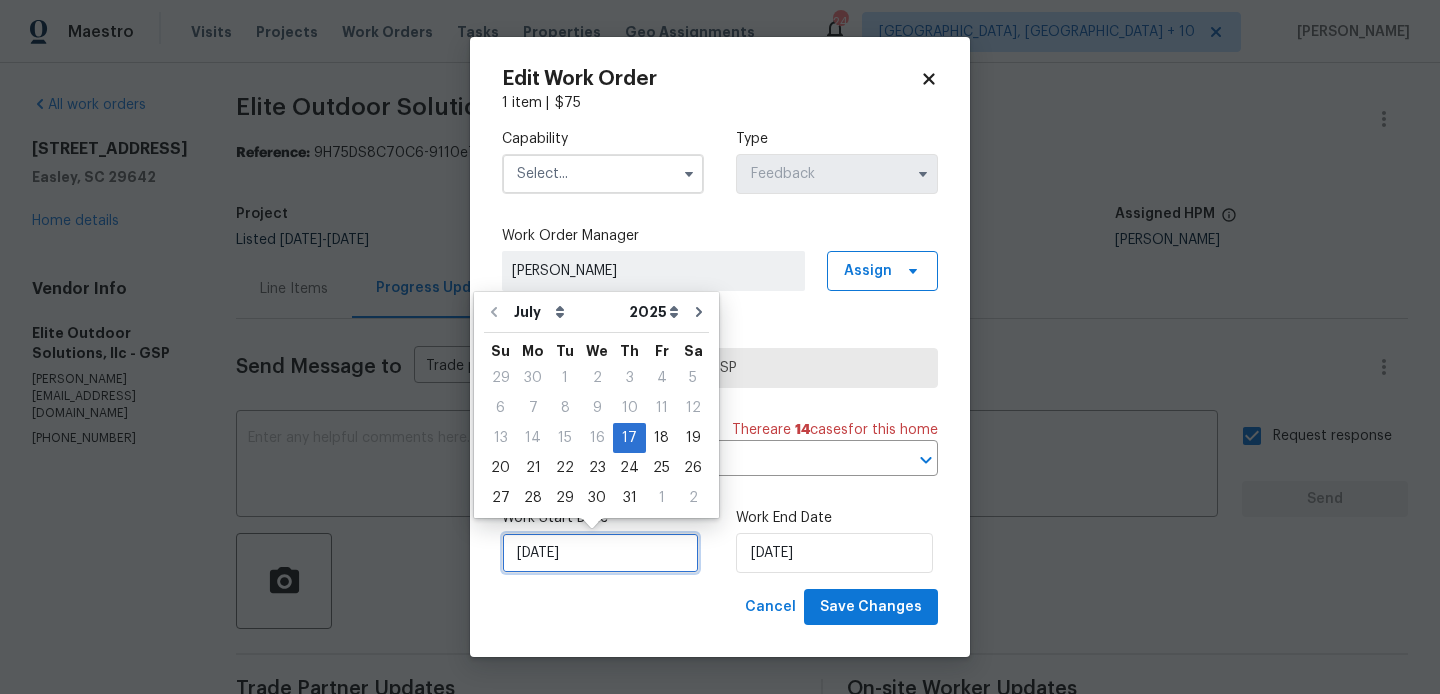 click on "17/07/2025" at bounding box center (600, 553) 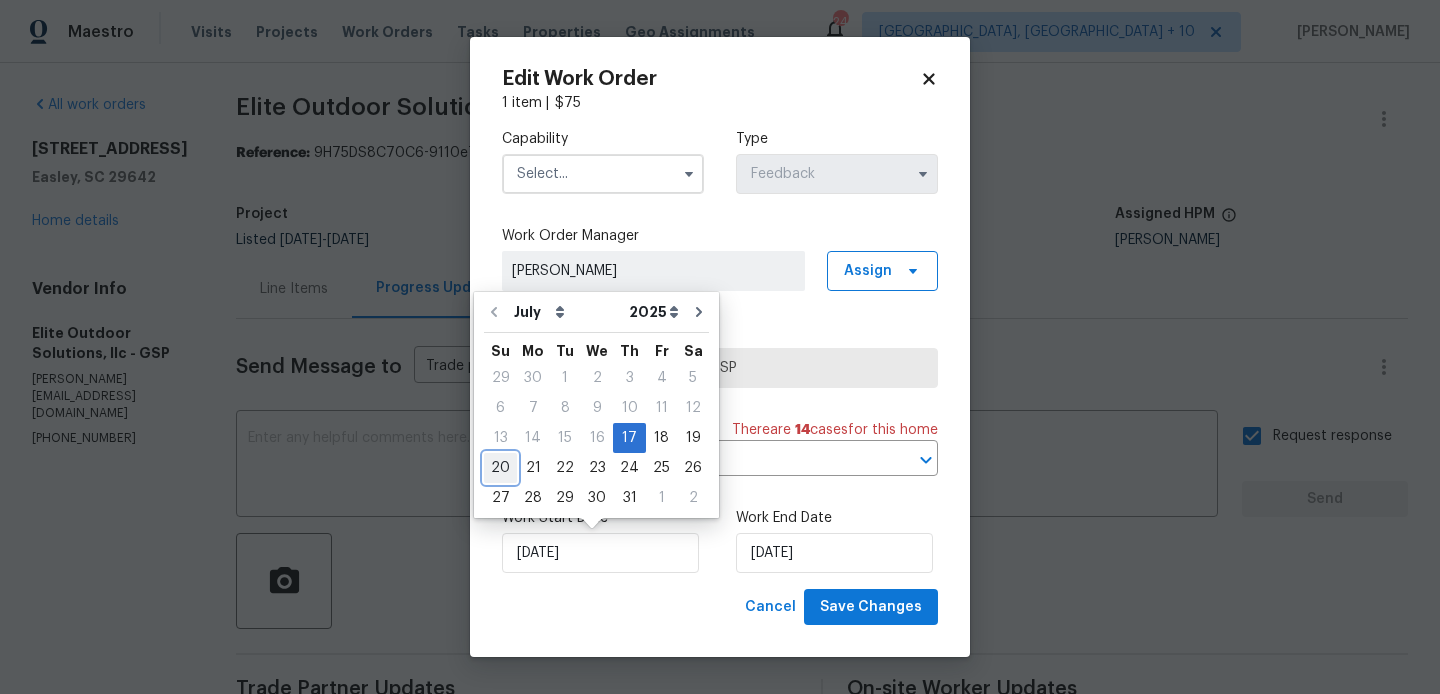 click on "20" at bounding box center (500, 468) 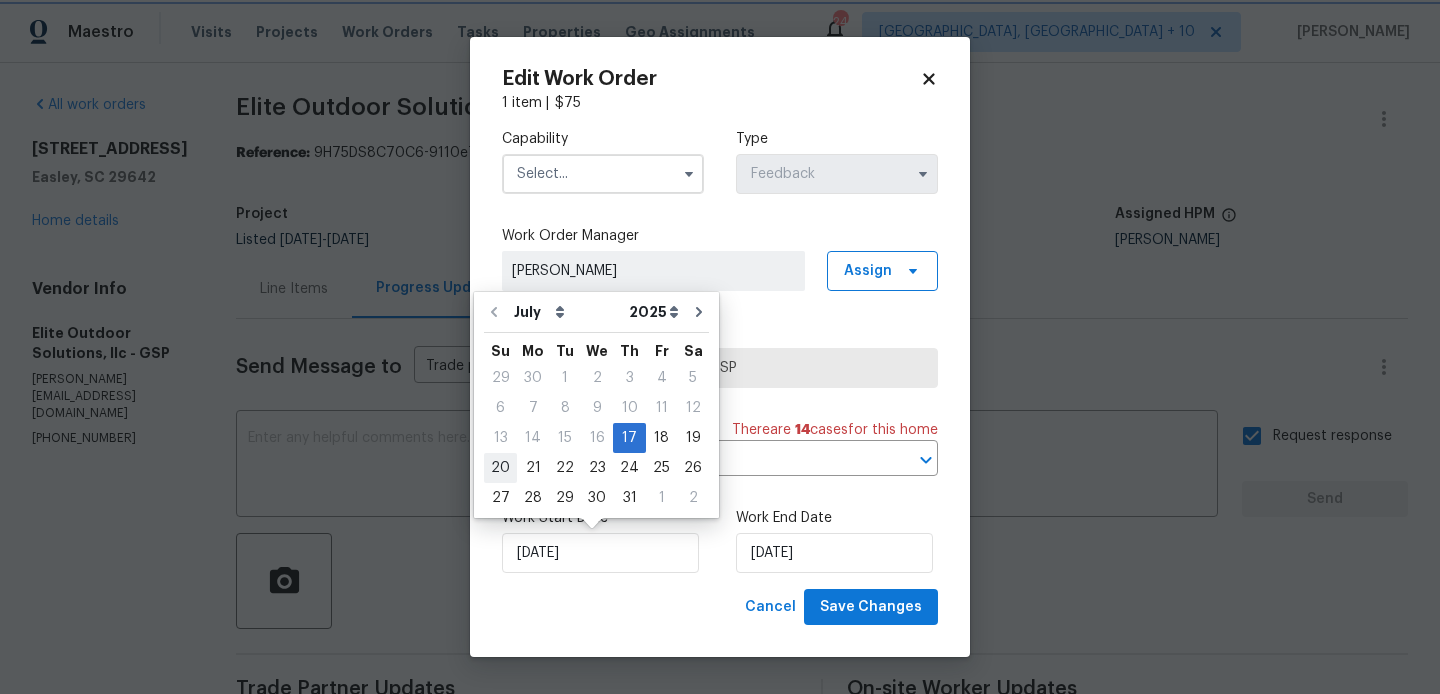 type on "20/07/2025" 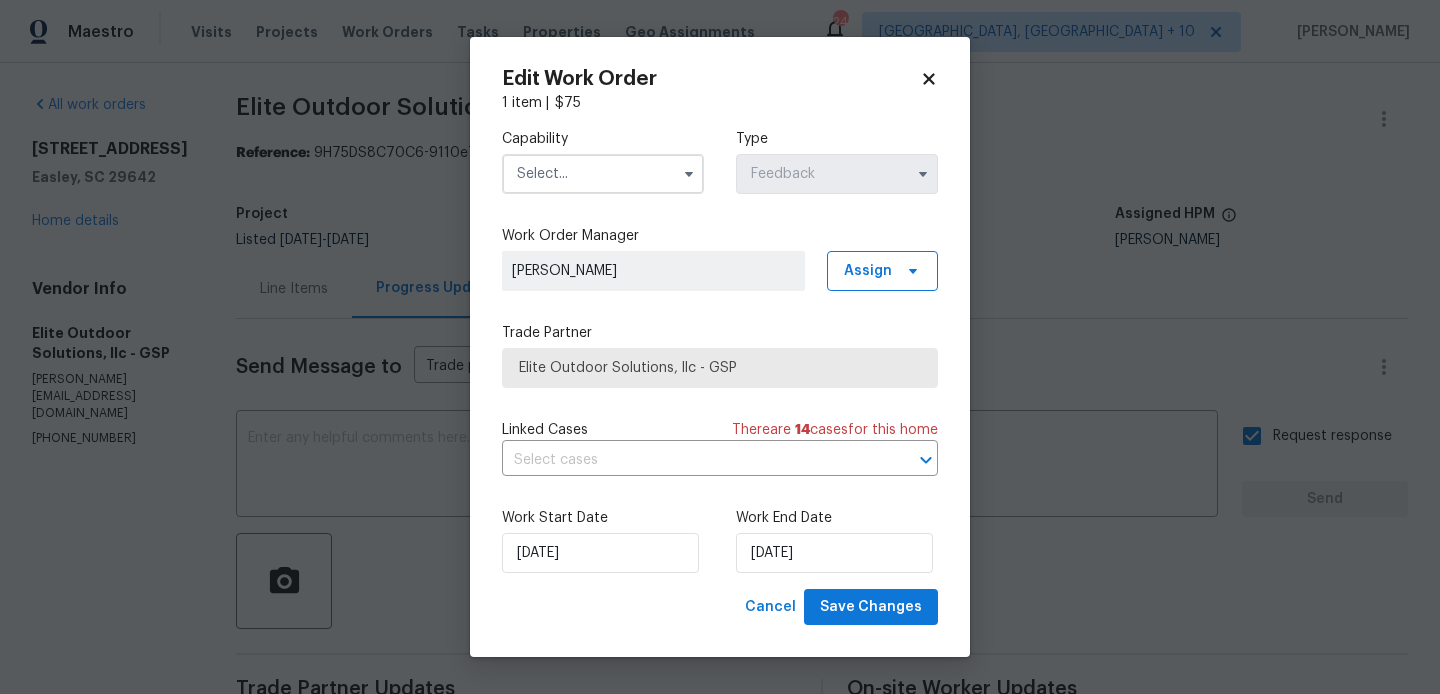 click at bounding box center (603, 174) 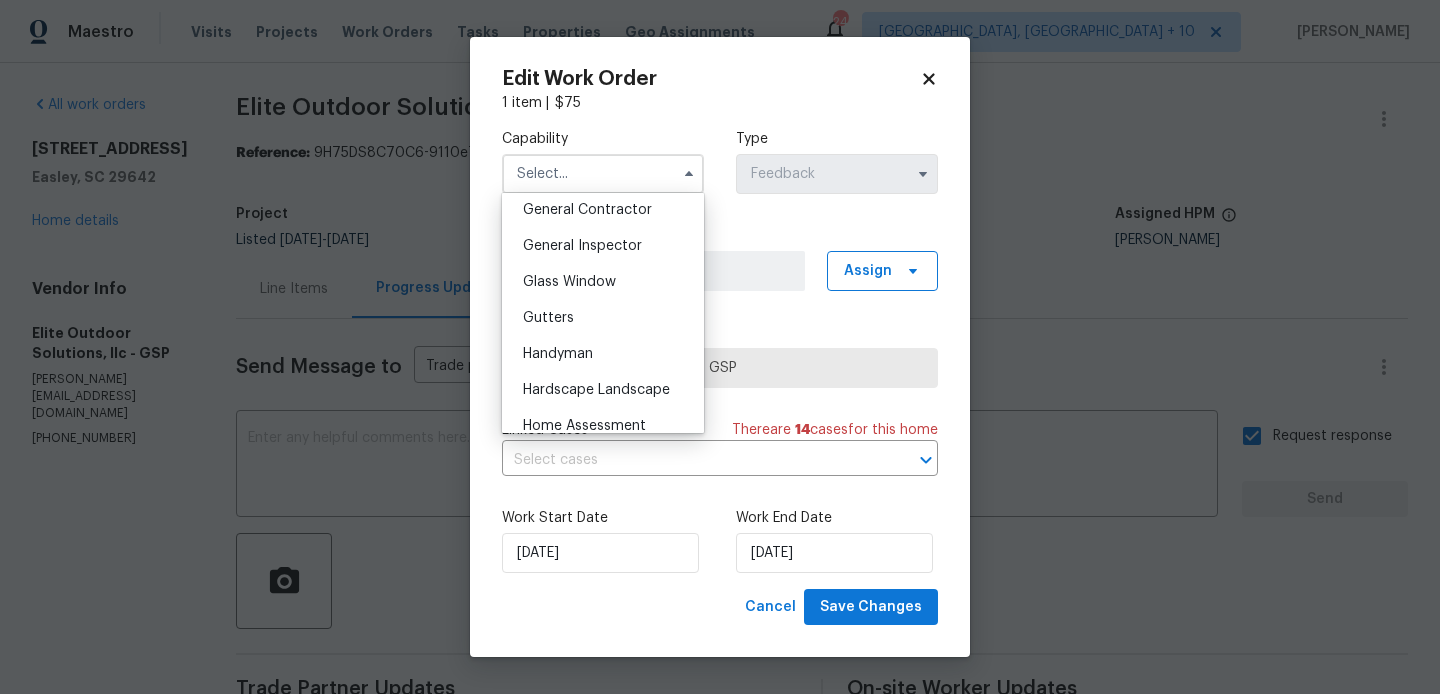 scroll, scrollTop: 978, scrollLeft: 0, axis: vertical 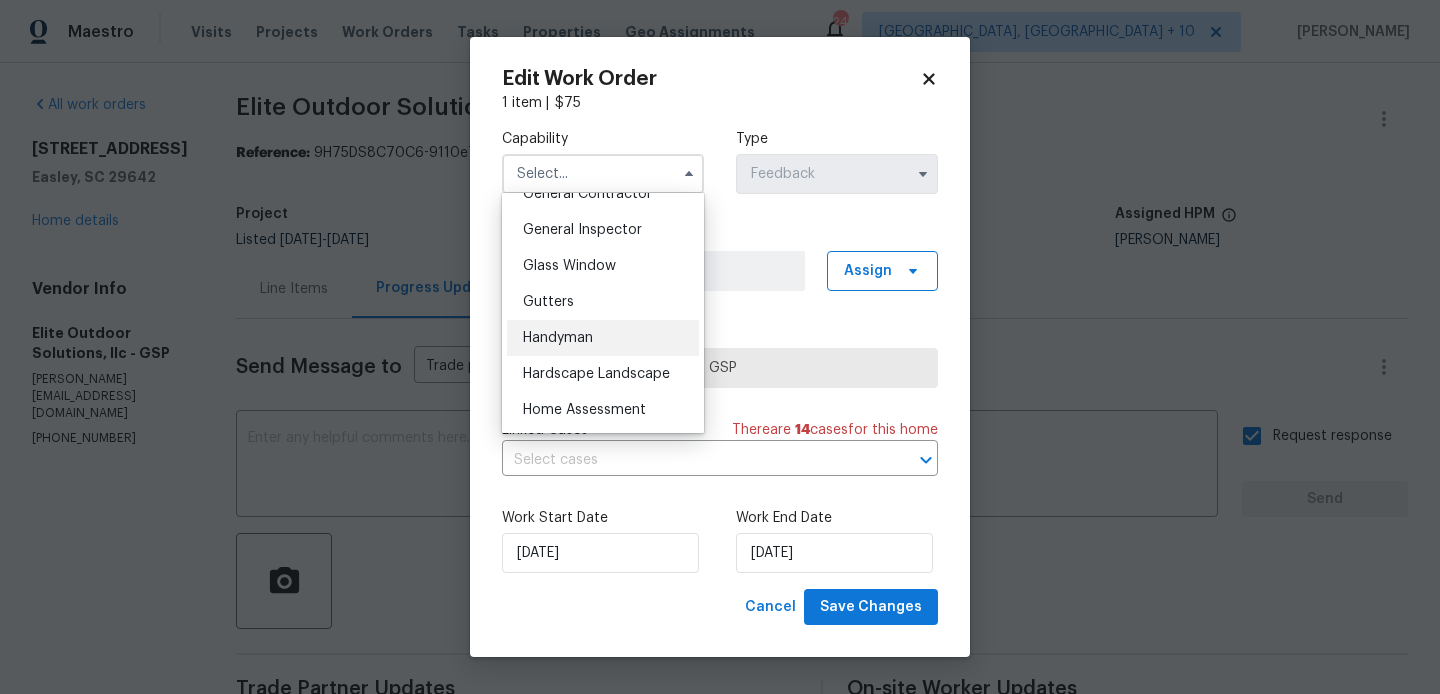 click on "Handyman" at bounding box center [603, 338] 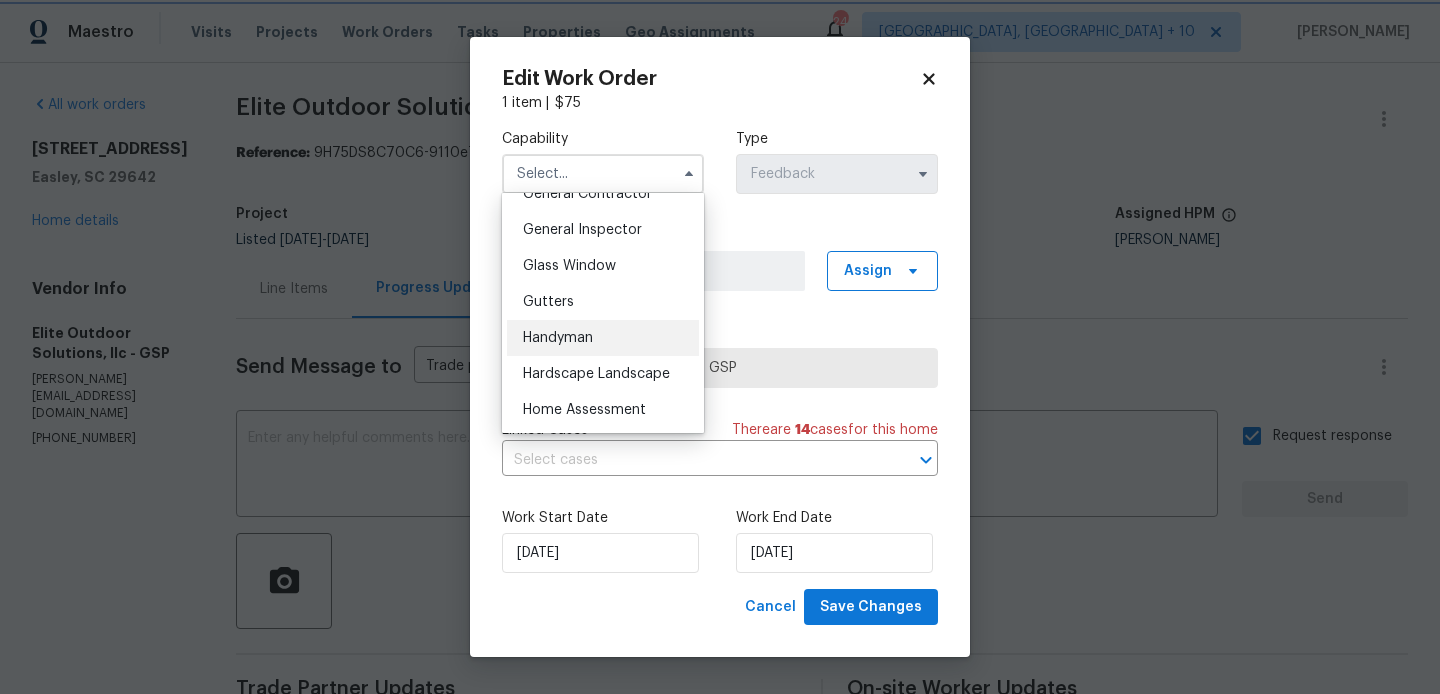 type on "Handyman" 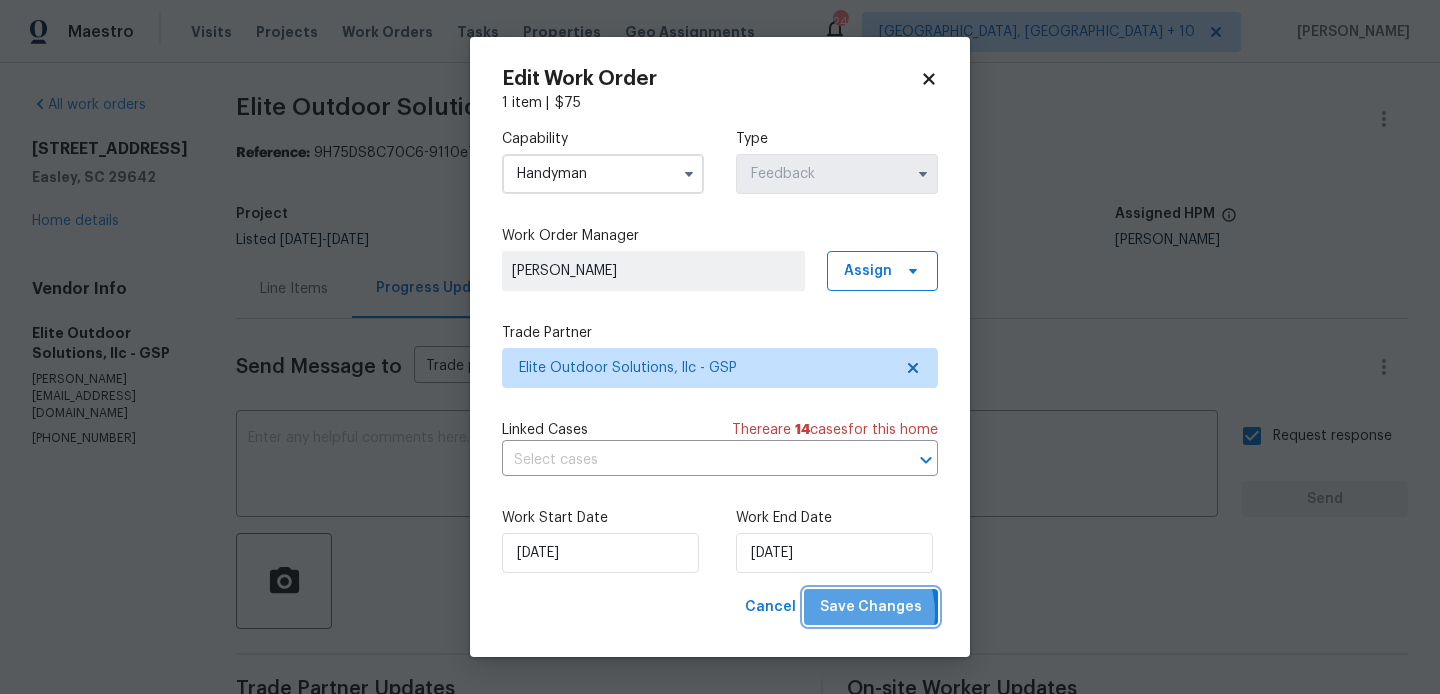 click on "Save Changes" at bounding box center [871, 607] 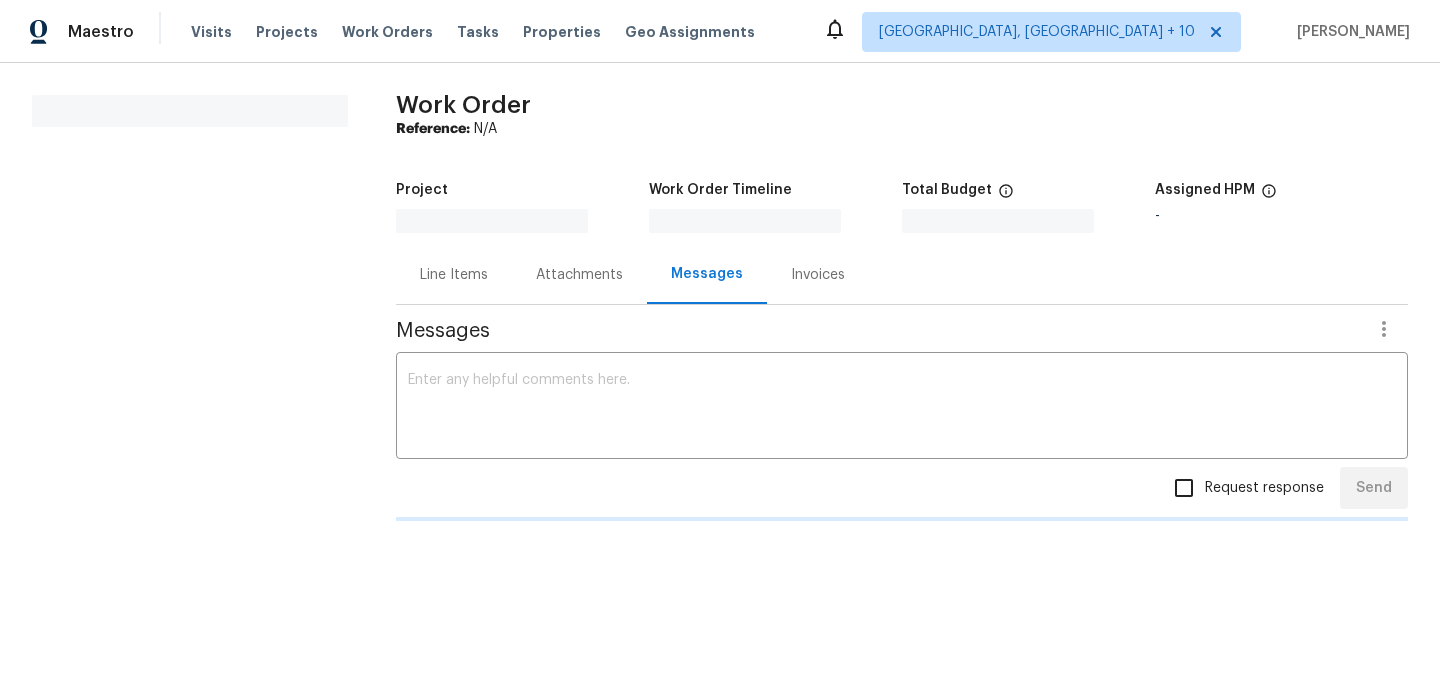 scroll, scrollTop: 0, scrollLeft: 0, axis: both 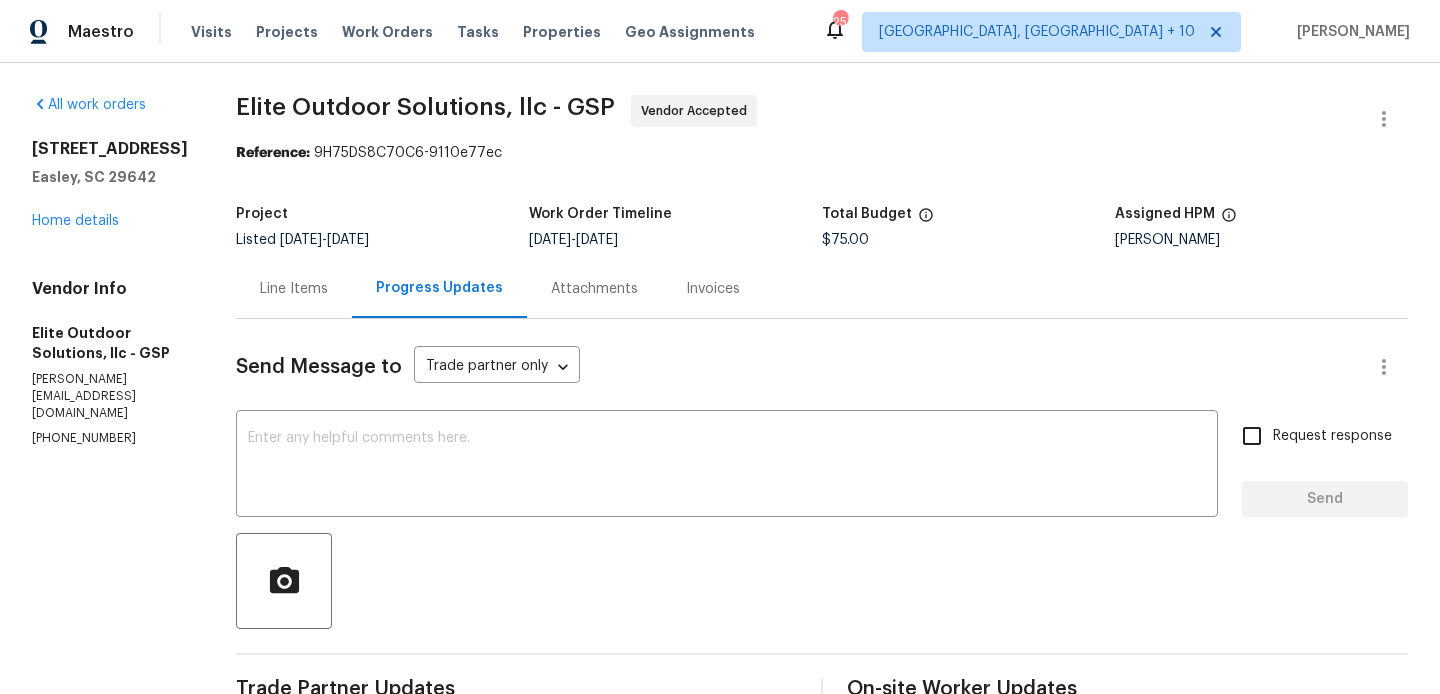 click on "Line Items" at bounding box center (294, 288) 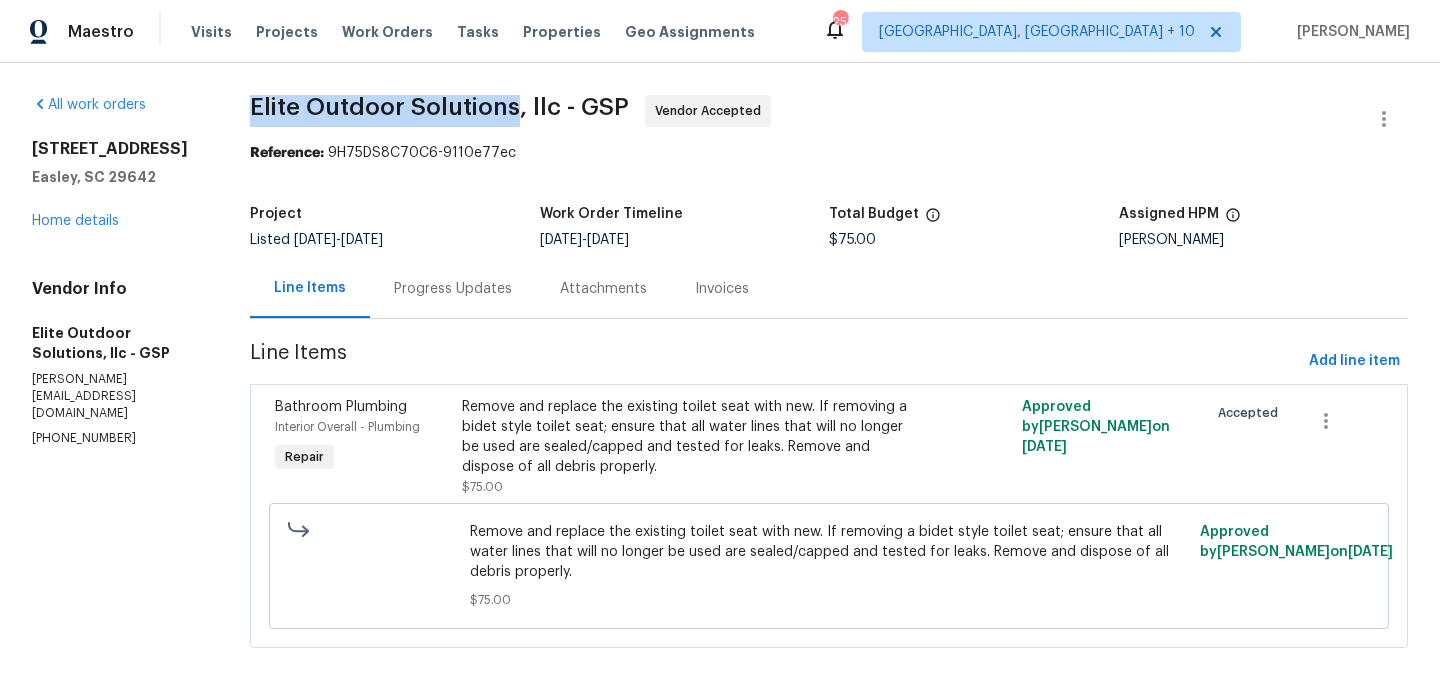 drag, startPoint x: 240, startPoint y: 116, endPoint x: 510, endPoint y: 116, distance: 270 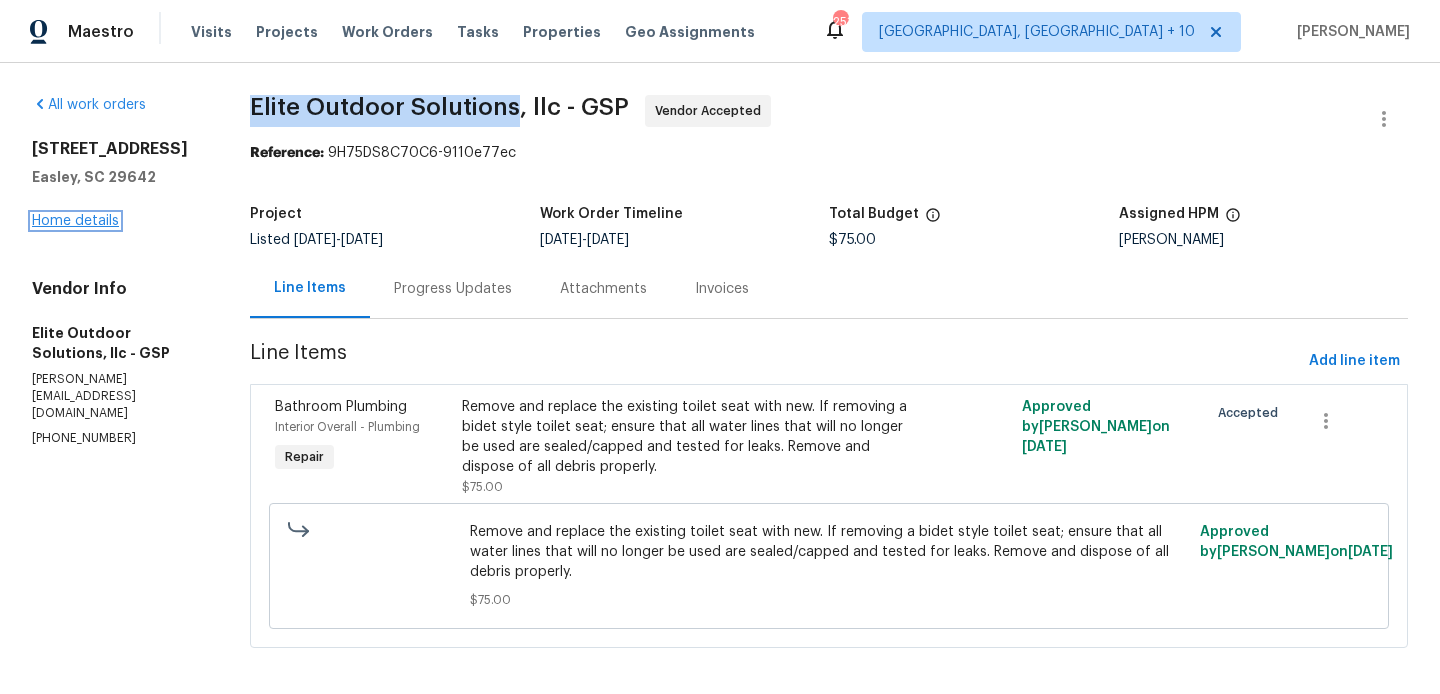 click on "Home details" at bounding box center [75, 221] 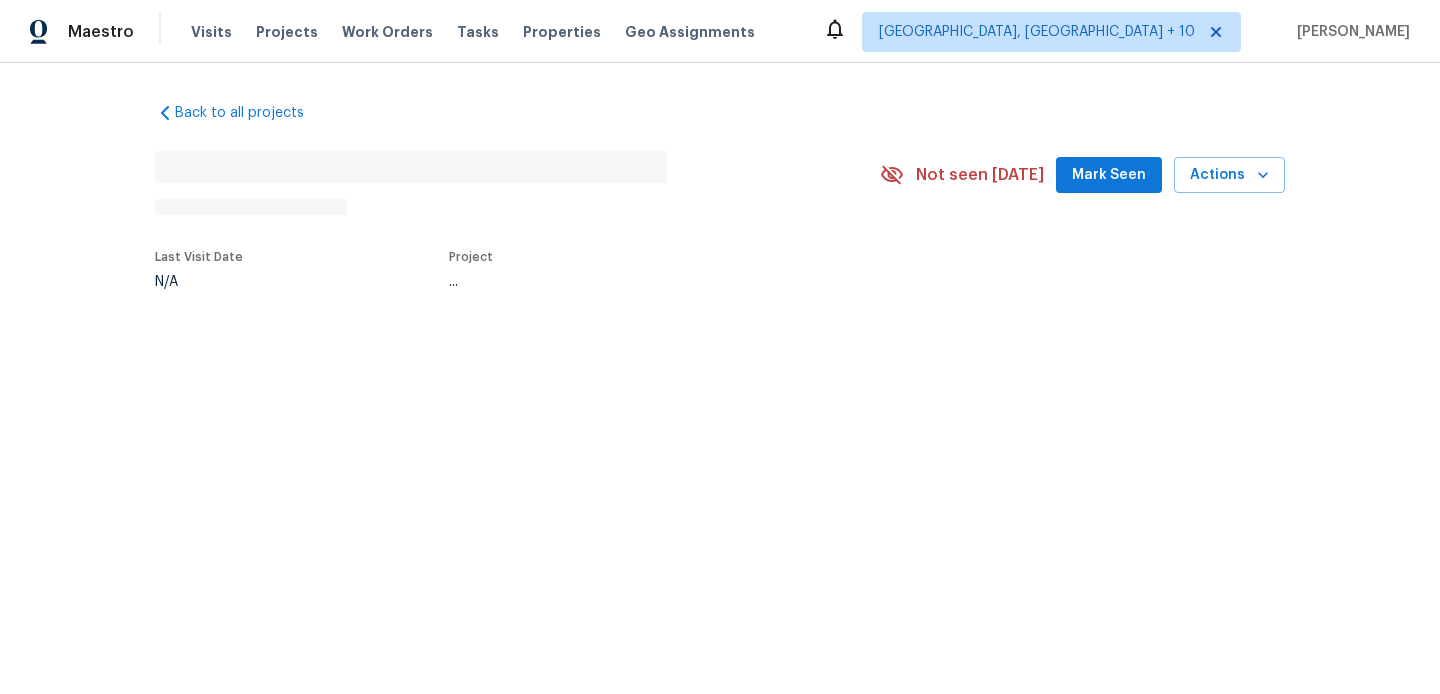 scroll, scrollTop: 0, scrollLeft: 0, axis: both 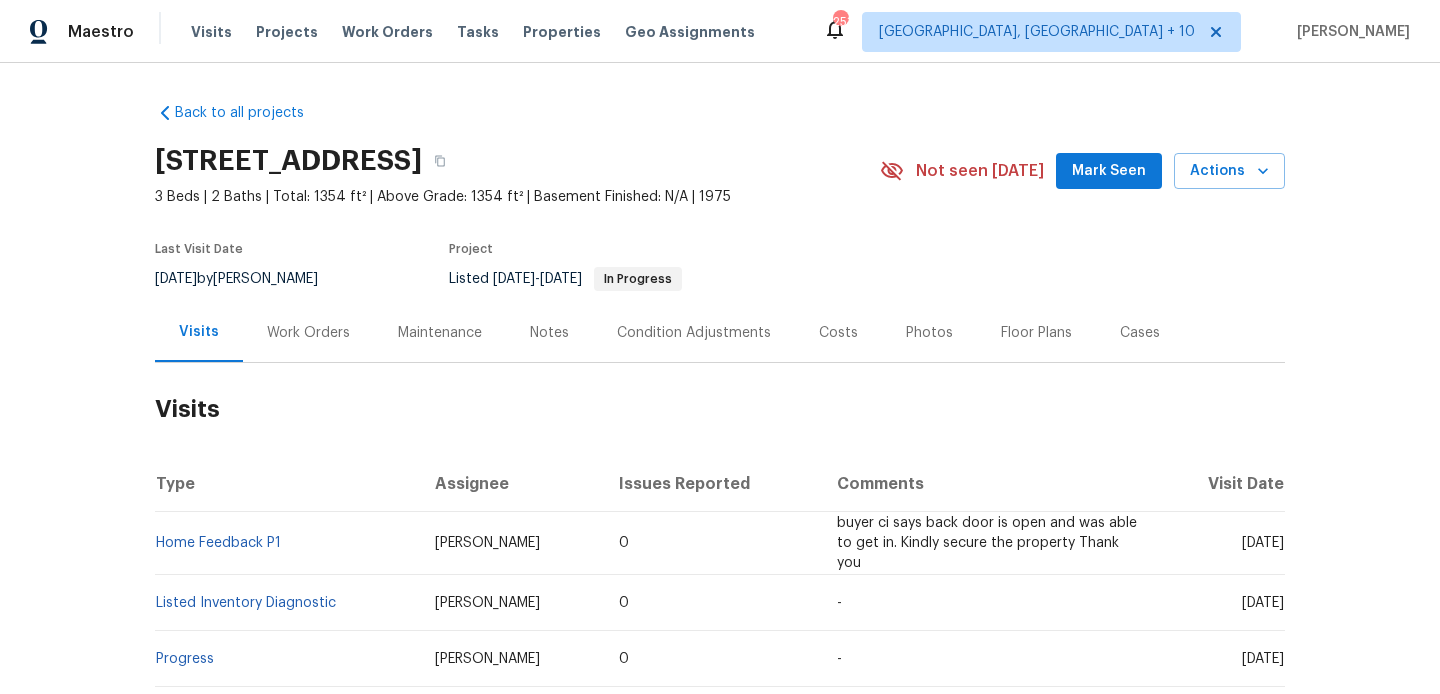click on "Work Orders" at bounding box center [308, 332] 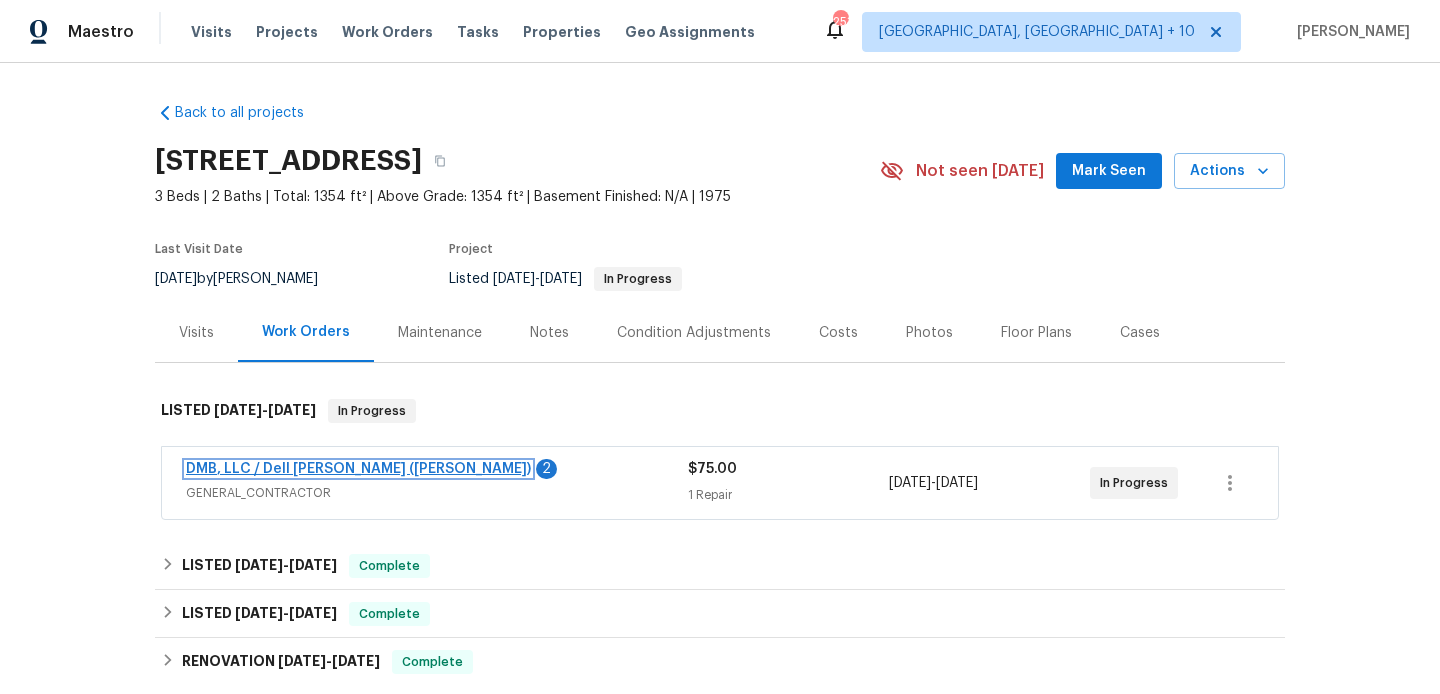 click on "DMB, LLC / Dell [PERSON_NAME] ([PERSON_NAME])" at bounding box center [358, 469] 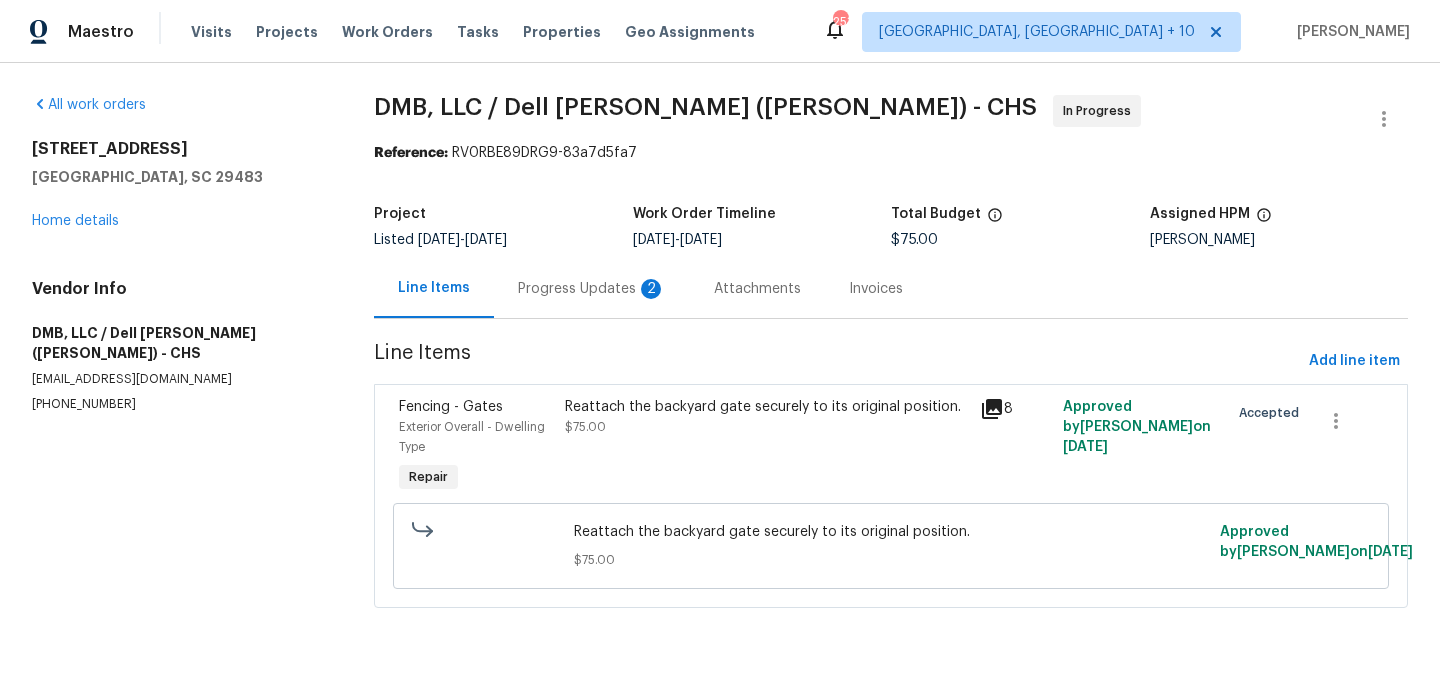 click on "Progress Updates 2" at bounding box center [592, 288] 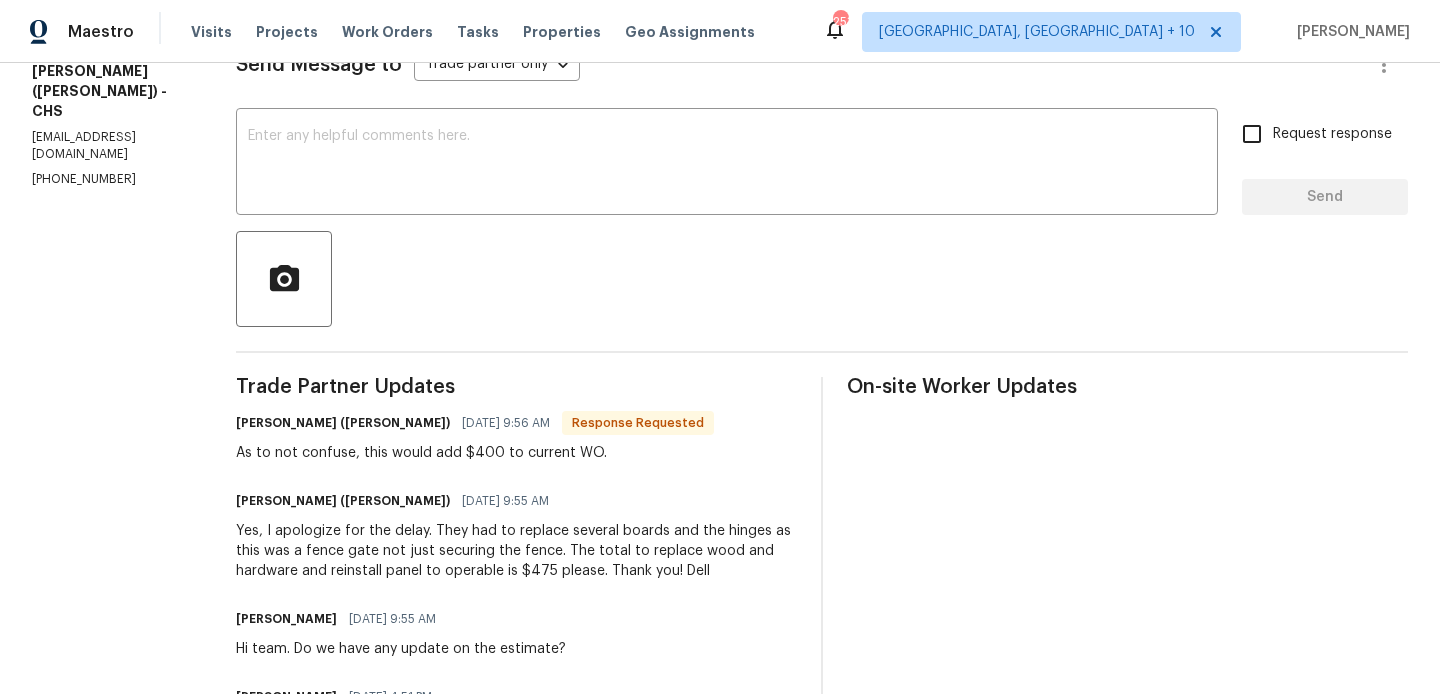 scroll, scrollTop: 0, scrollLeft: 0, axis: both 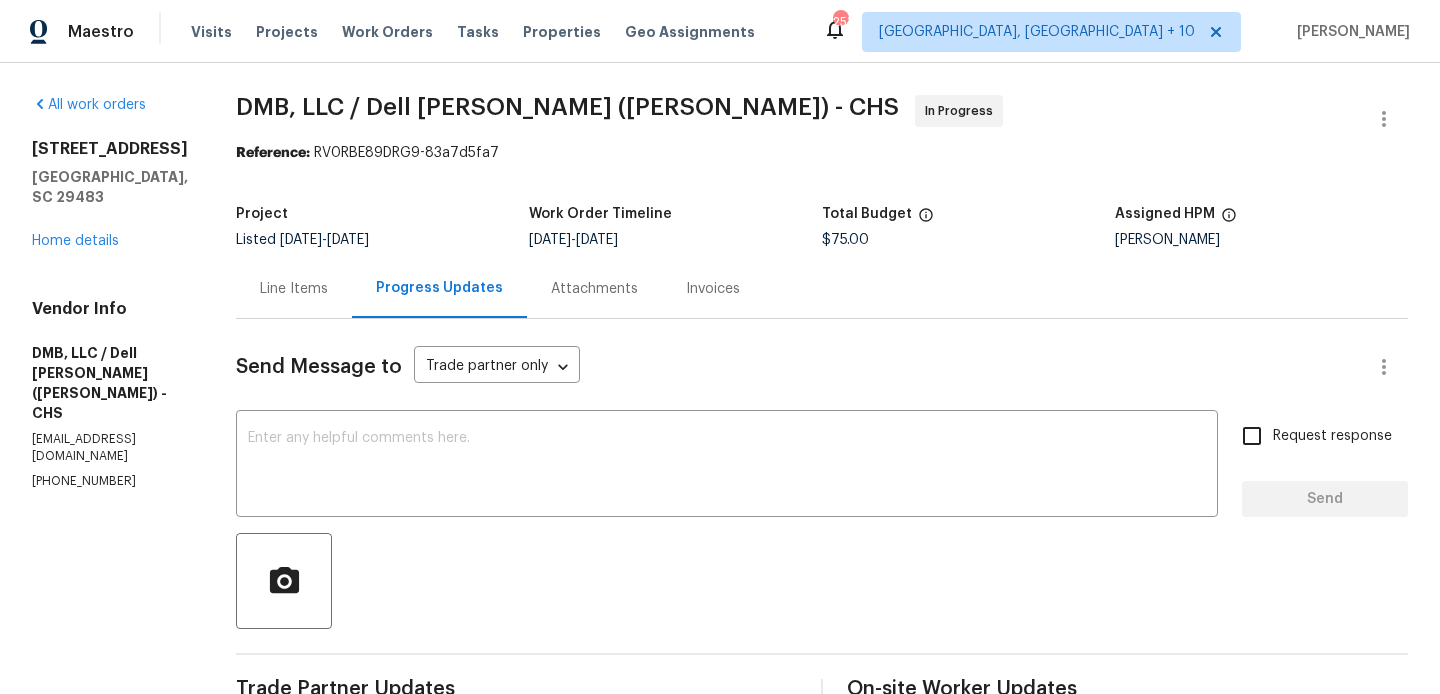 click on "Line Items" at bounding box center [294, 288] 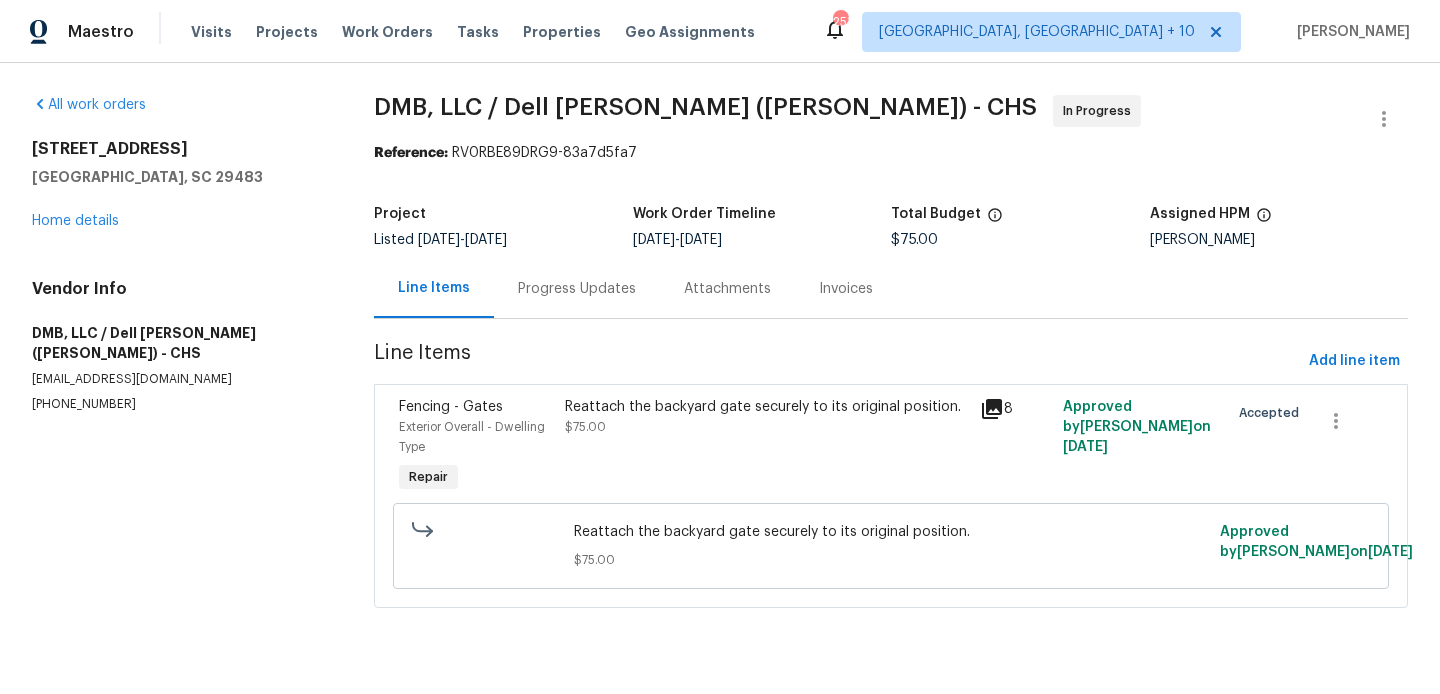 click on "Fencing - Gates Exterior Overall - Dwelling Type Repair Reattach the backyard gate securely to its original position. $75.00   8 Approved by  Blessida Angeline M  on   [DATE] Accepted Reattach the backyard gate securely to its original position. $75.00 Approved by  [PERSON_NAME] M  on  [DATE]" at bounding box center [891, 496] 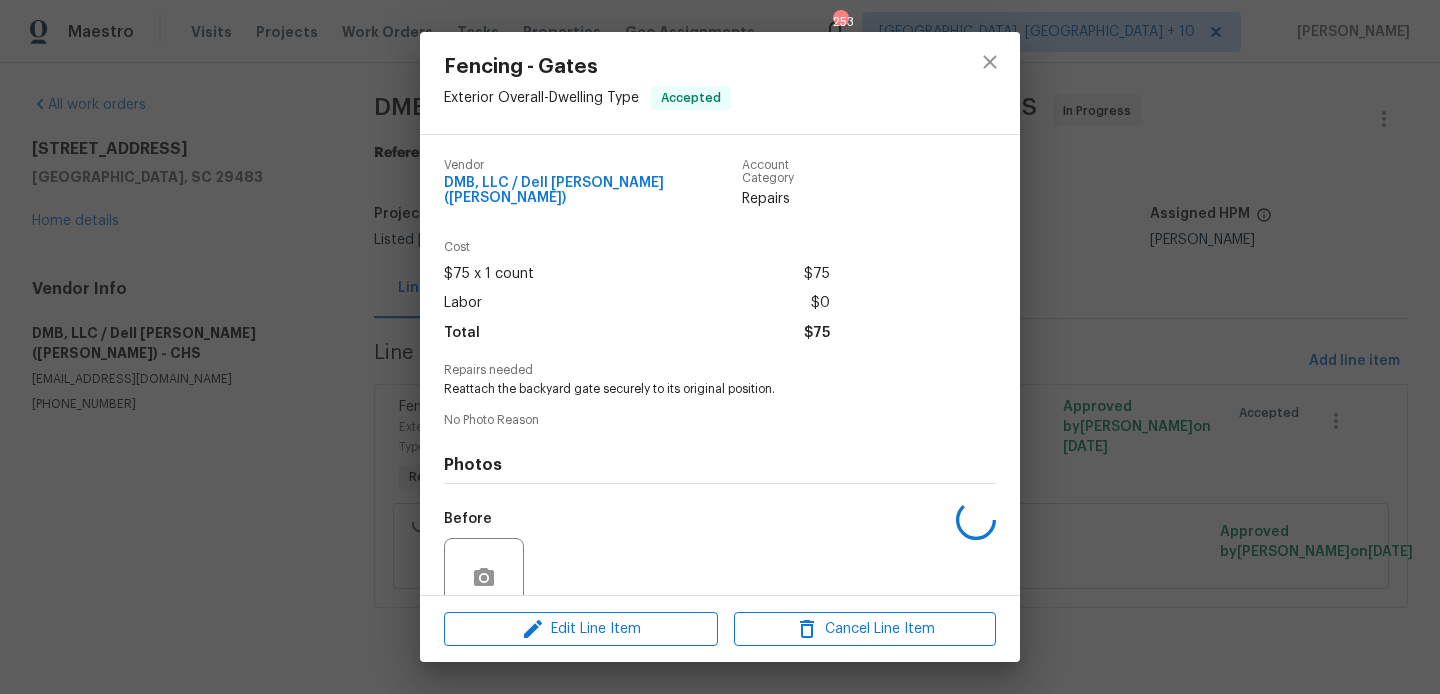 scroll, scrollTop: 159, scrollLeft: 0, axis: vertical 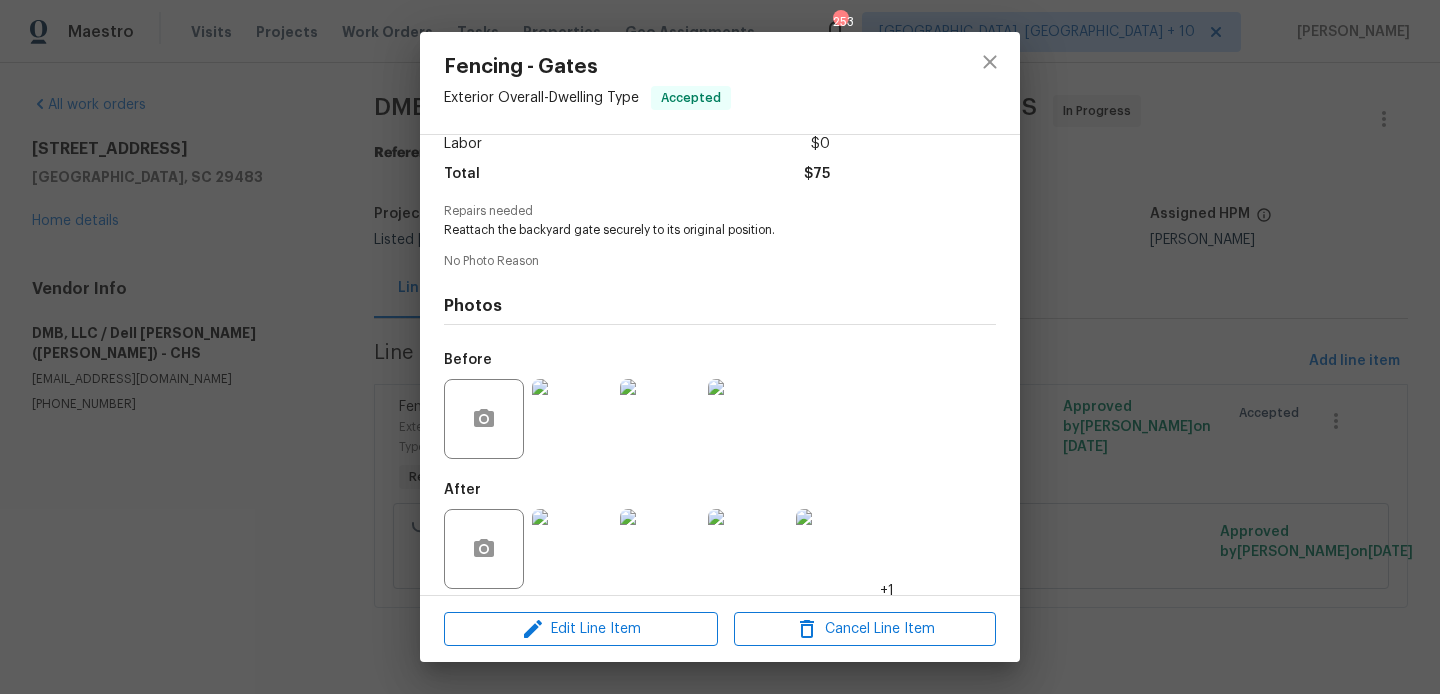 click at bounding box center [572, 549] 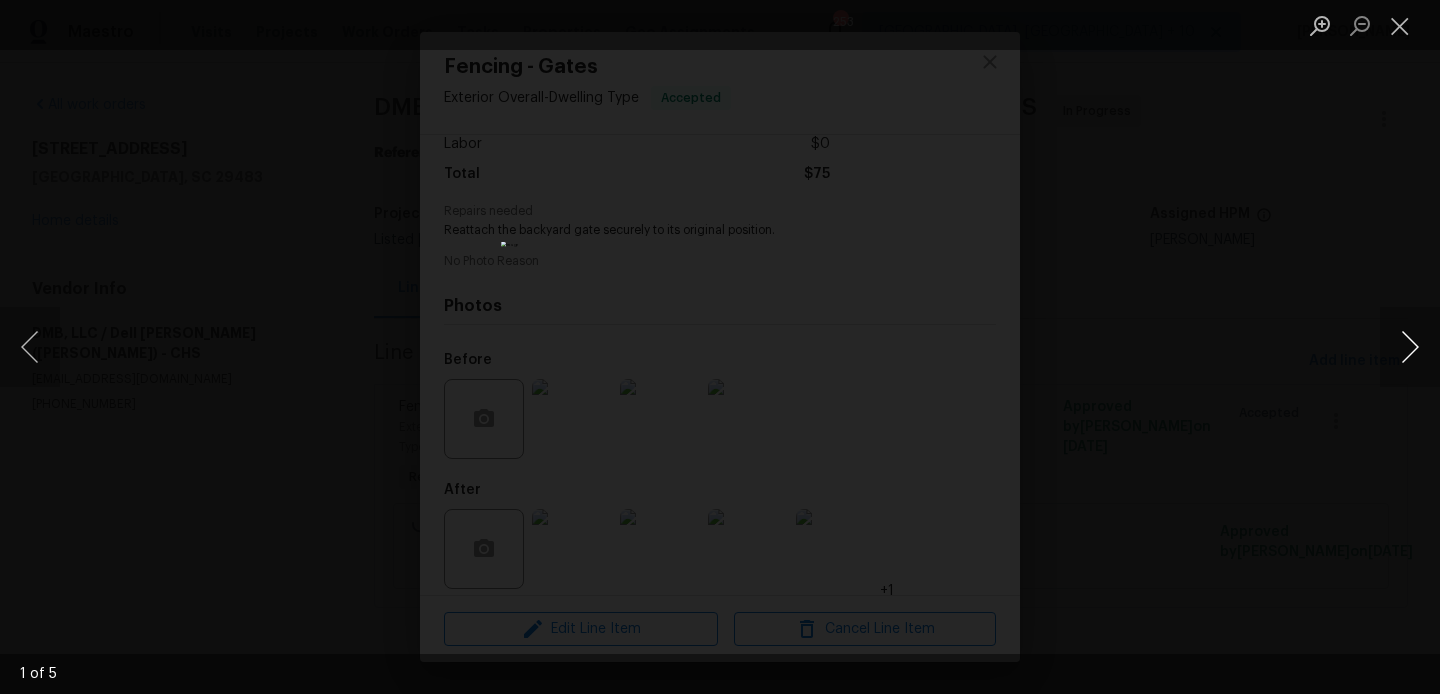 click at bounding box center [1410, 347] 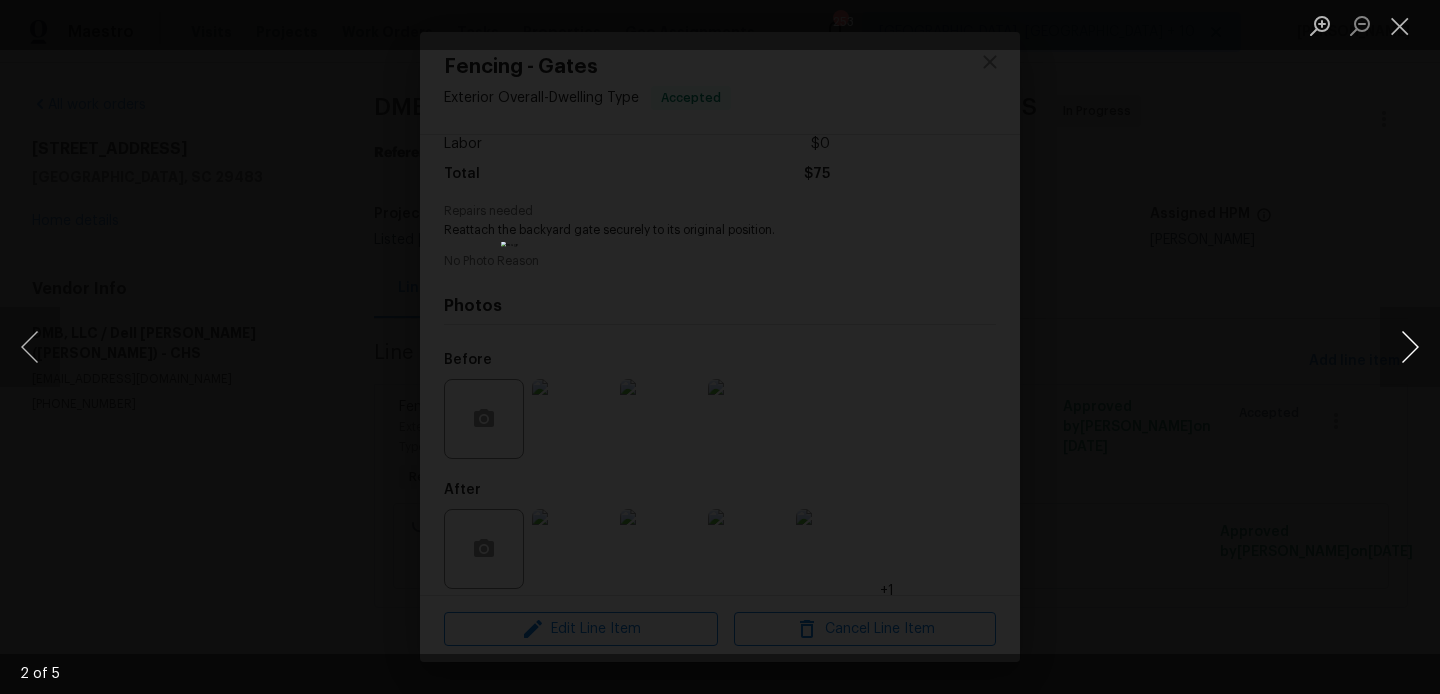 click at bounding box center [1410, 347] 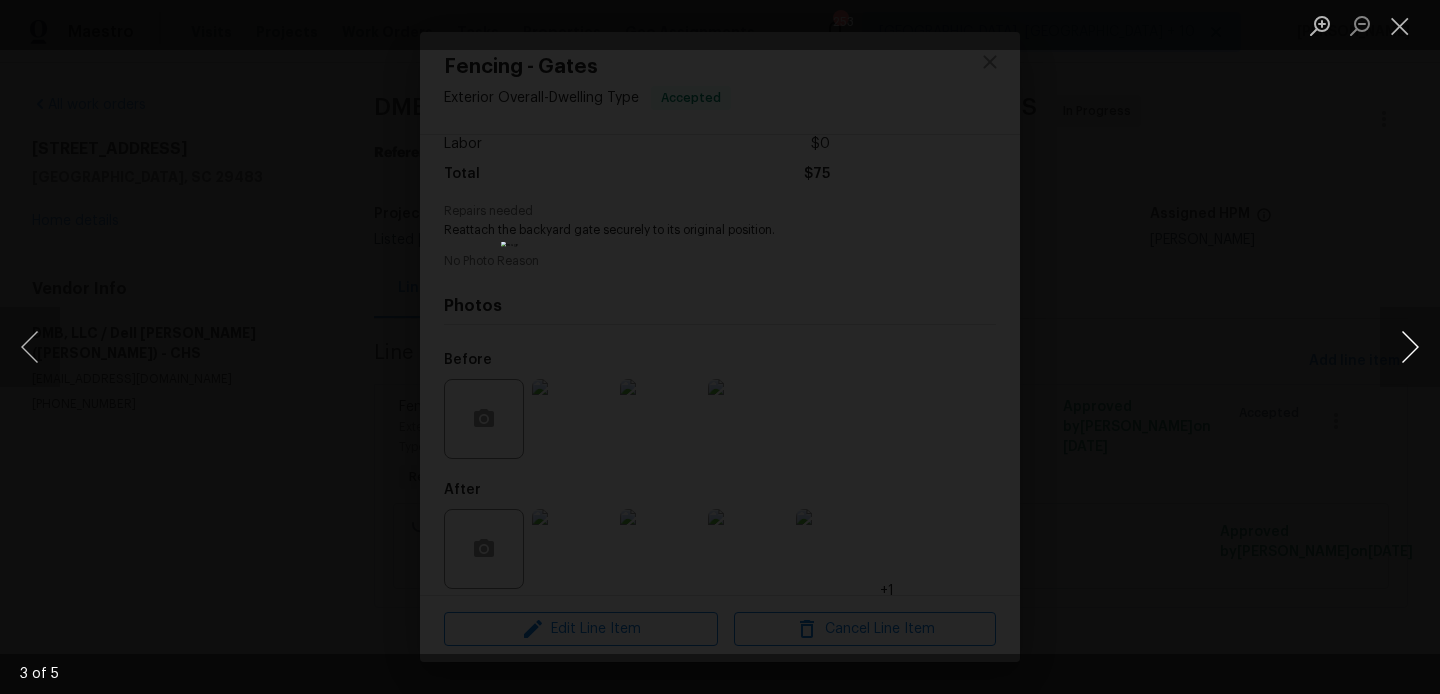 click at bounding box center [1410, 347] 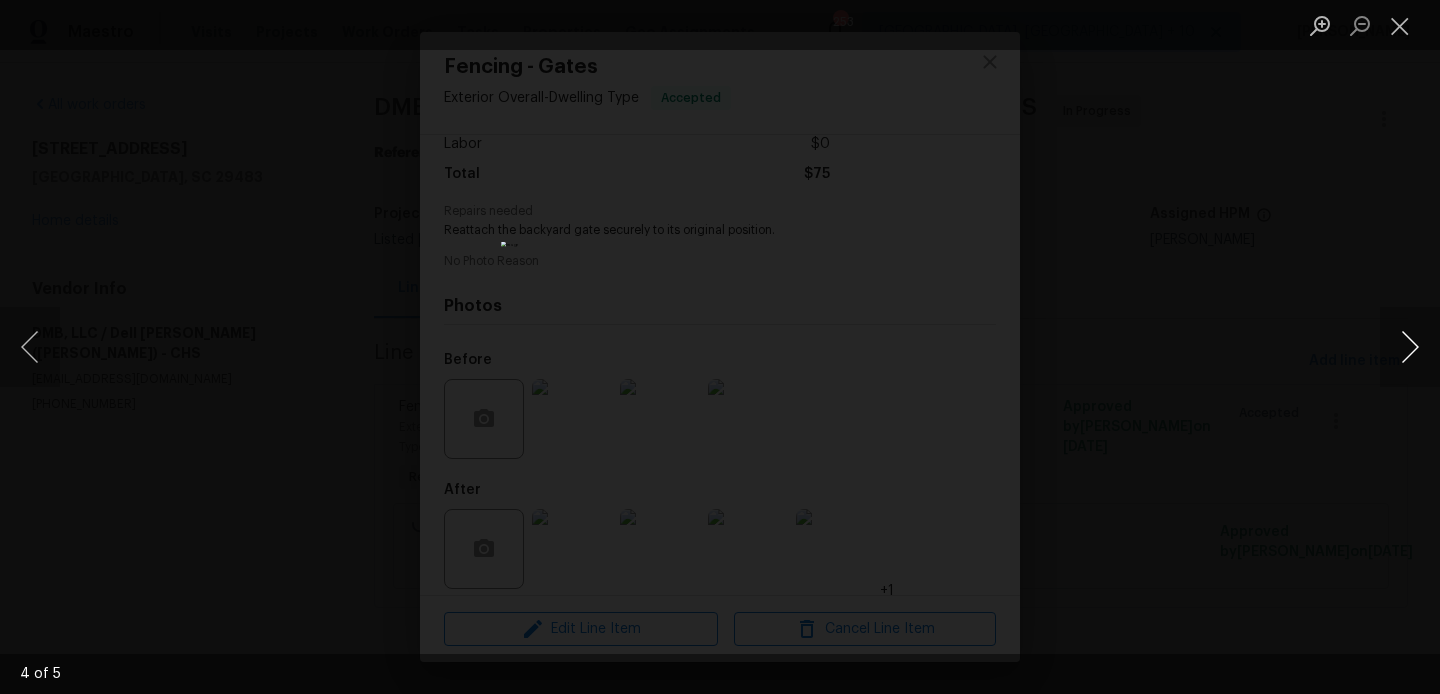 click at bounding box center [1410, 347] 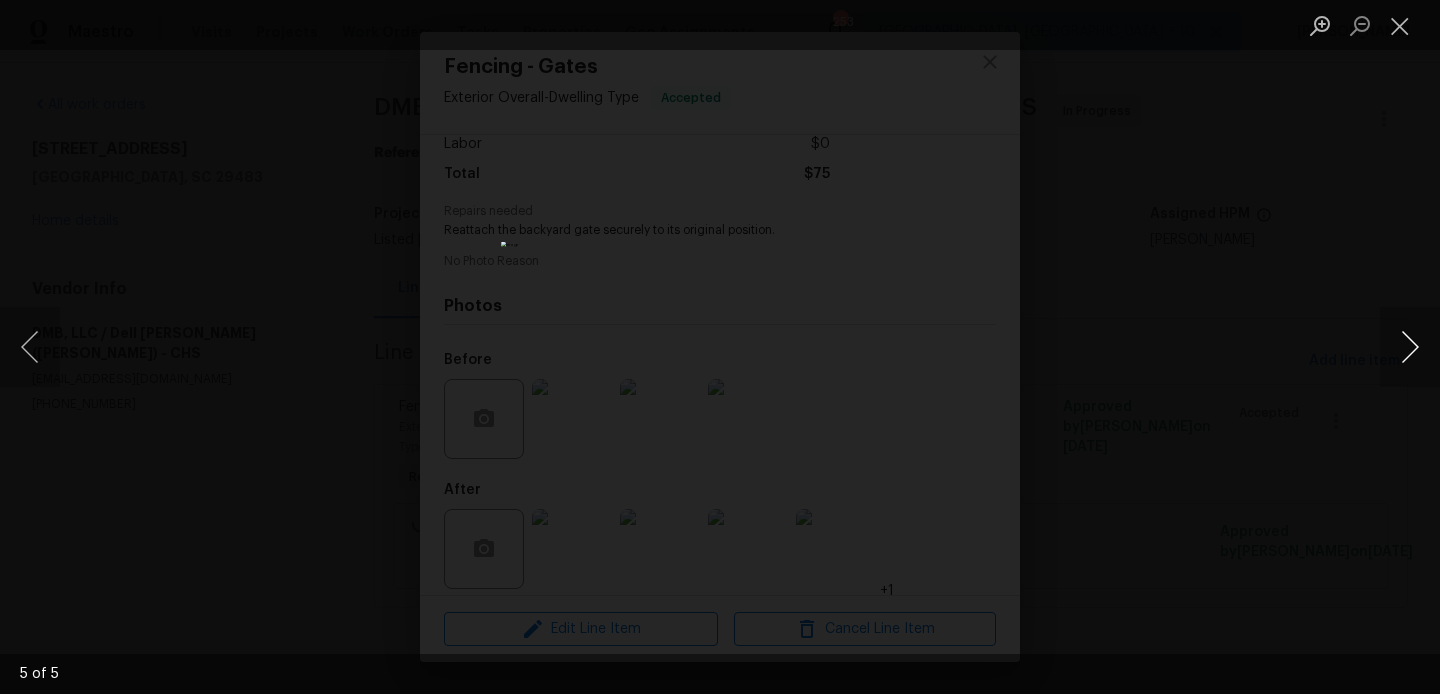 click at bounding box center [1410, 347] 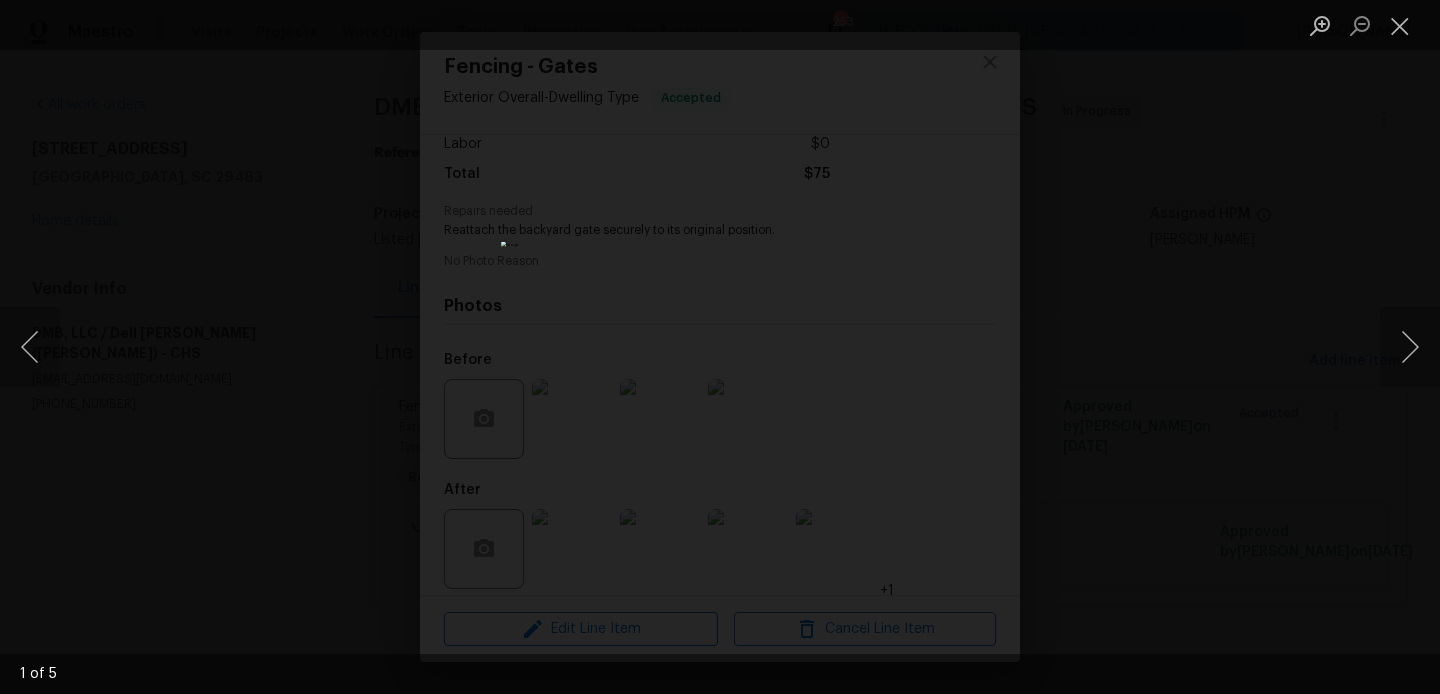 click at bounding box center [720, 347] 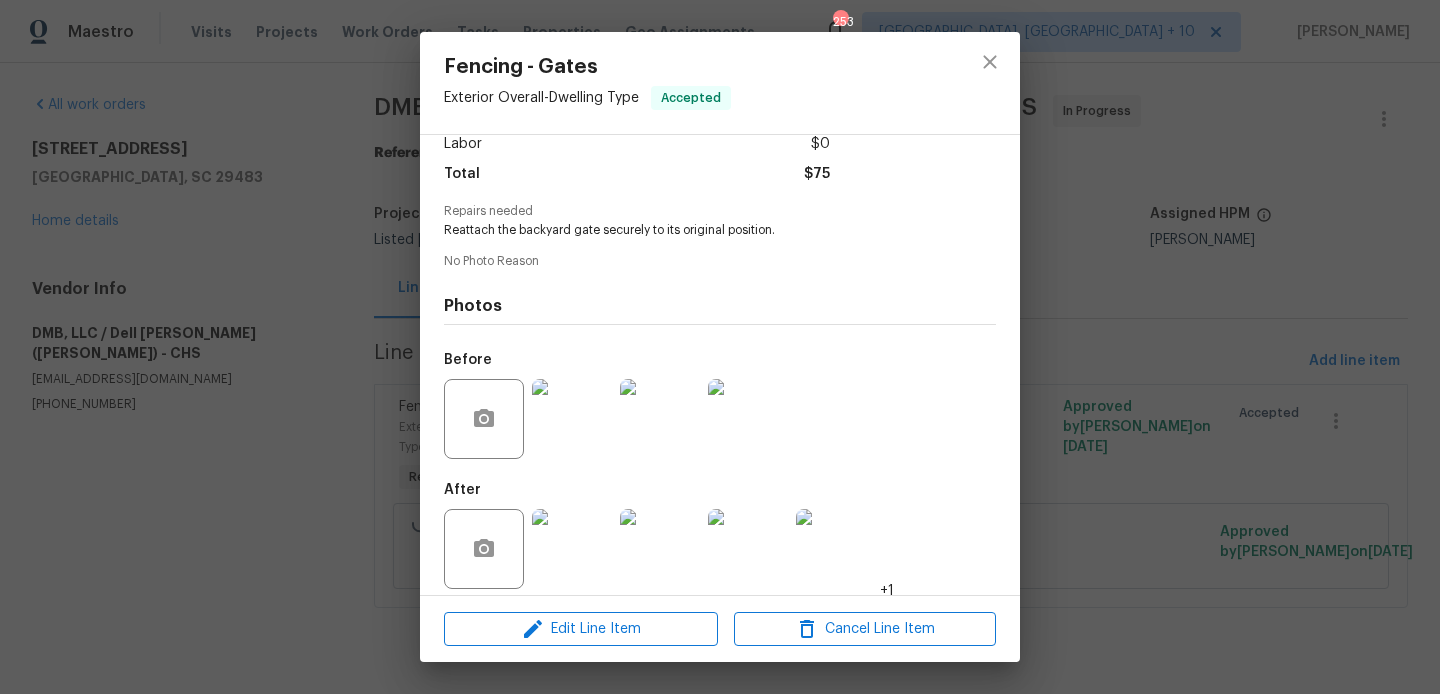 click on "Fencing - Gates Exterior Overall  -  Dwelling Type Accepted Vendor DMB, LLC / Dell Bryson (Heise) Account Category Repairs Cost $75 x 1 count $75 Labor $0 Total $75 Repairs needed Reattach the backyard gate securely to its original position. No Photo Reason   Photos Before After  +1  Edit Line Item  Cancel Line Item" at bounding box center (720, 347) 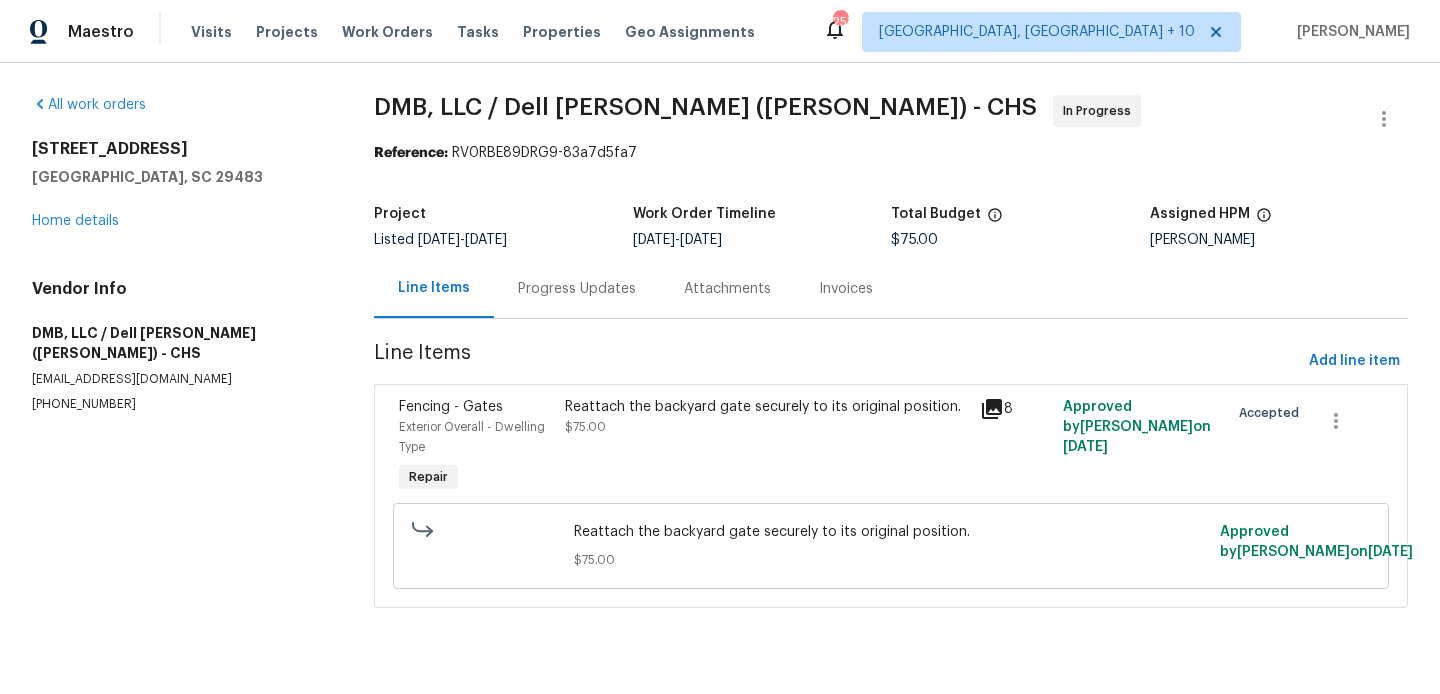 click on "Progress Updates" at bounding box center (577, 288) 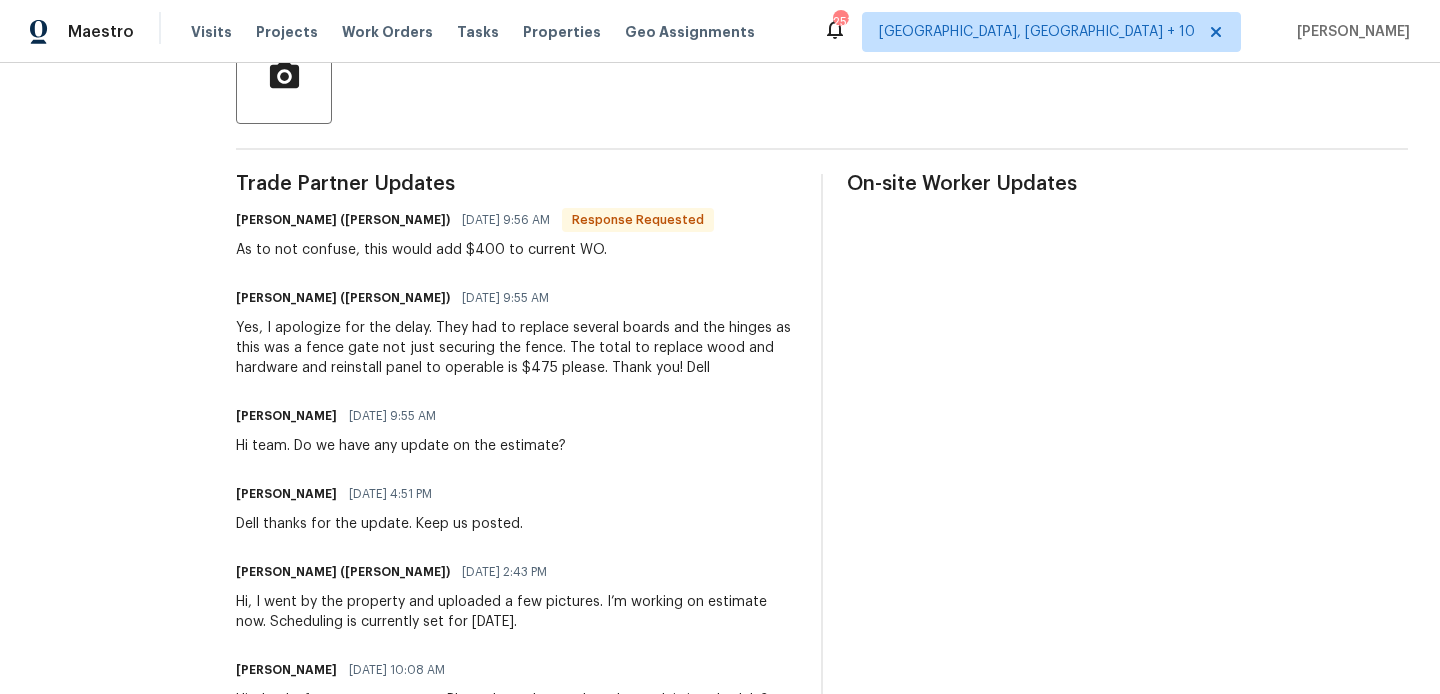 scroll, scrollTop: 144, scrollLeft: 0, axis: vertical 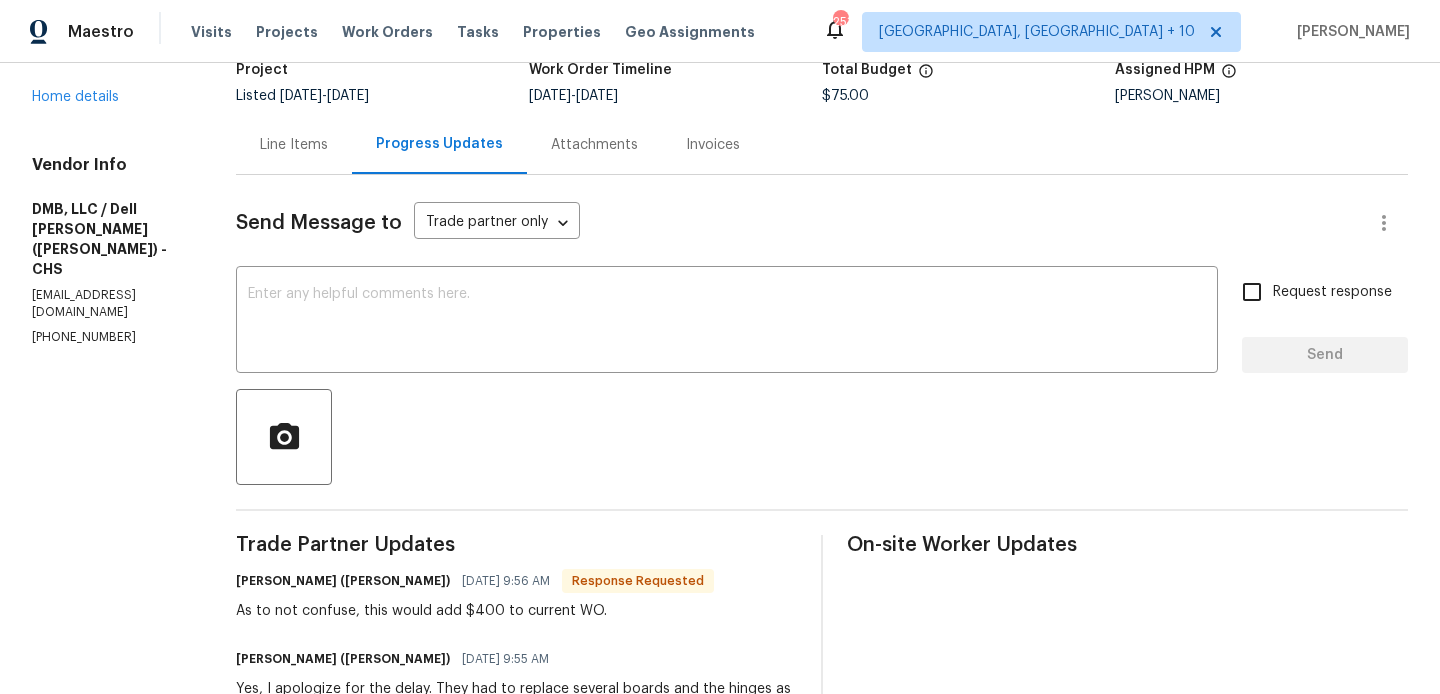 click on "All work orders 102 Rebellion Rd Summerville, SC 29483 Home details Vendor Info DMB, LLC / Dell Bryson (Heise) - CHS bbeezbuild@gmail.com (843) 991-8081" at bounding box center [110, 602] 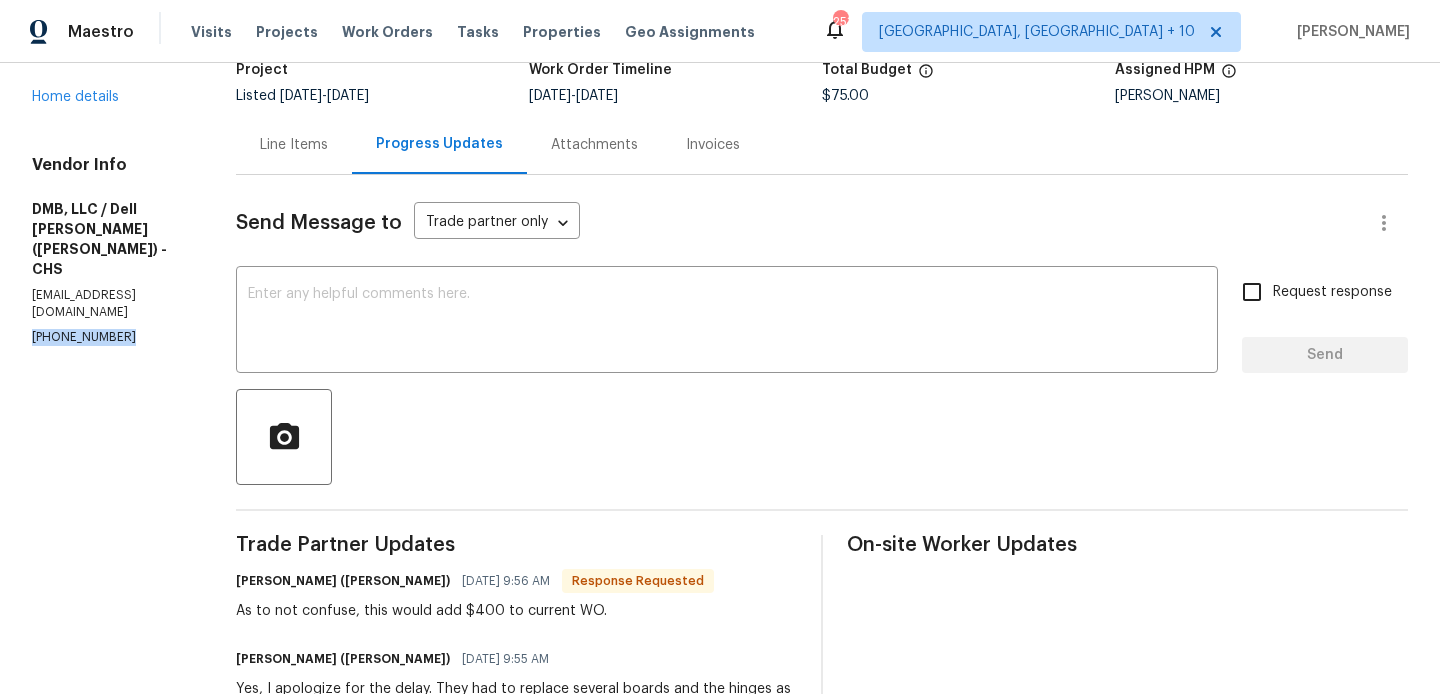 click on "All work orders 102 Rebellion Rd Summerville, SC 29483 Home details Vendor Info DMB, LLC / Dell Bryson (Heise) - CHS bbeezbuild@gmail.com (843) 991-8081" at bounding box center [110, 602] 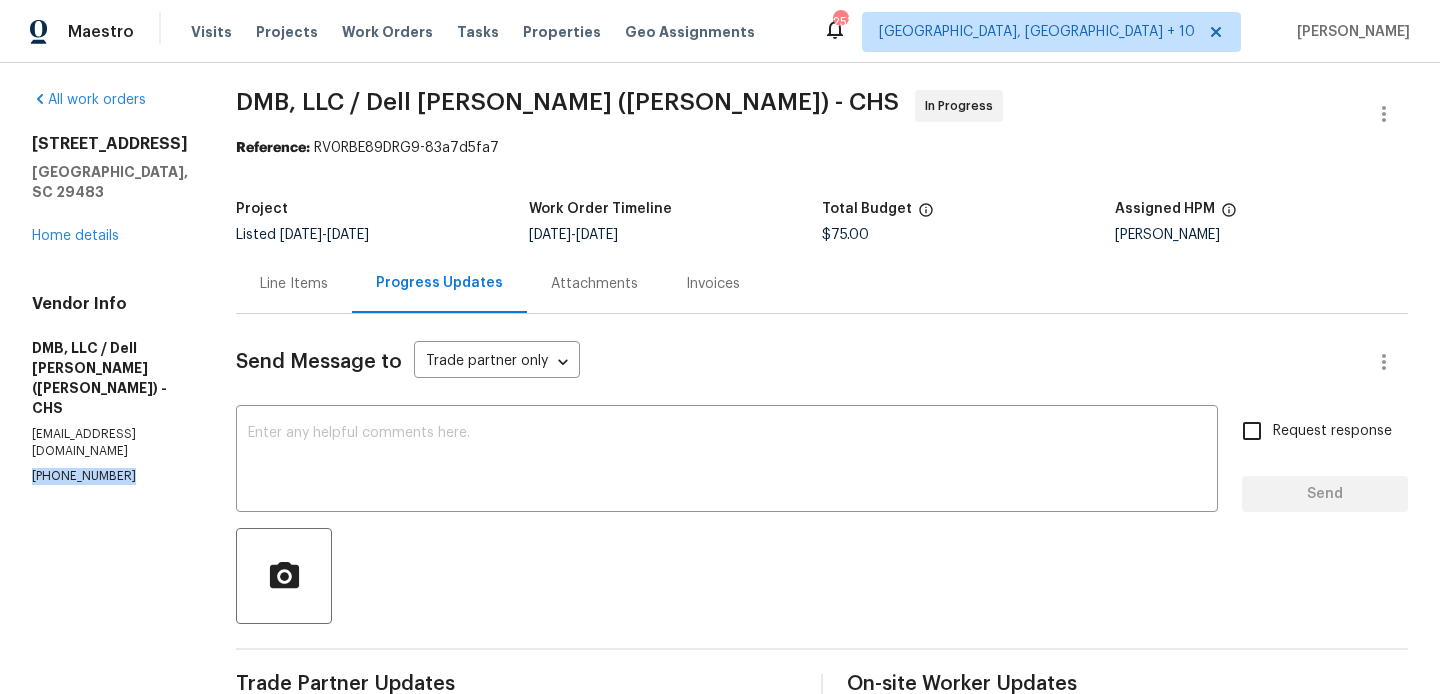scroll, scrollTop: 0, scrollLeft: 0, axis: both 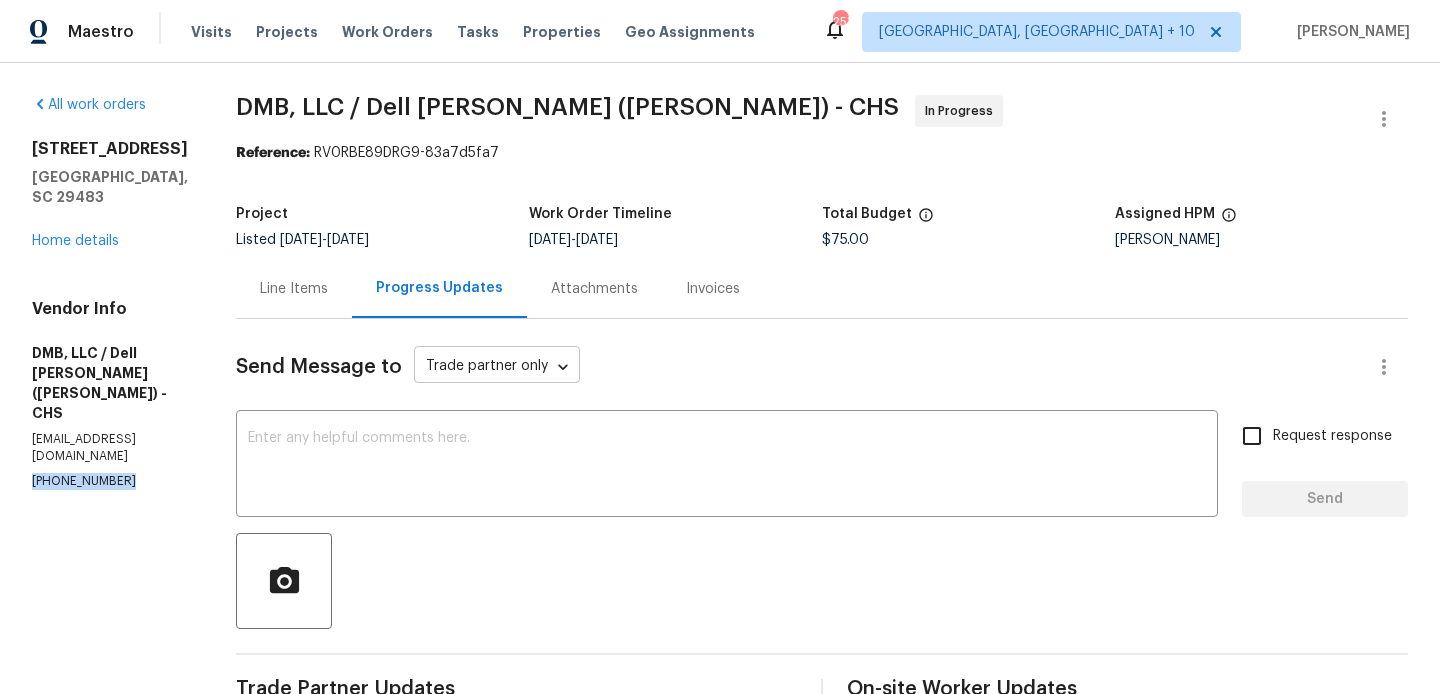 click on "Line Items" at bounding box center (294, 289) 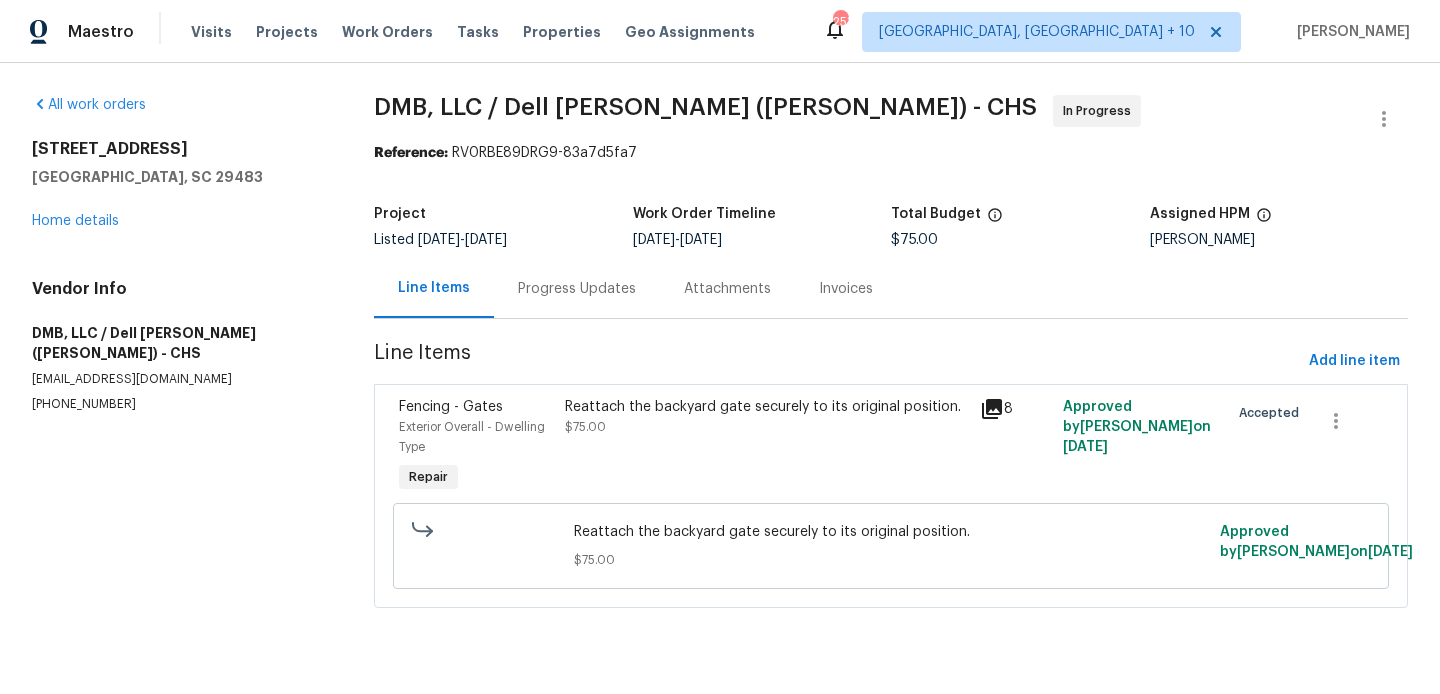 click on "Reattach the backyard gate securely to its original position." at bounding box center (766, 407) 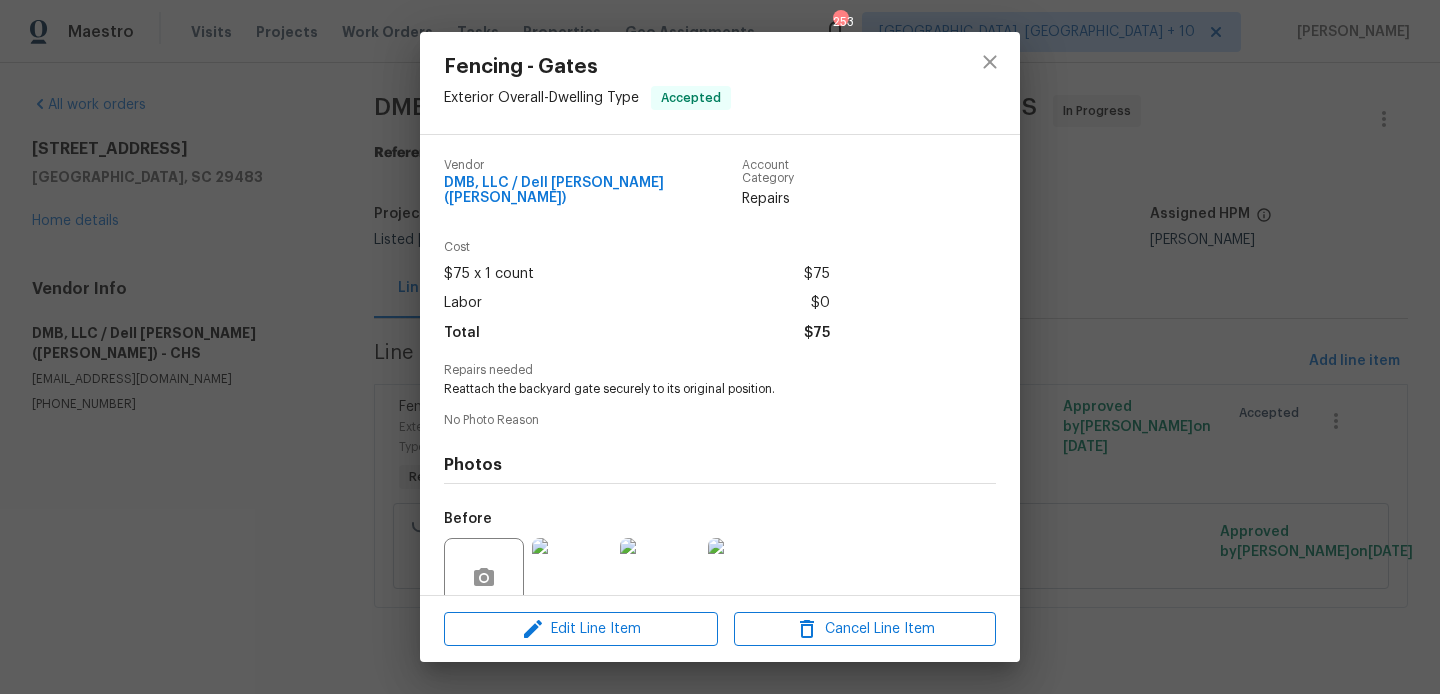 scroll, scrollTop: 159, scrollLeft: 0, axis: vertical 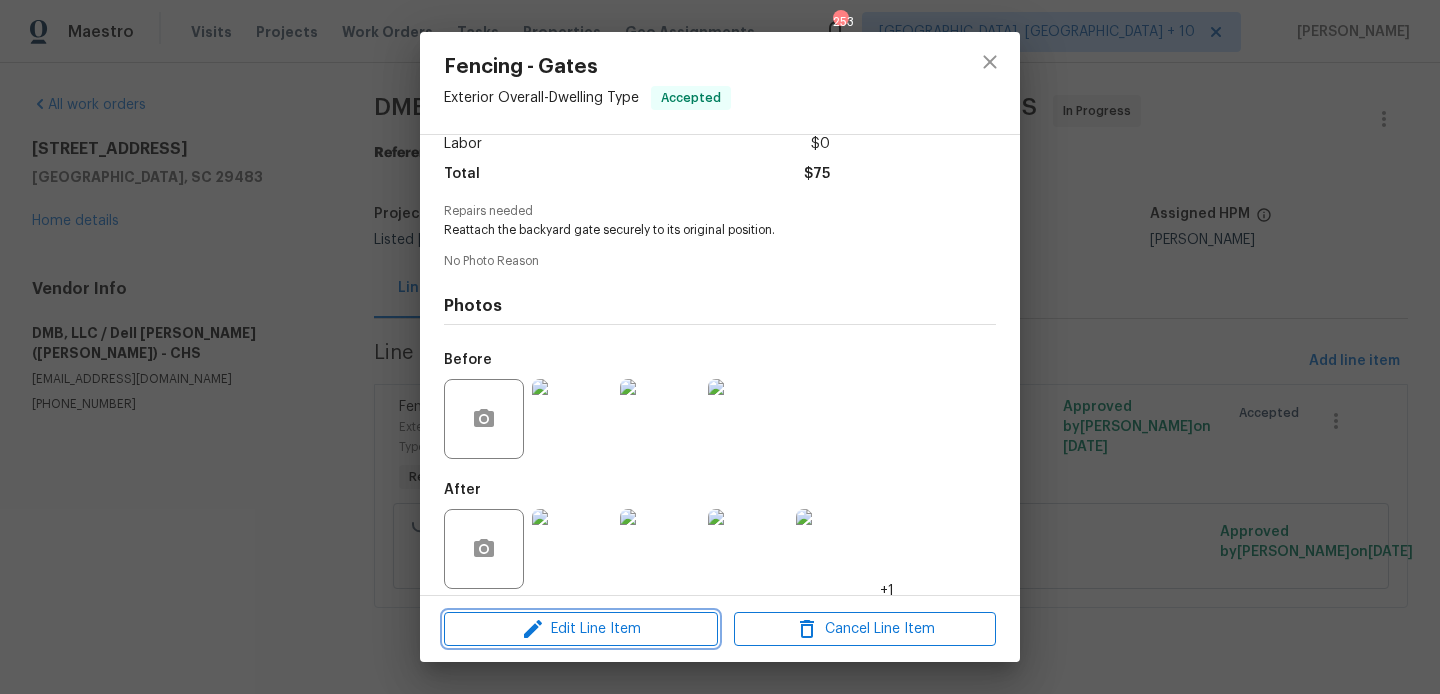 click on "Edit Line Item" at bounding box center (581, 629) 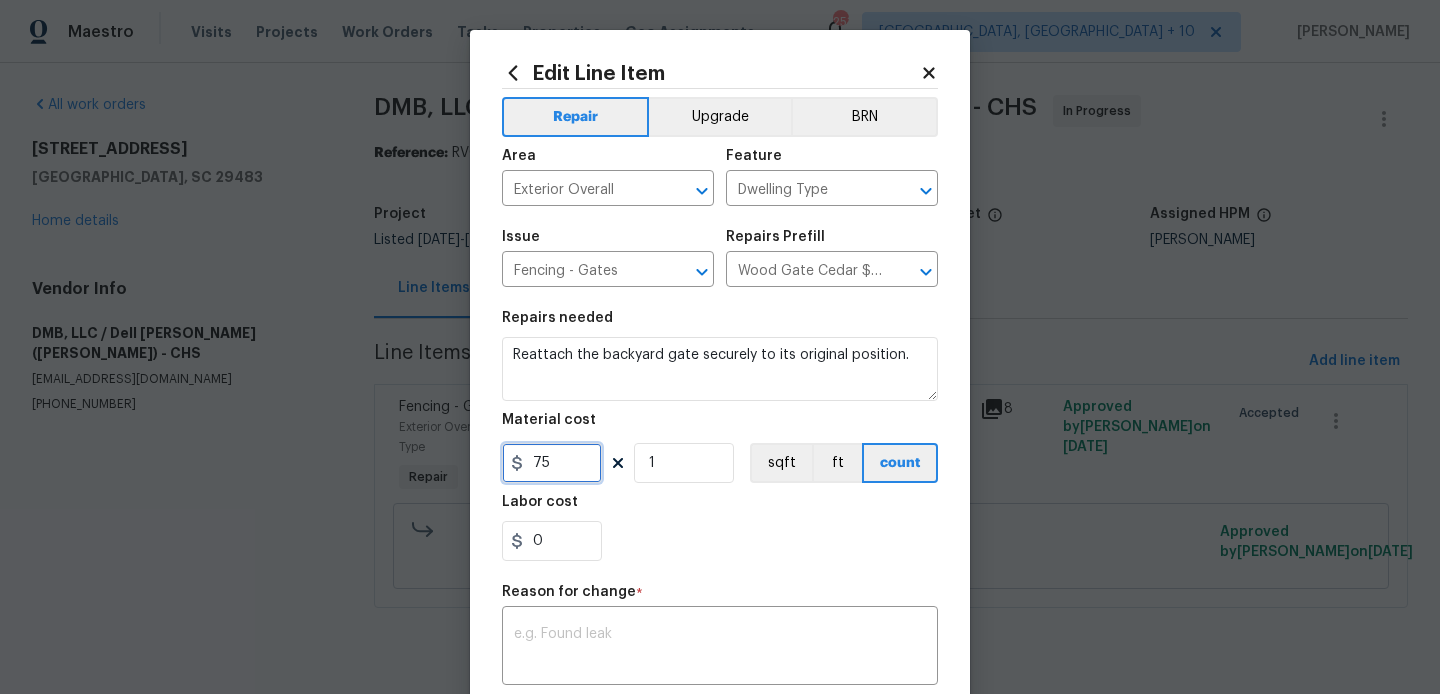 click on "75" at bounding box center (552, 463) 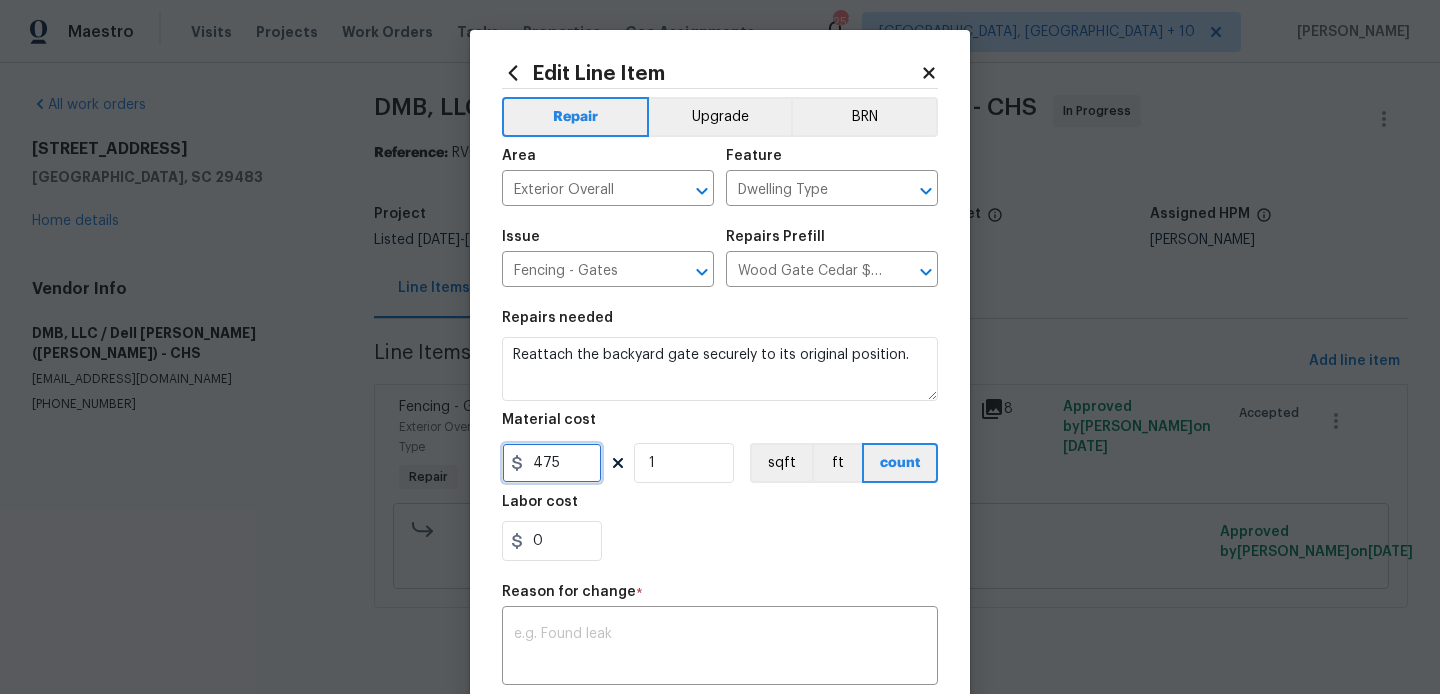 type on "475" 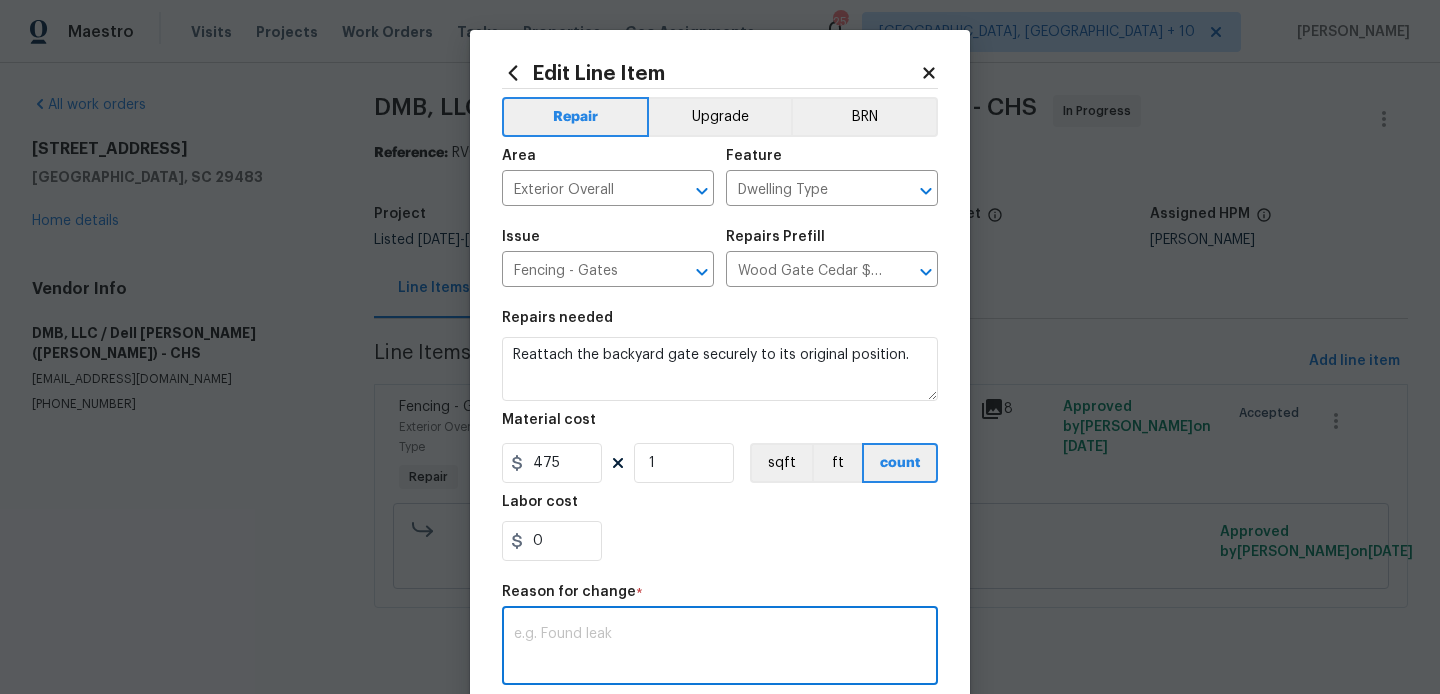 click at bounding box center (720, 648) 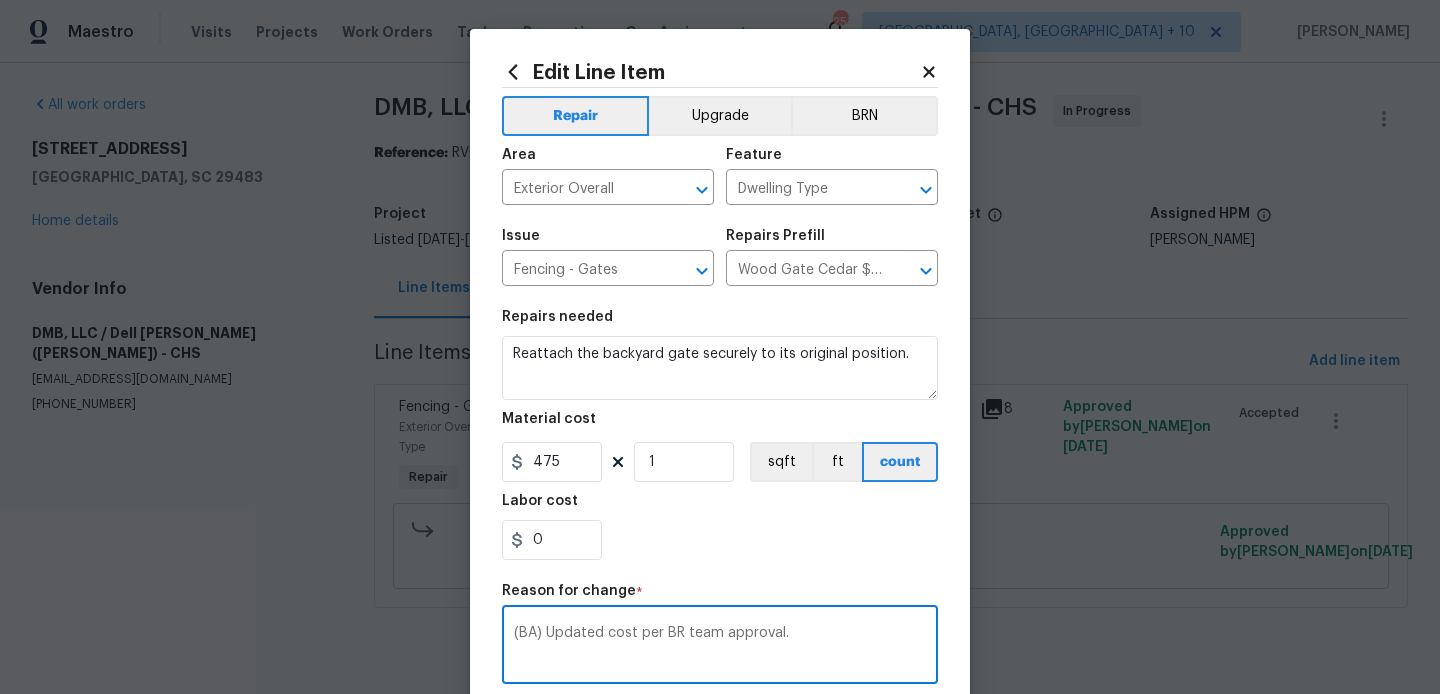 scroll, scrollTop: 312, scrollLeft: 0, axis: vertical 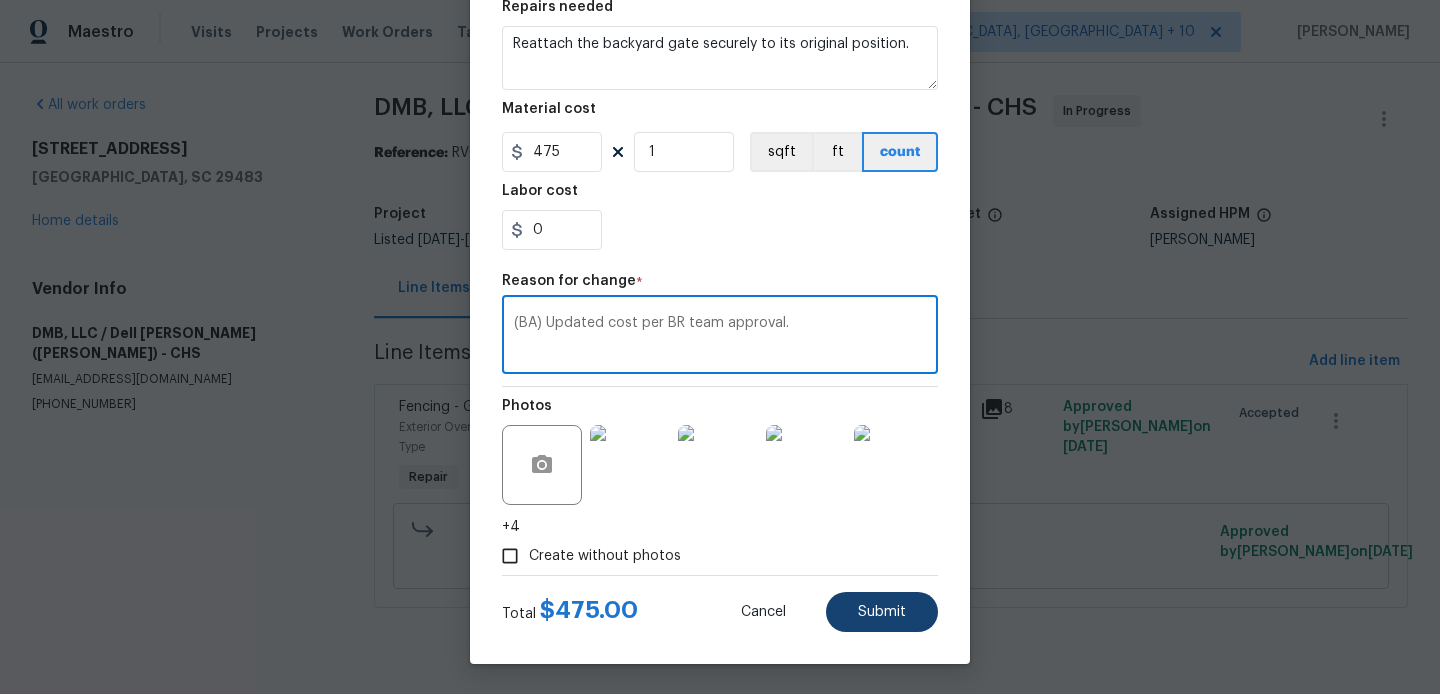 type on "(BA) Updated cost per BR team approval." 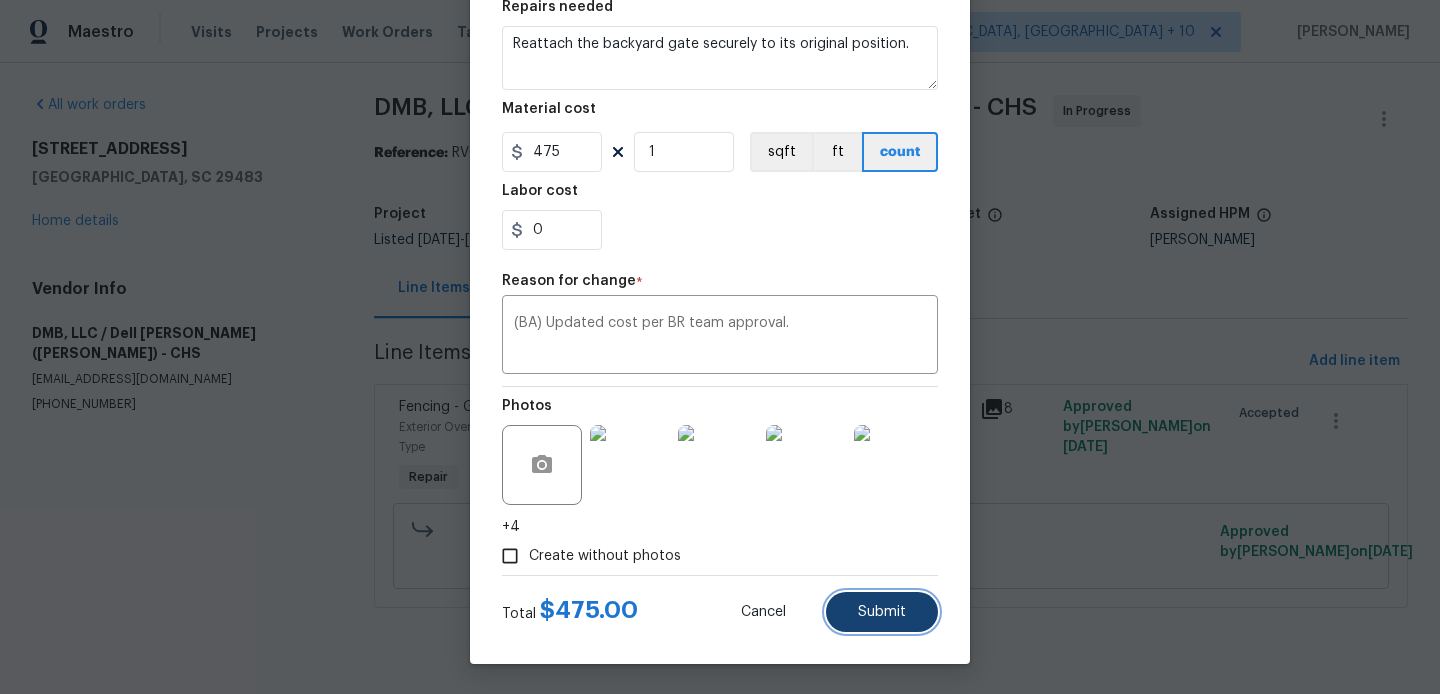 click on "Submit" at bounding box center [882, 612] 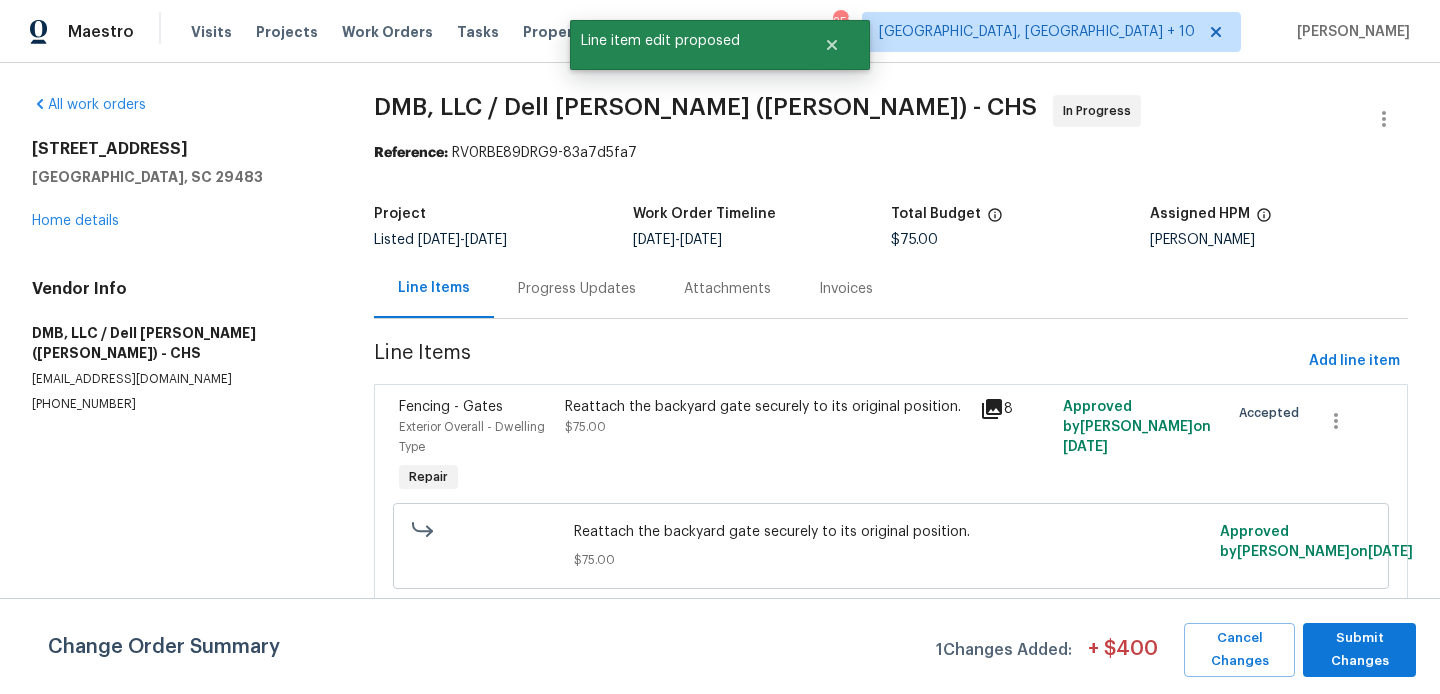 scroll, scrollTop: 0, scrollLeft: 0, axis: both 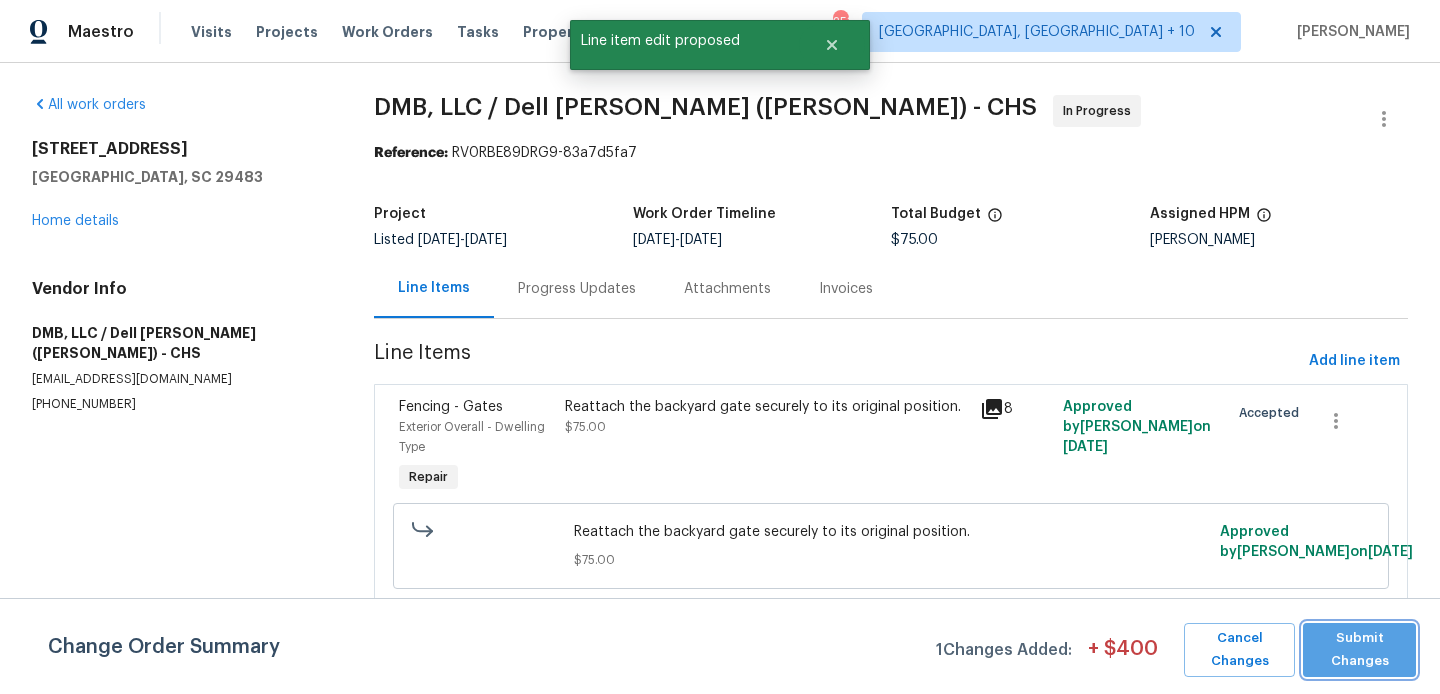 click on "Submit Changes" at bounding box center [1359, 650] 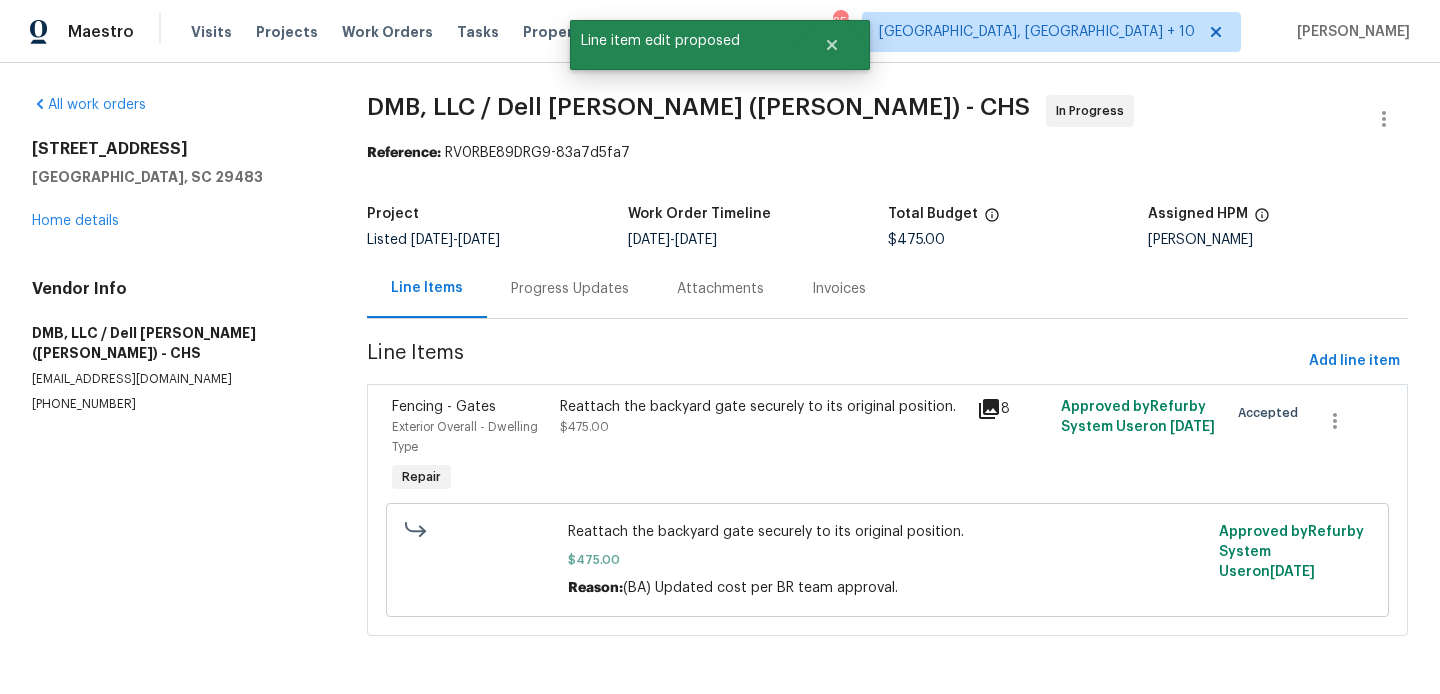 click on "Progress Updates" at bounding box center (570, 289) 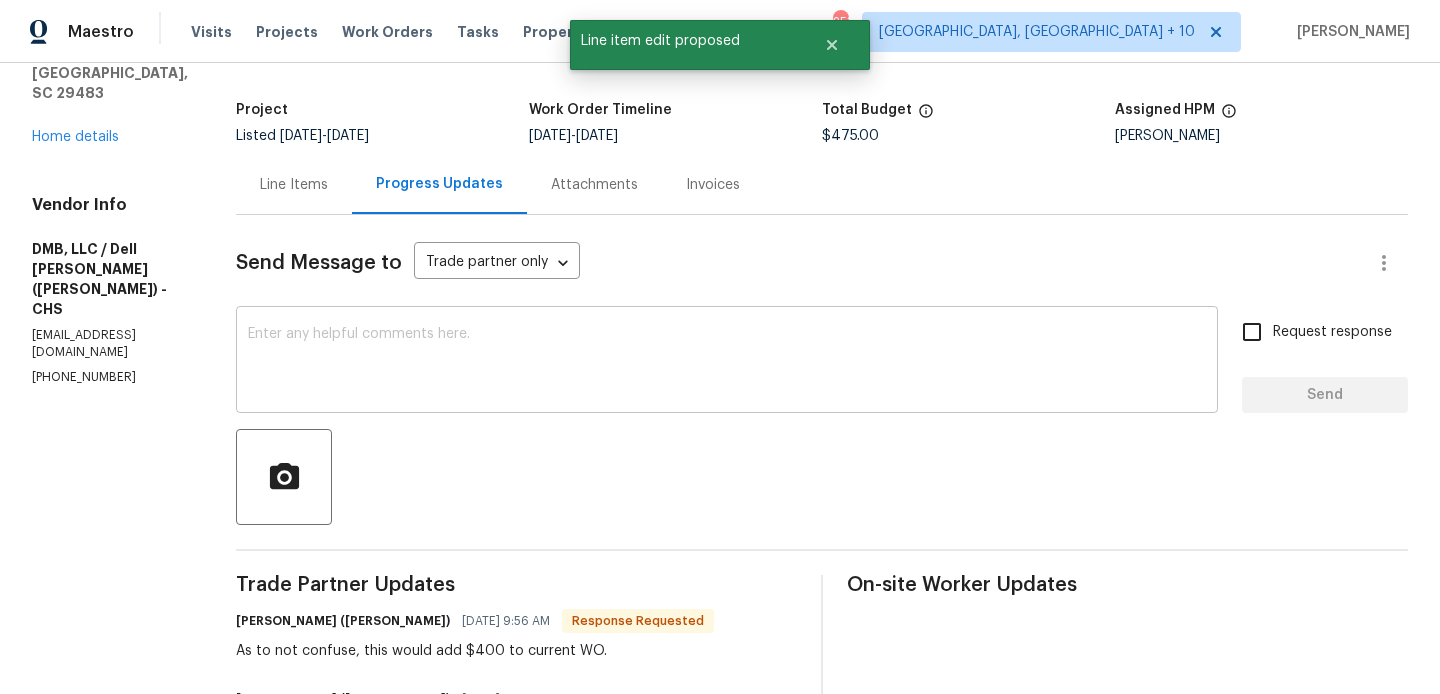 scroll, scrollTop: 348, scrollLeft: 0, axis: vertical 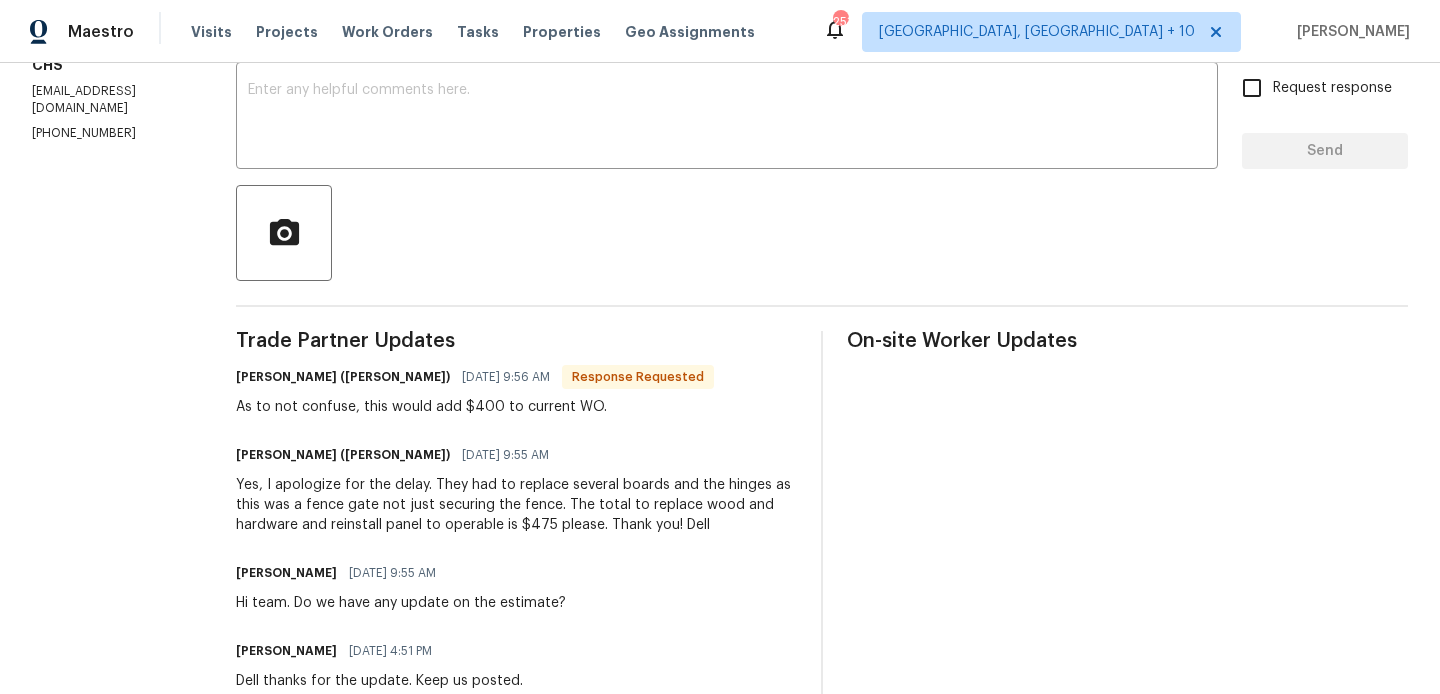 click on "Dell Bryson (Heise)" at bounding box center (343, 377) 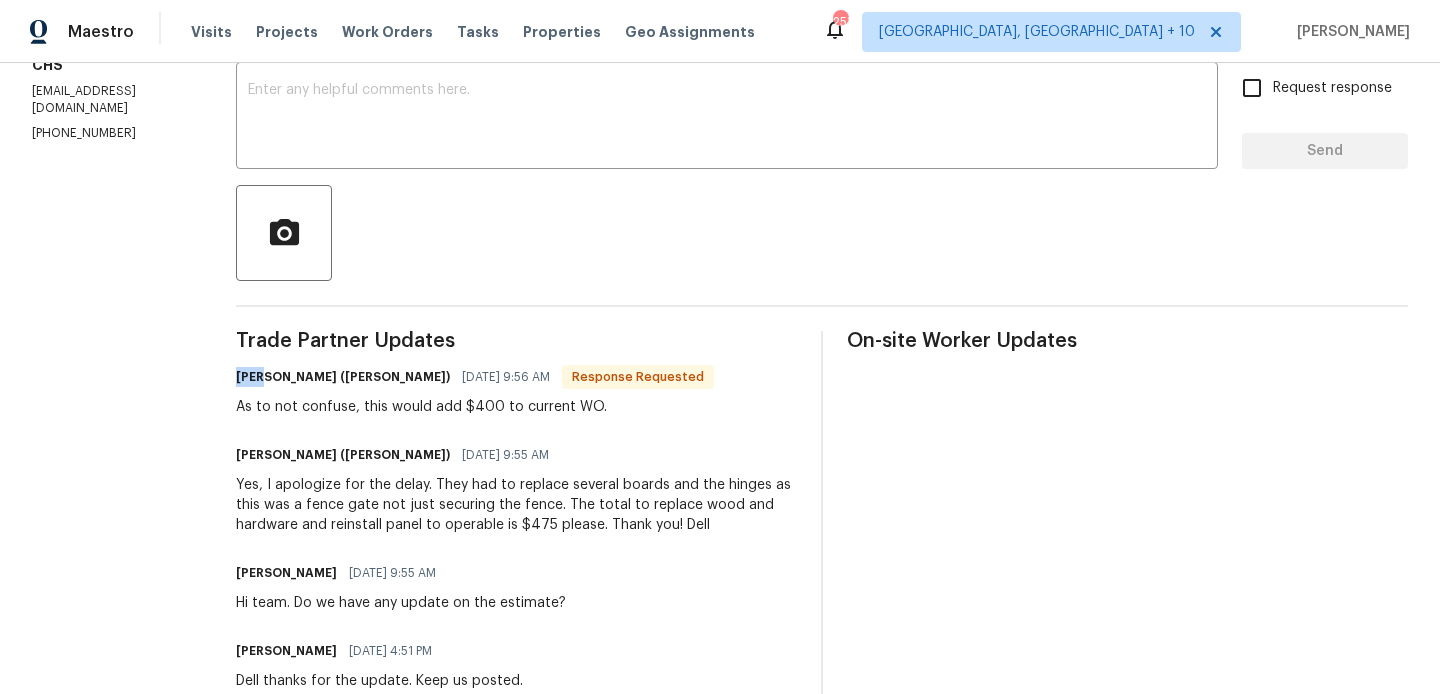 click on "Dell Bryson (Heise)" at bounding box center (343, 377) 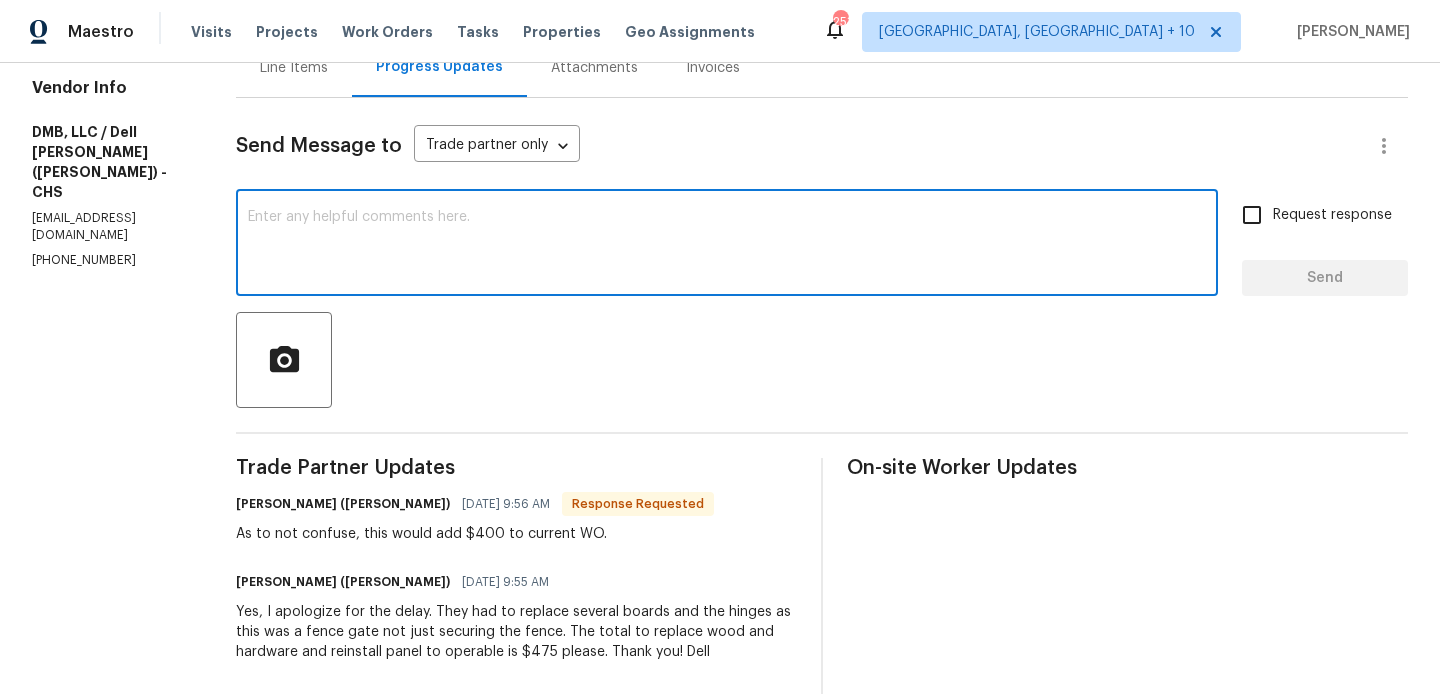 click at bounding box center (727, 245) 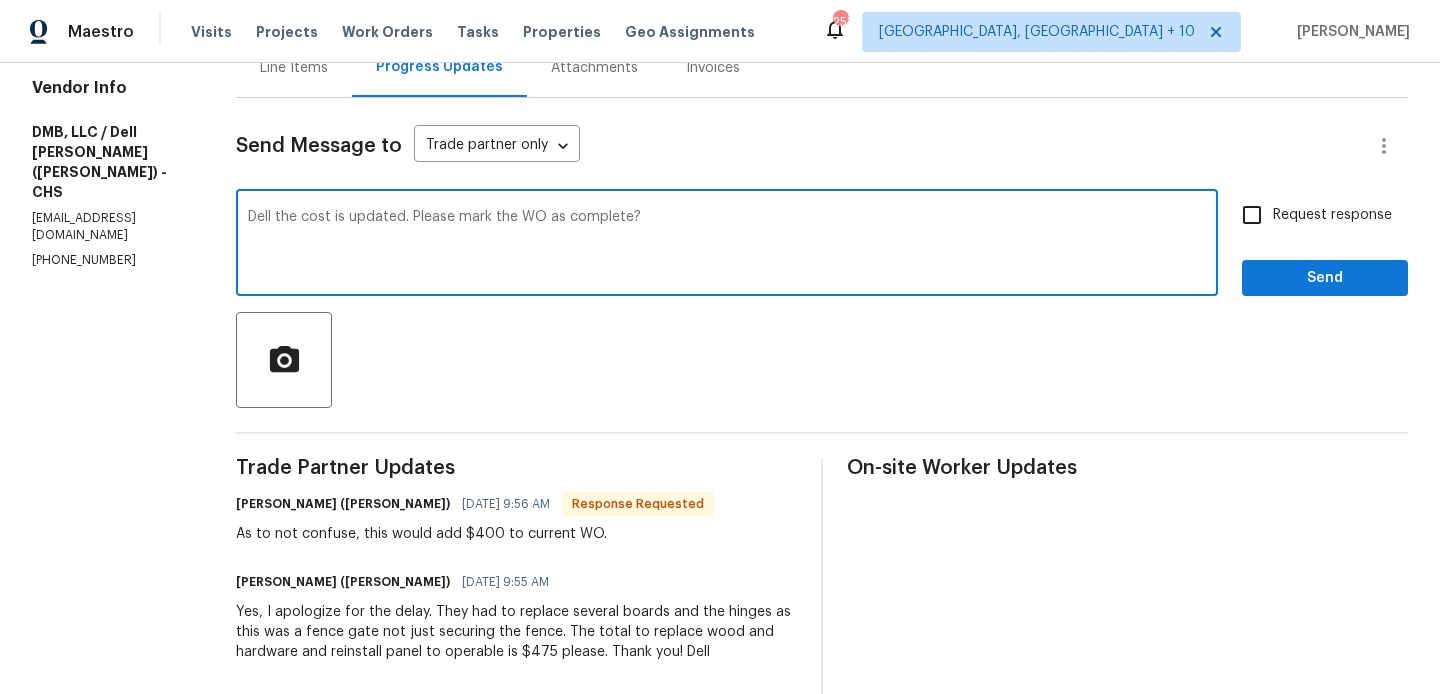 type on "Dell the cost is updated. Please mark the WO as complete?" 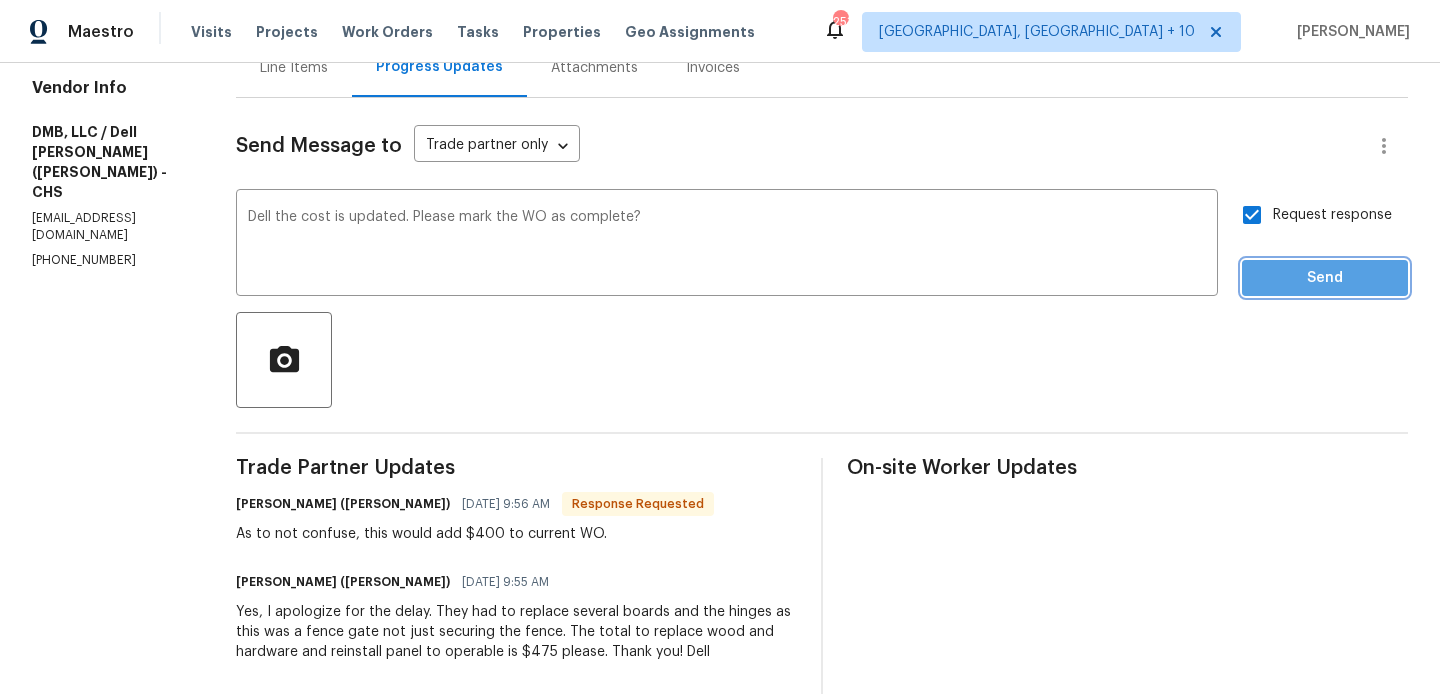 click on "Send" at bounding box center (1325, 278) 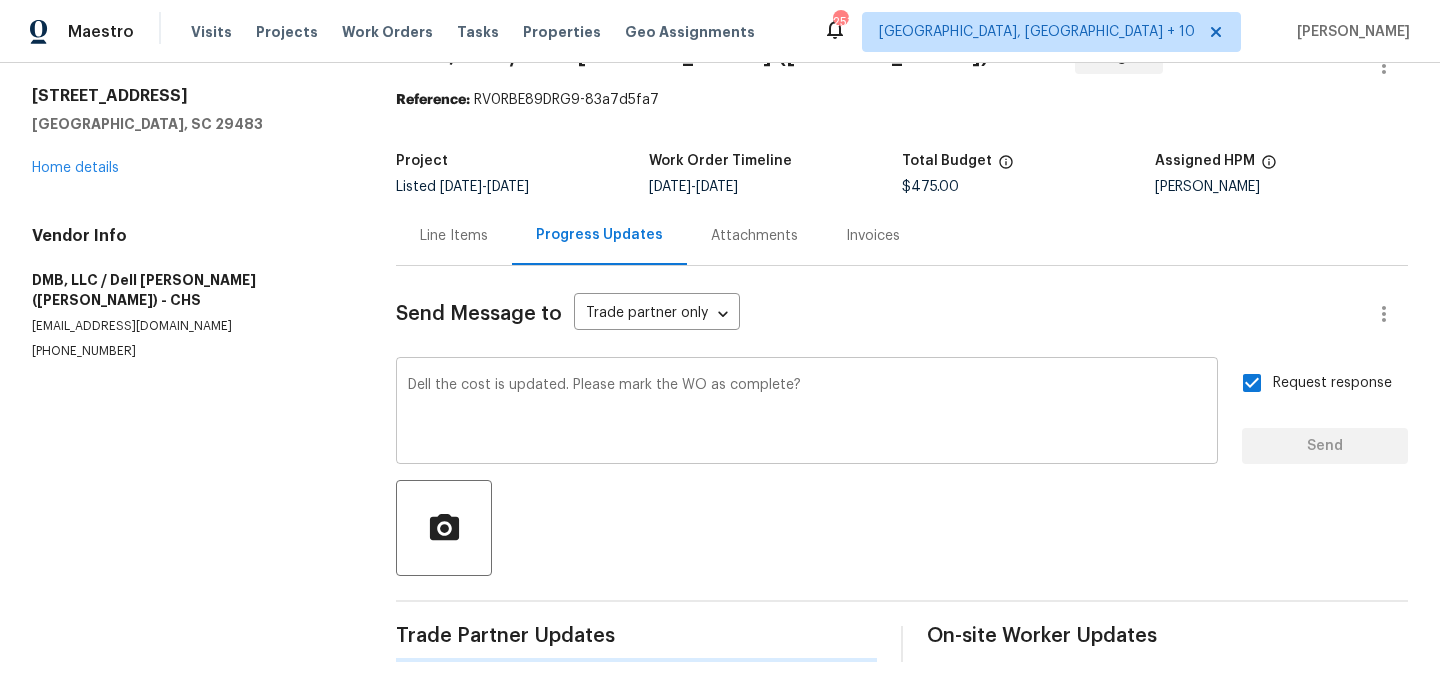 type 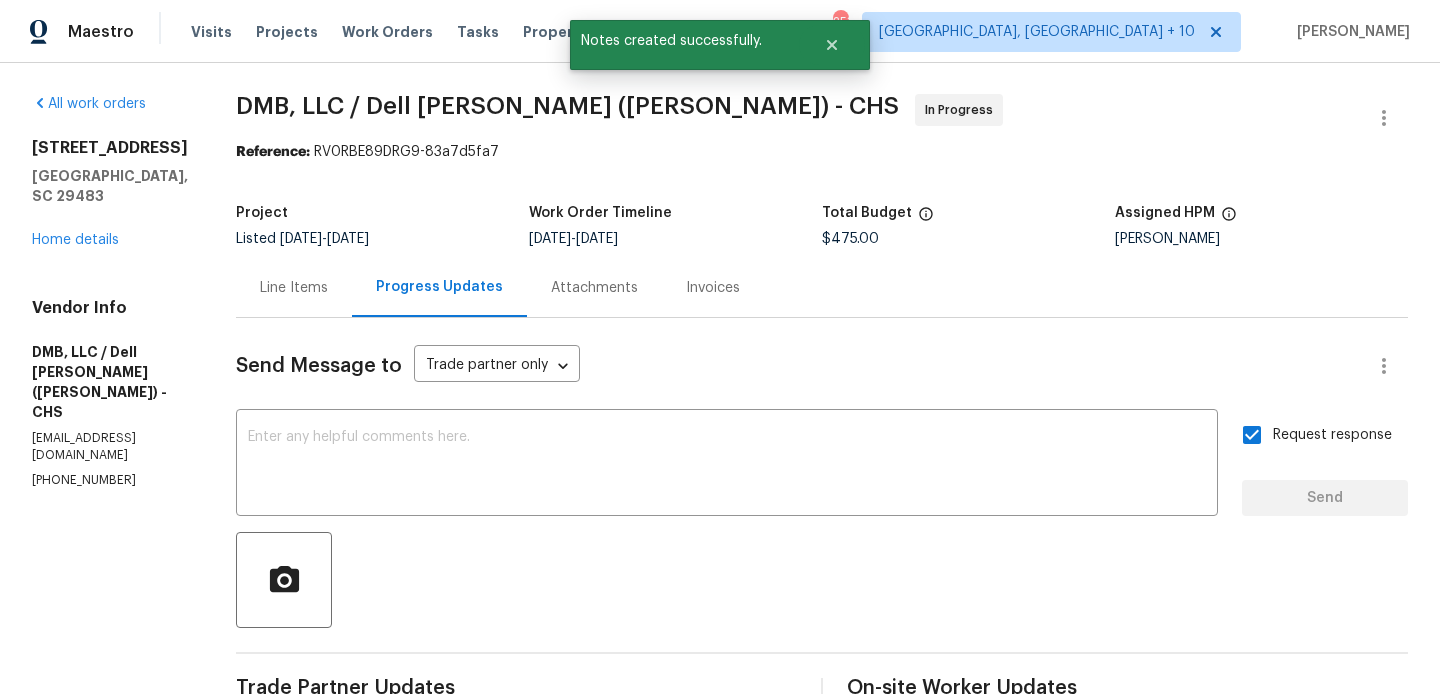 scroll, scrollTop: 0, scrollLeft: 0, axis: both 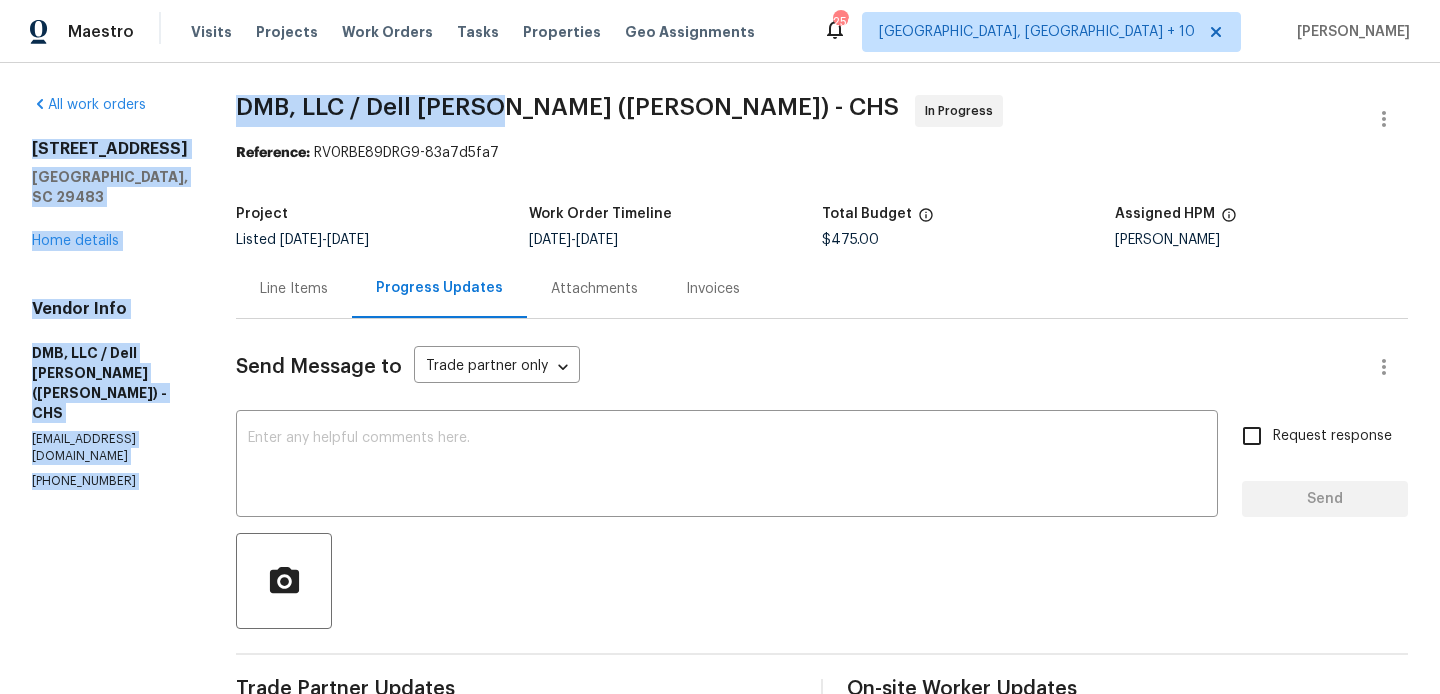 drag, startPoint x: 187, startPoint y: 99, endPoint x: 469, endPoint y: 107, distance: 282.11346 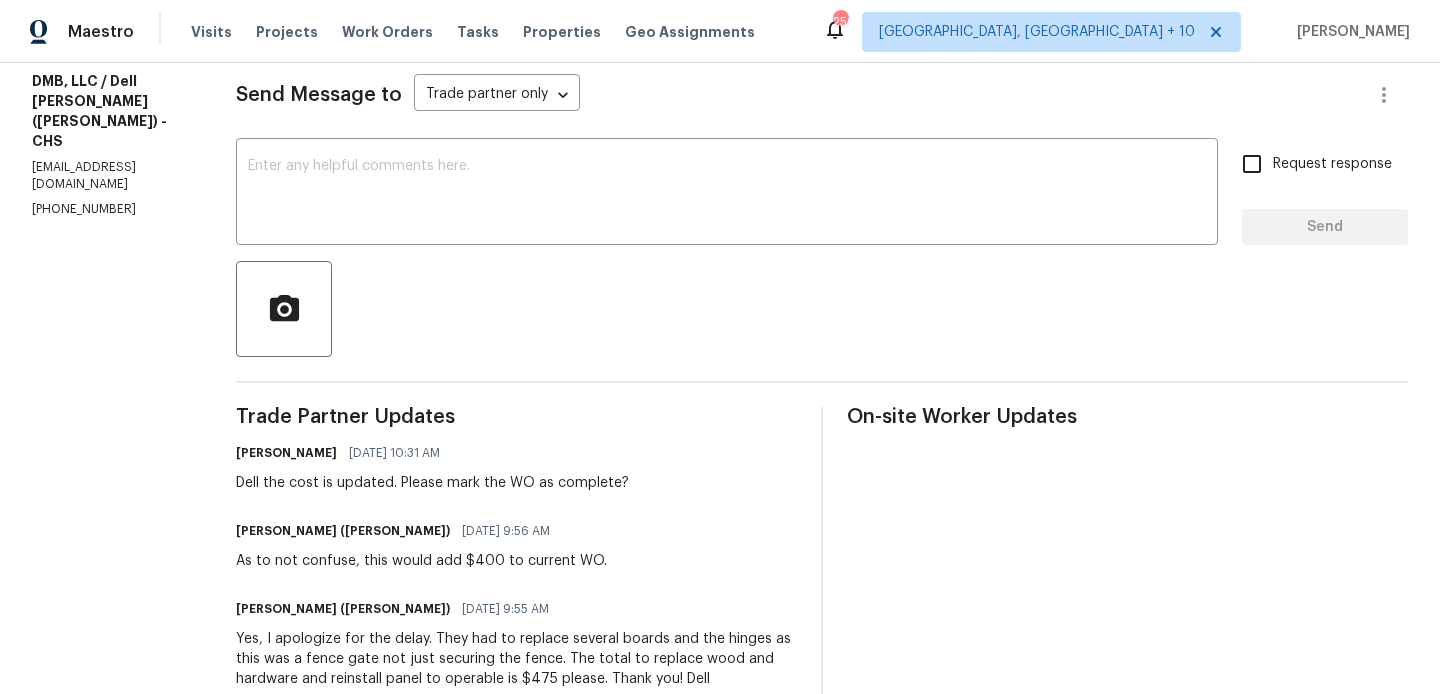 scroll, scrollTop: 0, scrollLeft: 0, axis: both 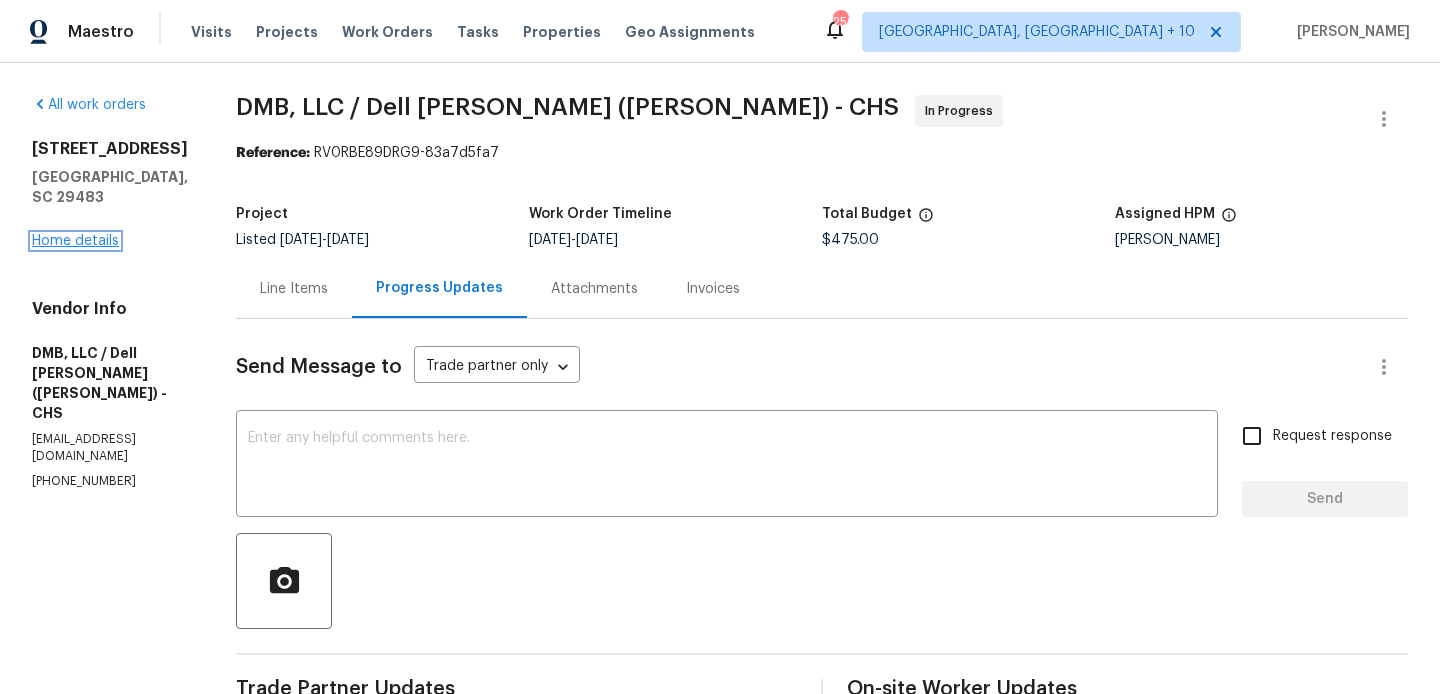 click on "Home details" at bounding box center (75, 241) 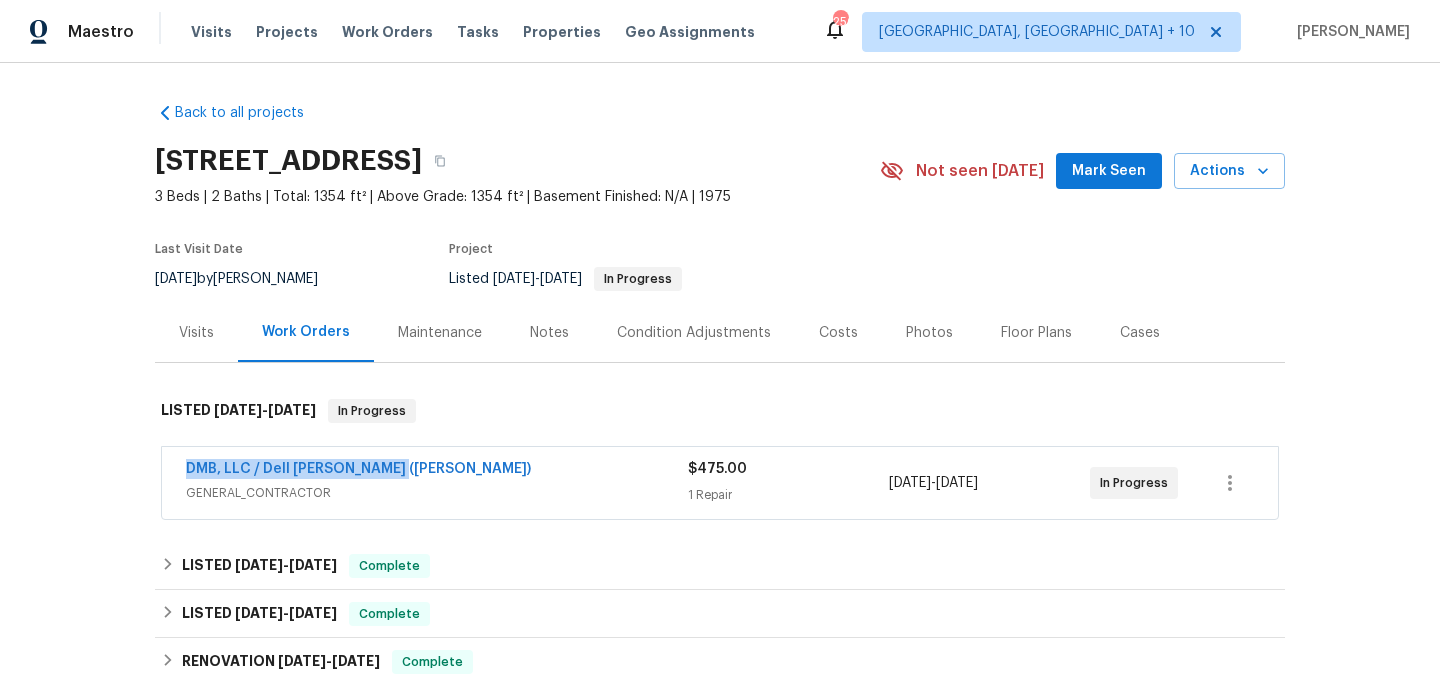 drag, startPoint x: 406, startPoint y: 468, endPoint x: 174, endPoint y: 460, distance: 232.1379 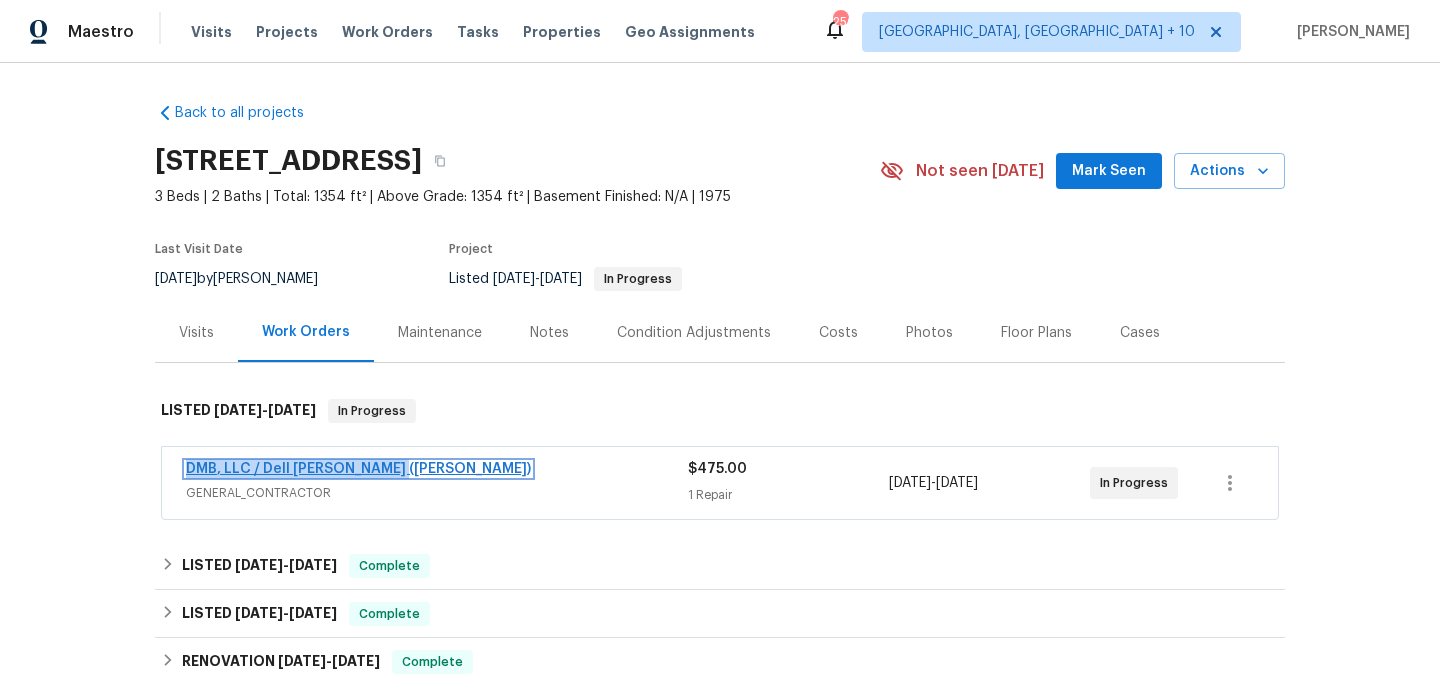 click on "DMB, LLC / Dell [PERSON_NAME] ([PERSON_NAME])" at bounding box center [358, 469] 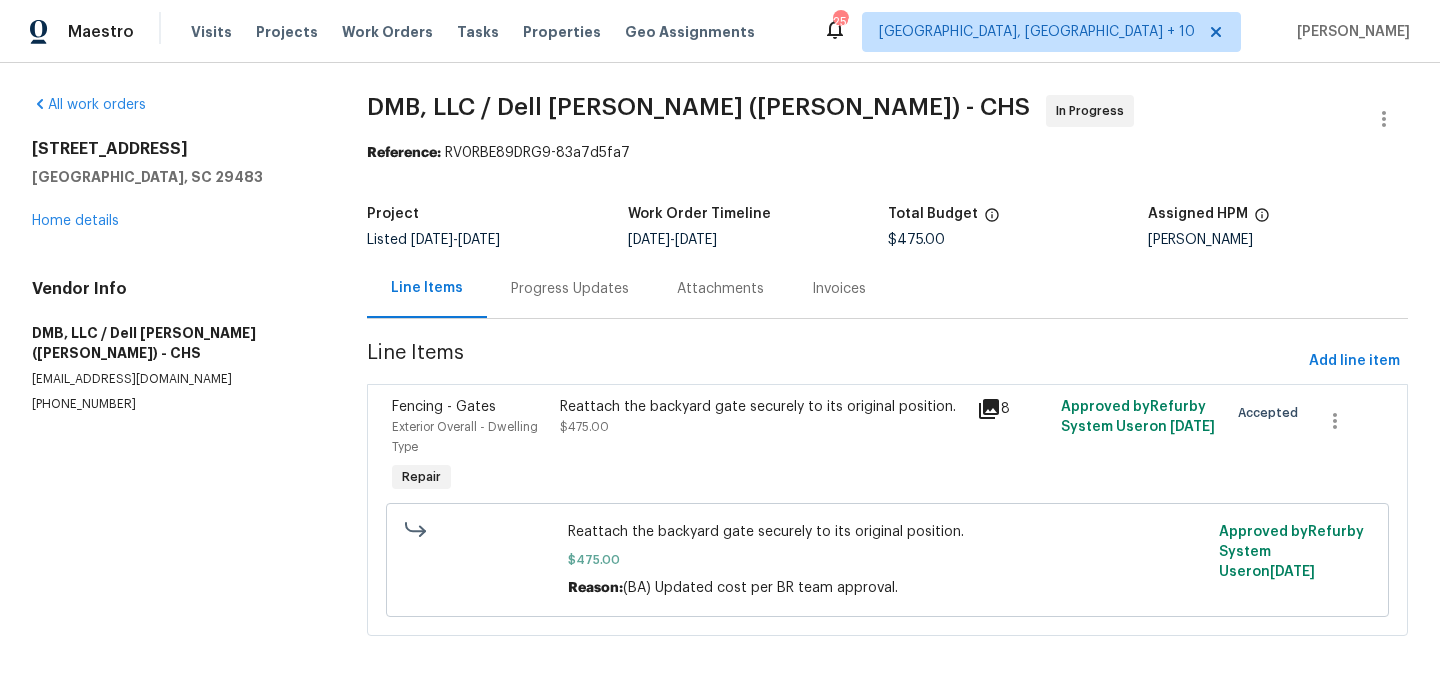 click on "Progress Updates" at bounding box center [570, 289] 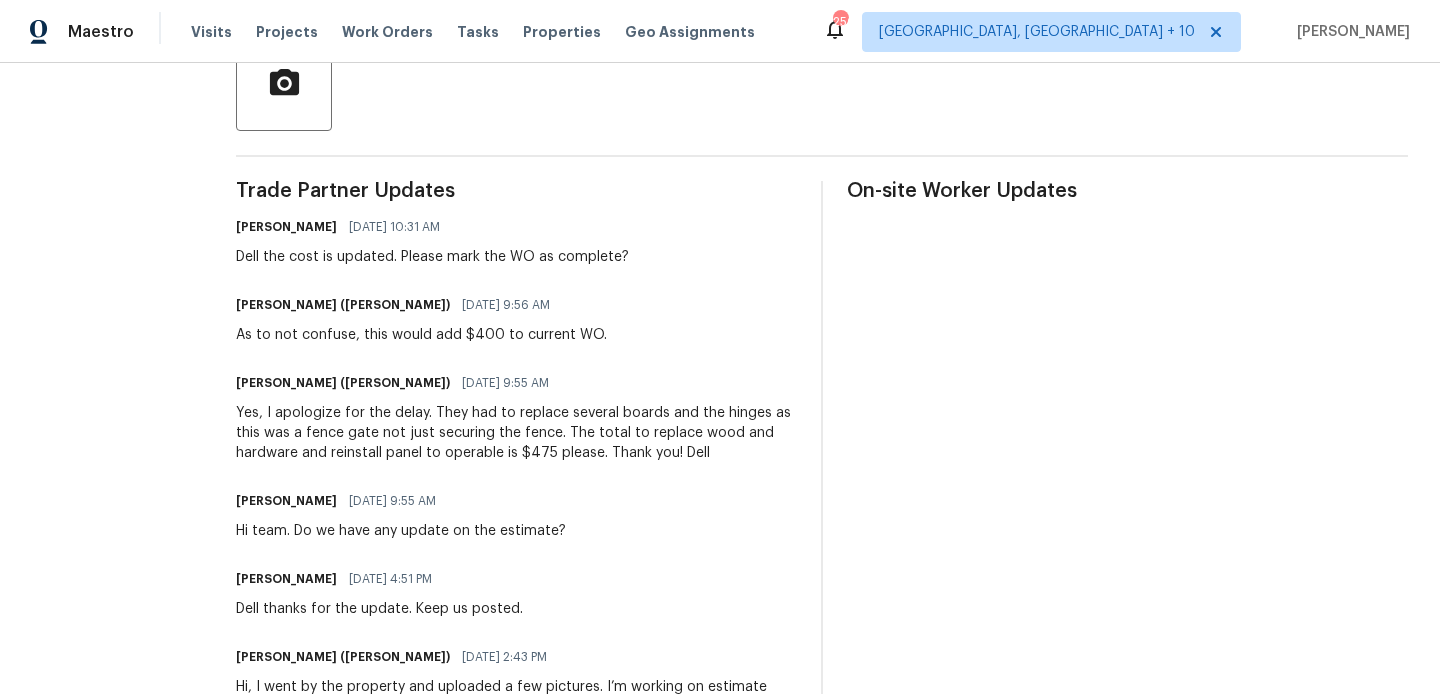 scroll, scrollTop: 608, scrollLeft: 0, axis: vertical 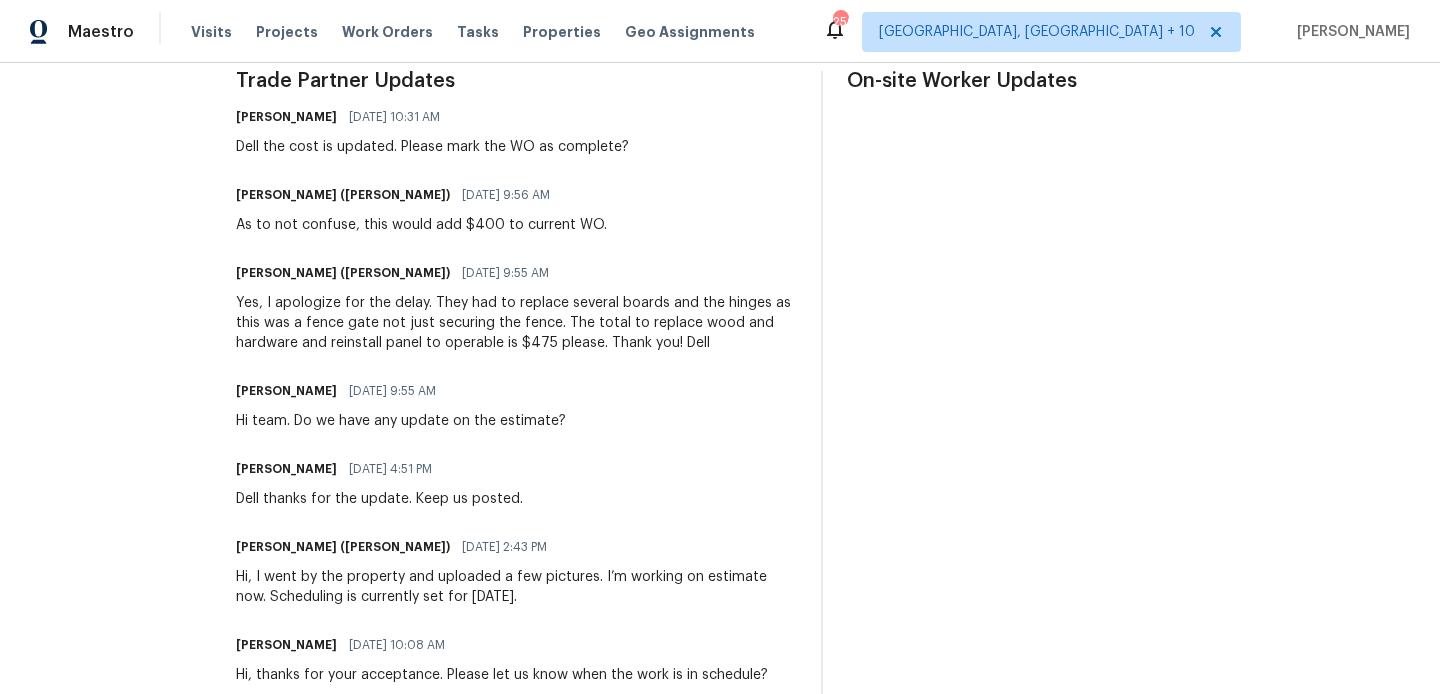 click on "Yes, I apologize for the delay.  They had to replace several boards and the hinges as this was a fence gate not just securing the fence.
The total to replace wood and hardware and reinstall panel to operable is $475 please.
Thank you! Dell" at bounding box center (516, 323) 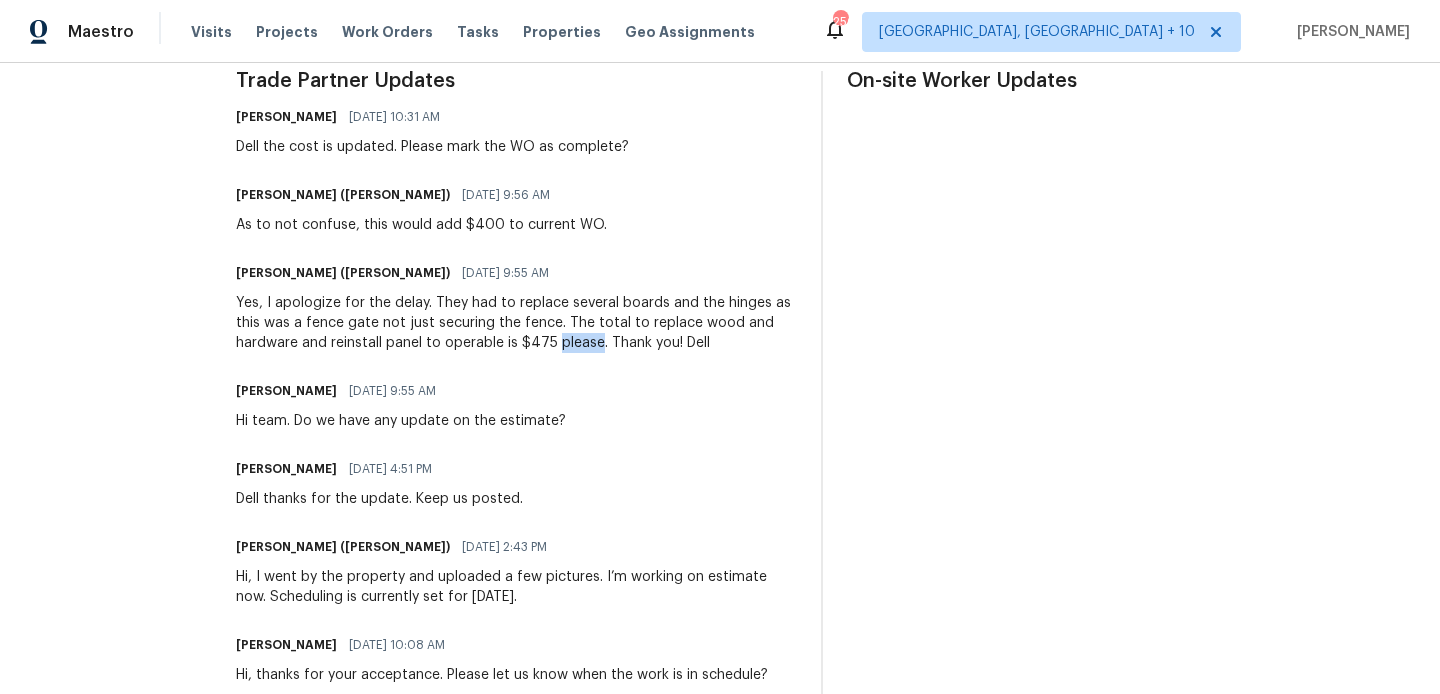 click on "Yes, I apologize for the delay.  They had to replace several boards and the hinges as this was a fence gate not just securing the fence.
The total to replace wood and hardware and reinstall panel to operable is $475 please.
Thank you! Dell" at bounding box center (516, 323) 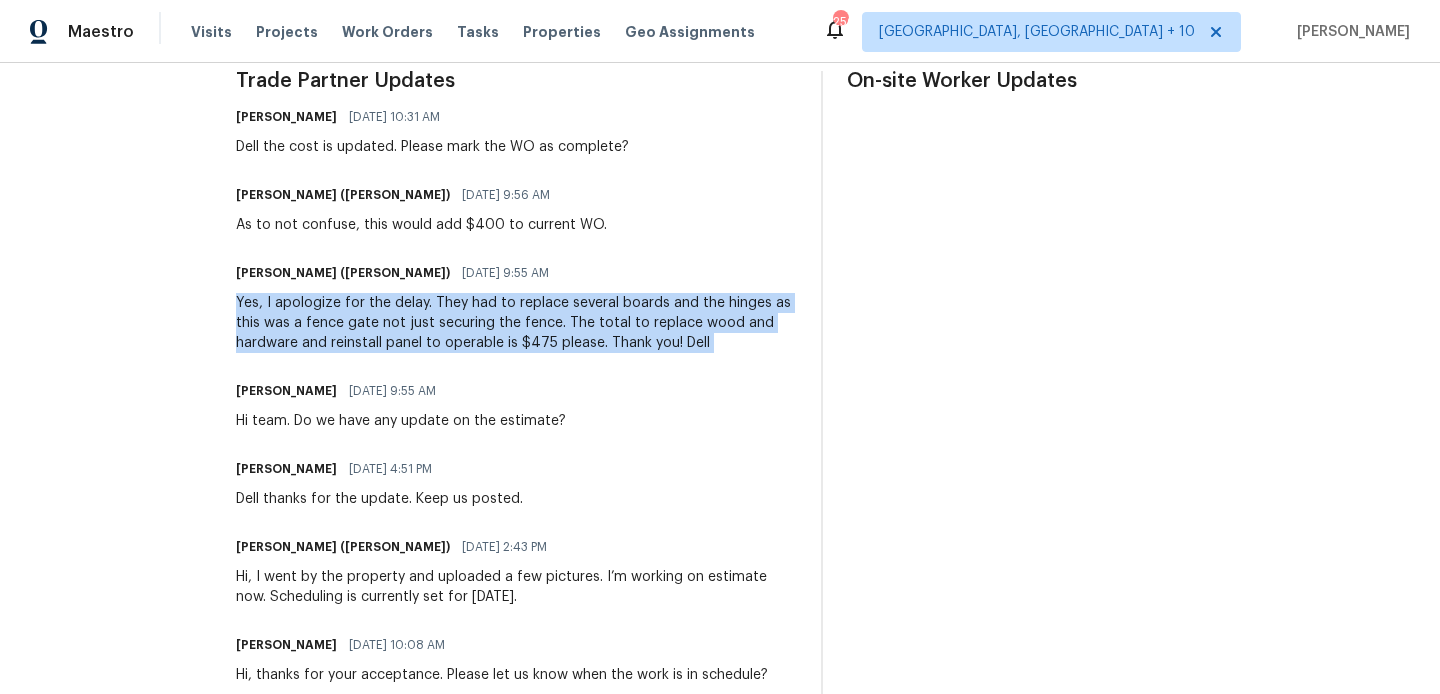 click on "Yes, I apologize for the delay.  They had to replace several boards and the hinges as this was a fence gate not just securing the fence.
The total to replace wood and hardware and reinstall panel to operable is $475 please.
Thank you! Dell" at bounding box center [516, 323] 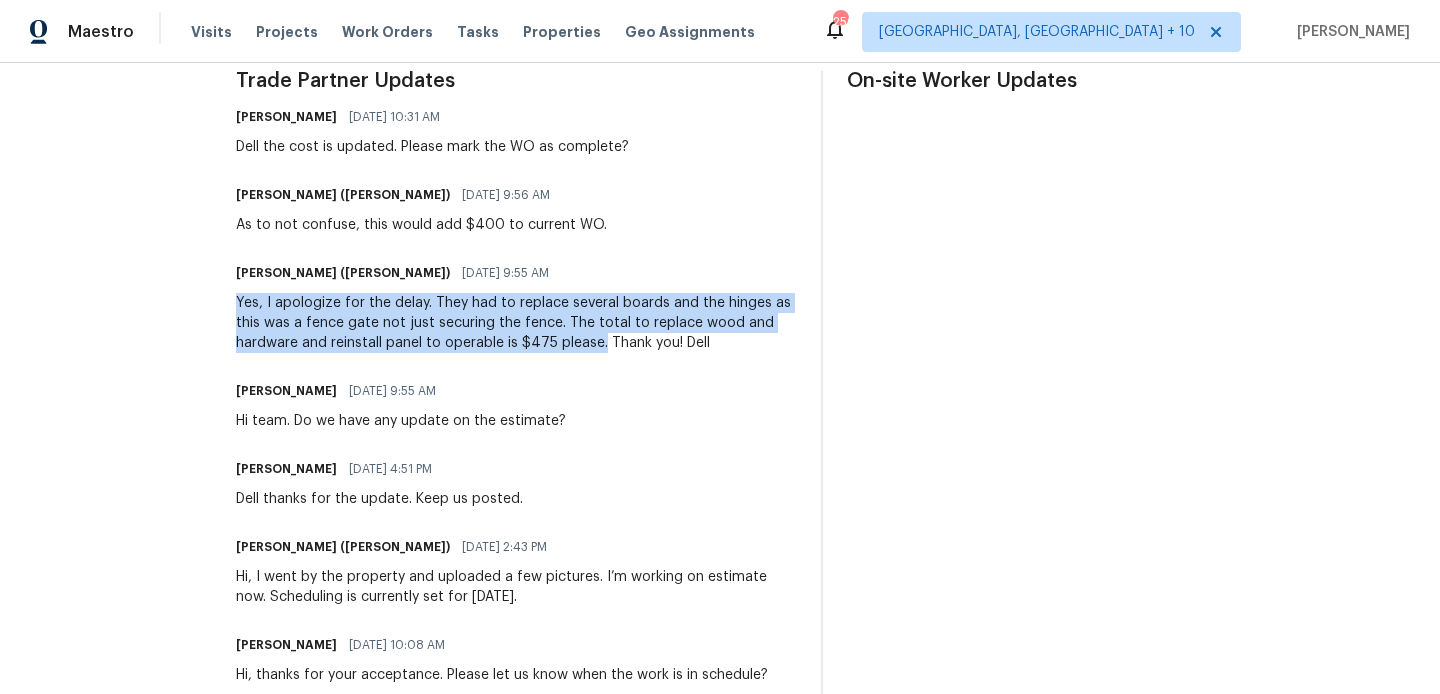 drag, startPoint x: 513, startPoint y: 348, endPoint x: 210, endPoint y: 308, distance: 305.62885 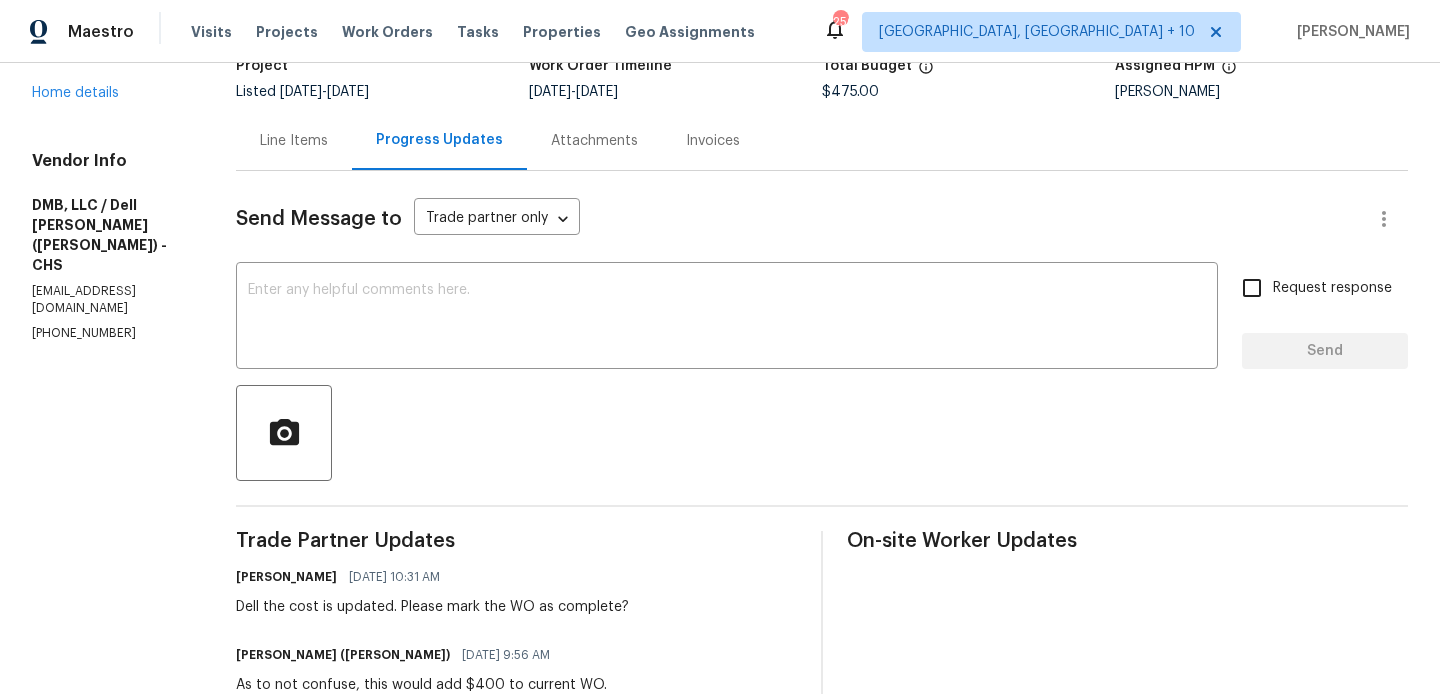 scroll, scrollTop: 0, scrollLeft: 0, axis: both 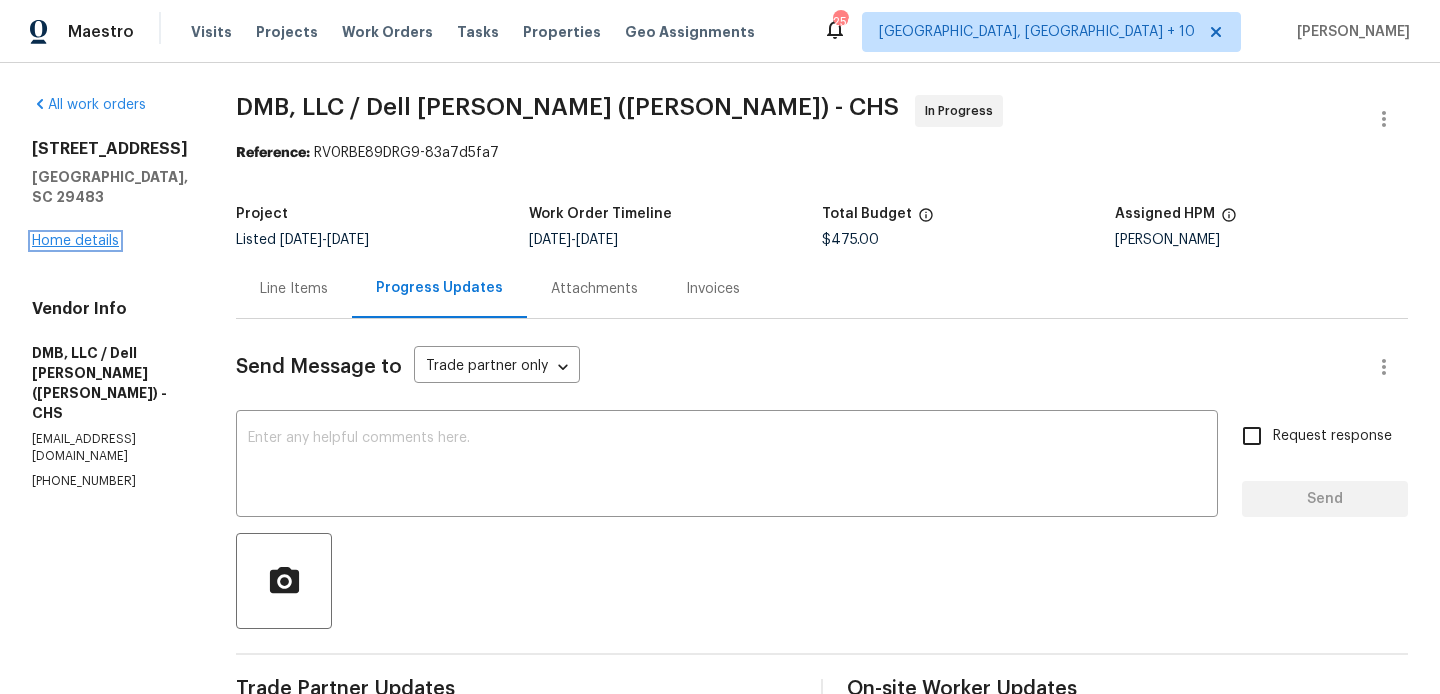 click on "Home details" at bounding box center (75, 241) 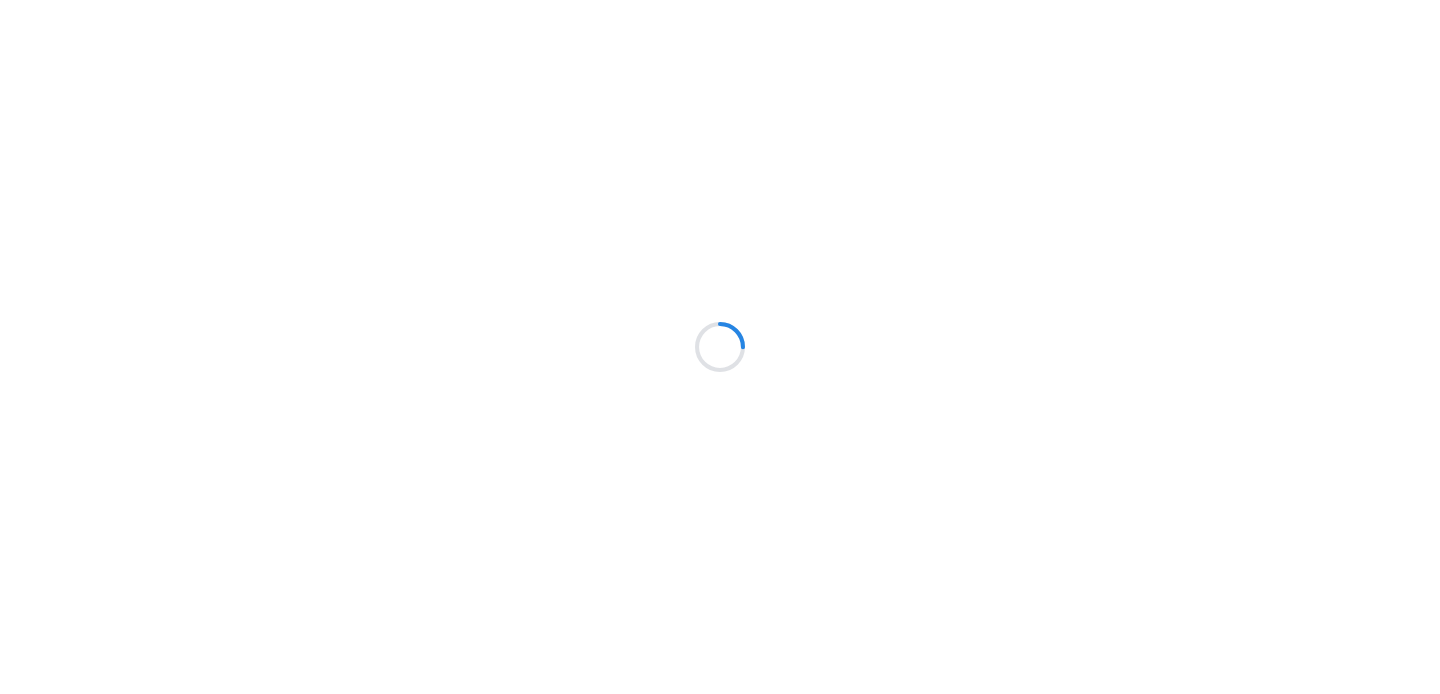 scroll, scrollTop: 0, scrollLeft: 0, axis: both 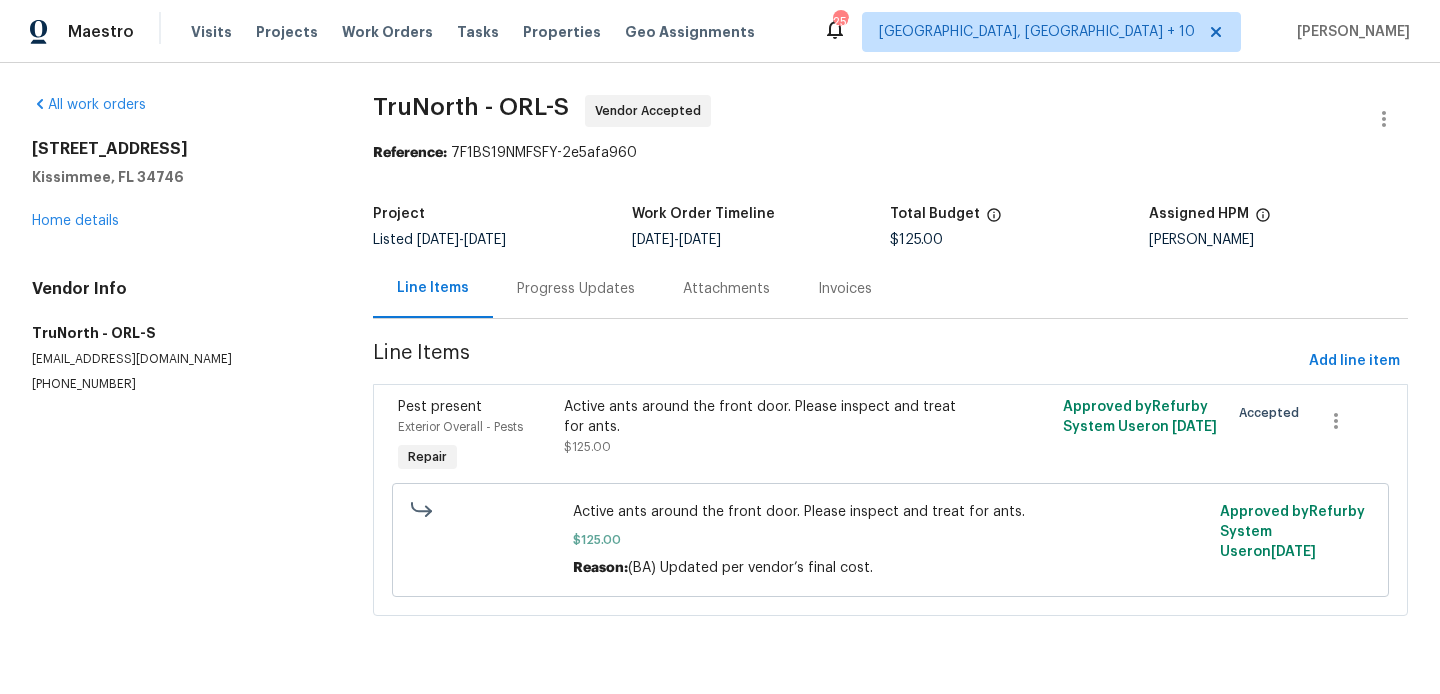 click on "Progress Updates" at bounding box center [576, 289] 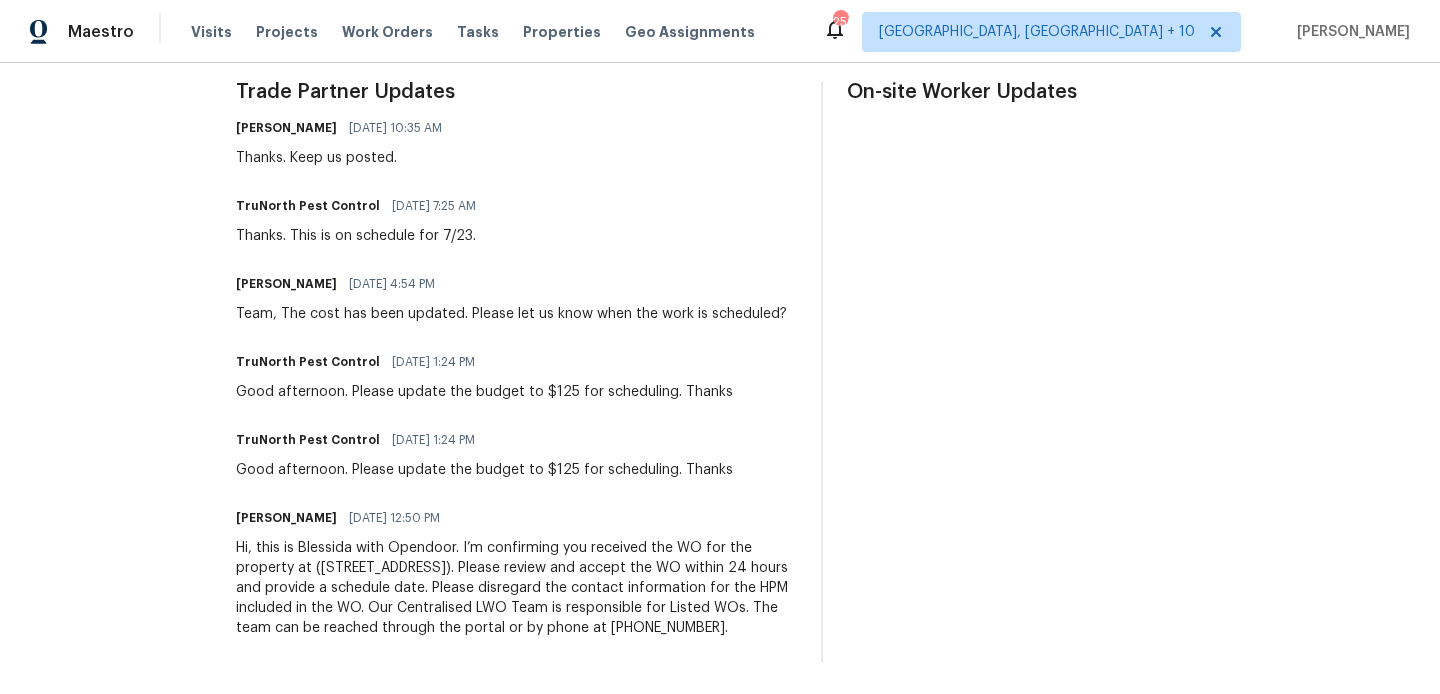 scroll, scrollTop: 0, scrollLeft: 0, axis: both 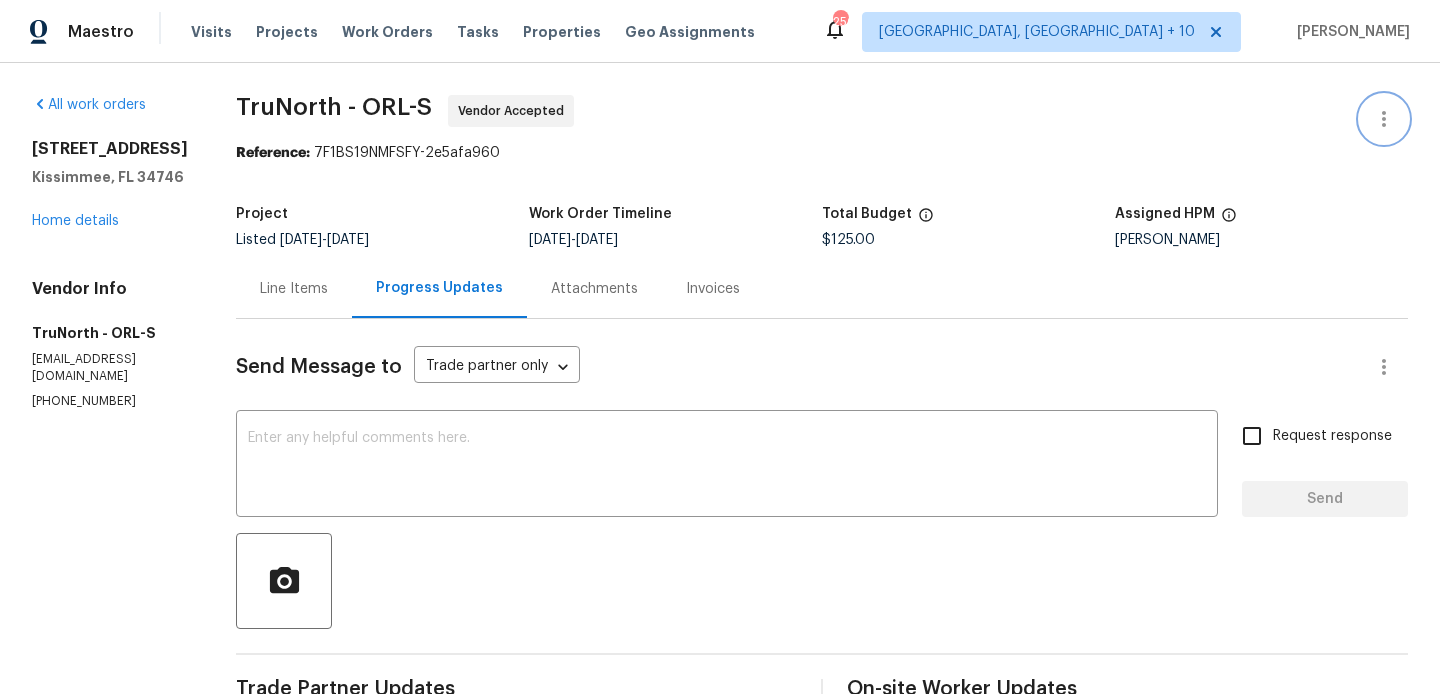 click at bounding box center (1384, 119) 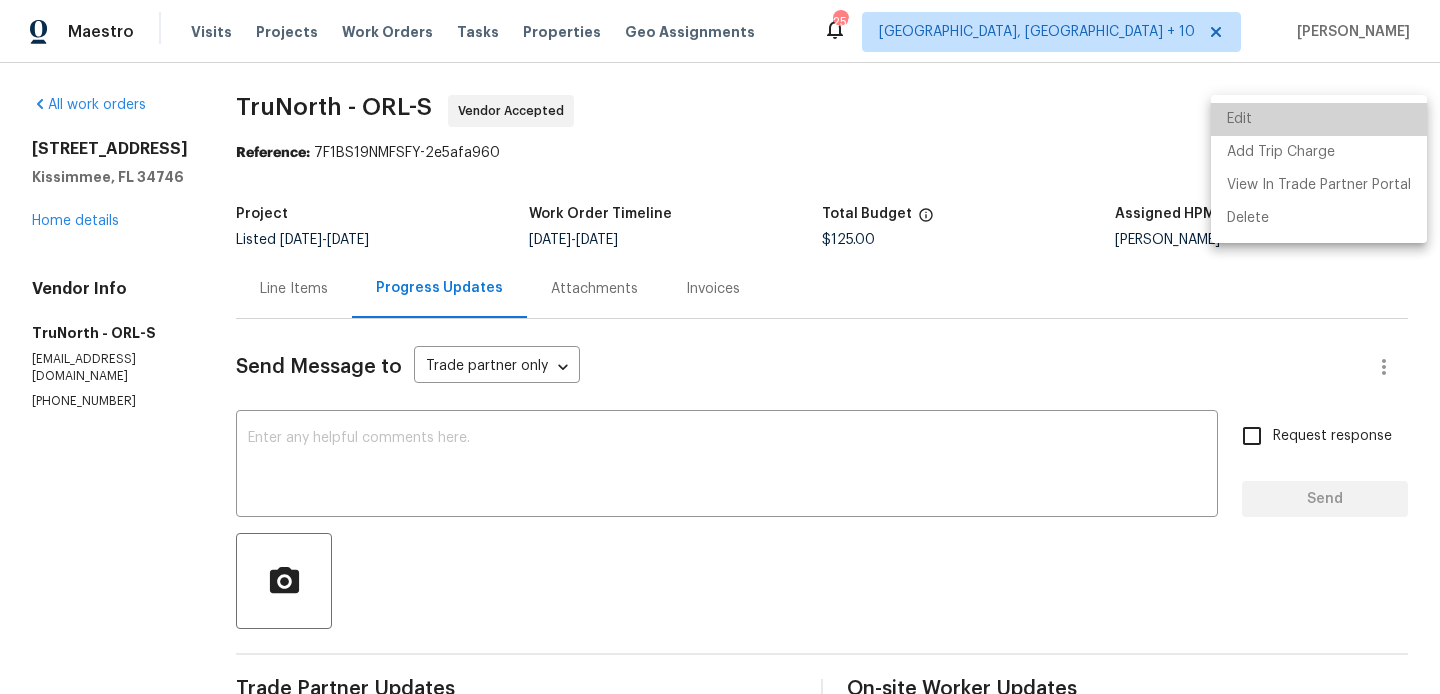 click on "Edit" at bounding box center [1319, 119] 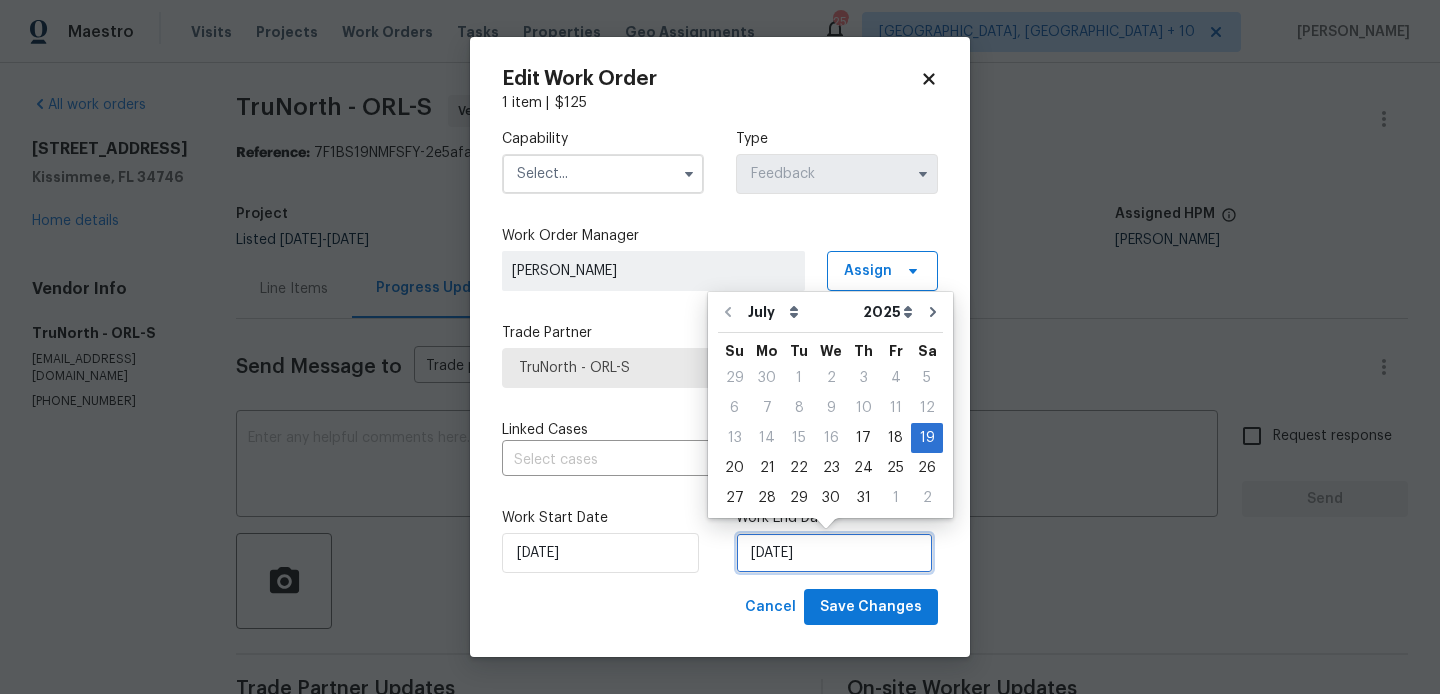click on "[DATE]" at bounding box center (834, 553) 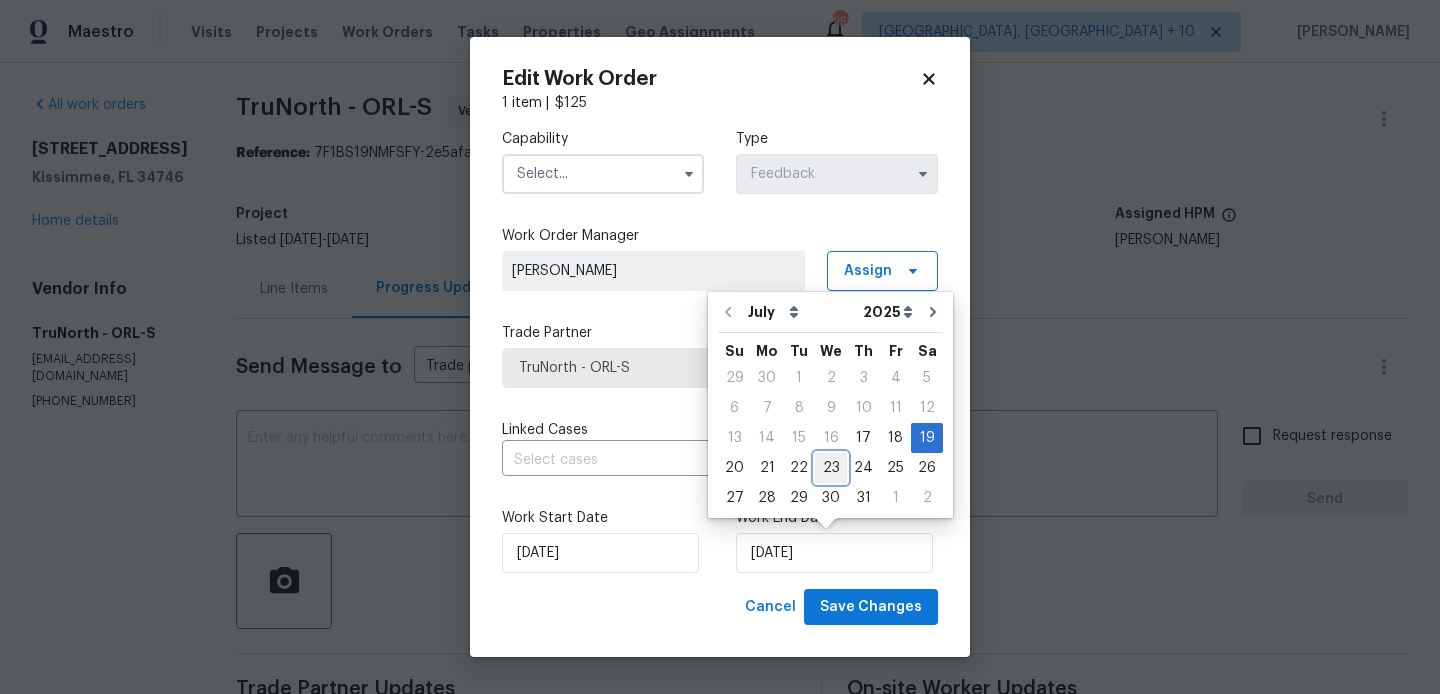click on "23" at bounding box center [831, 468] 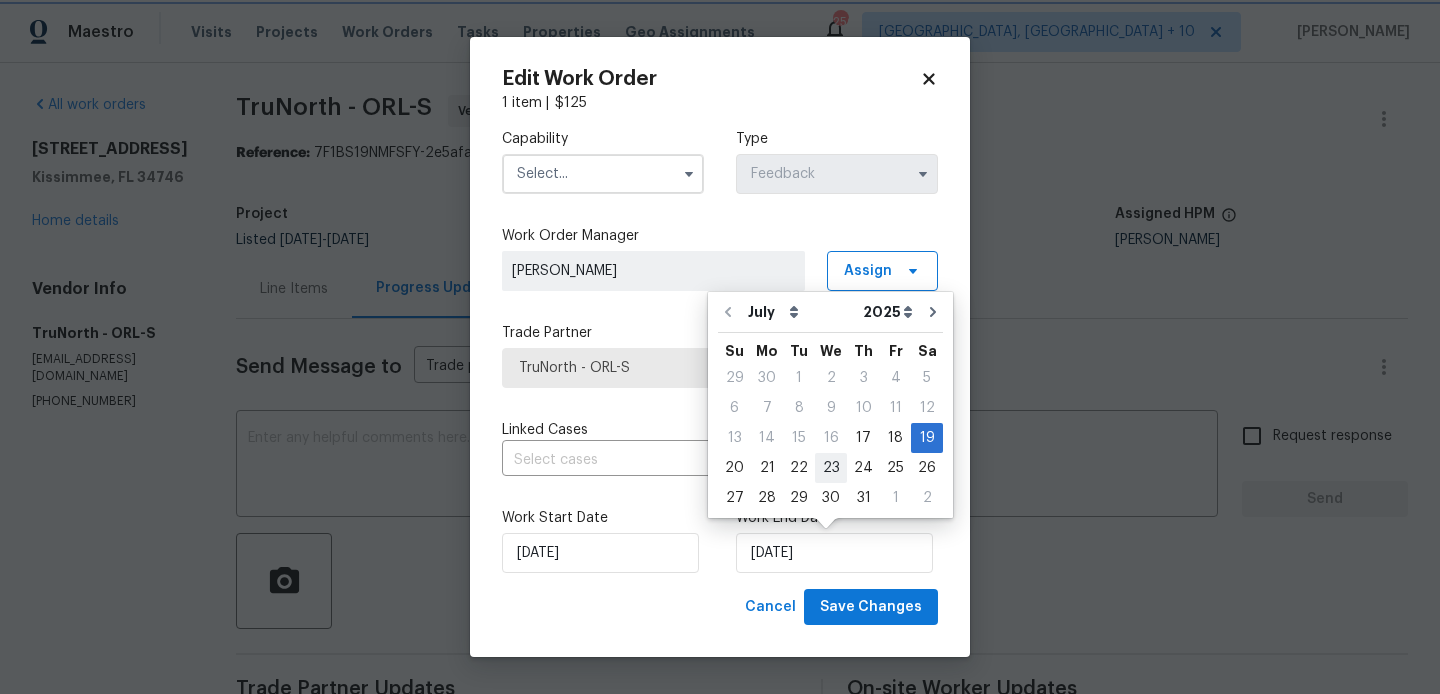 type on "[DATE]" 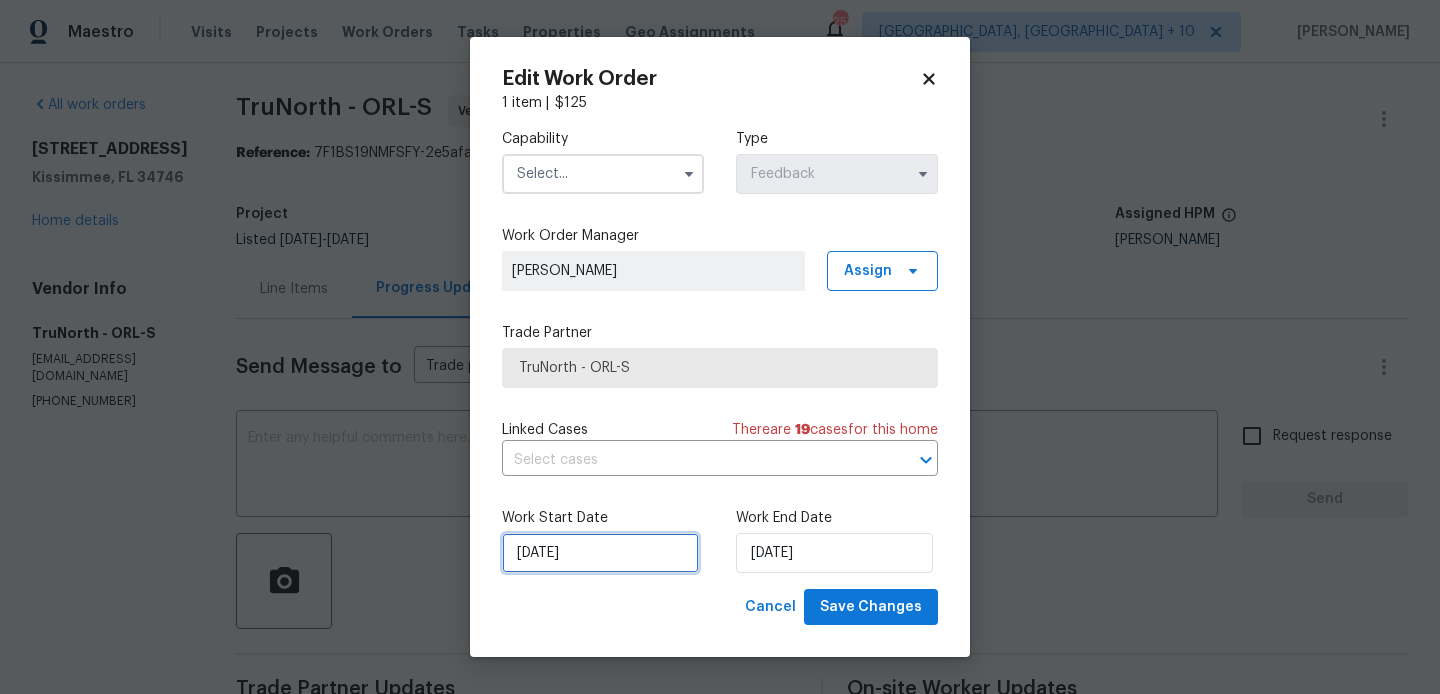 click on "[DATE]" at bounding box center [600, 553] 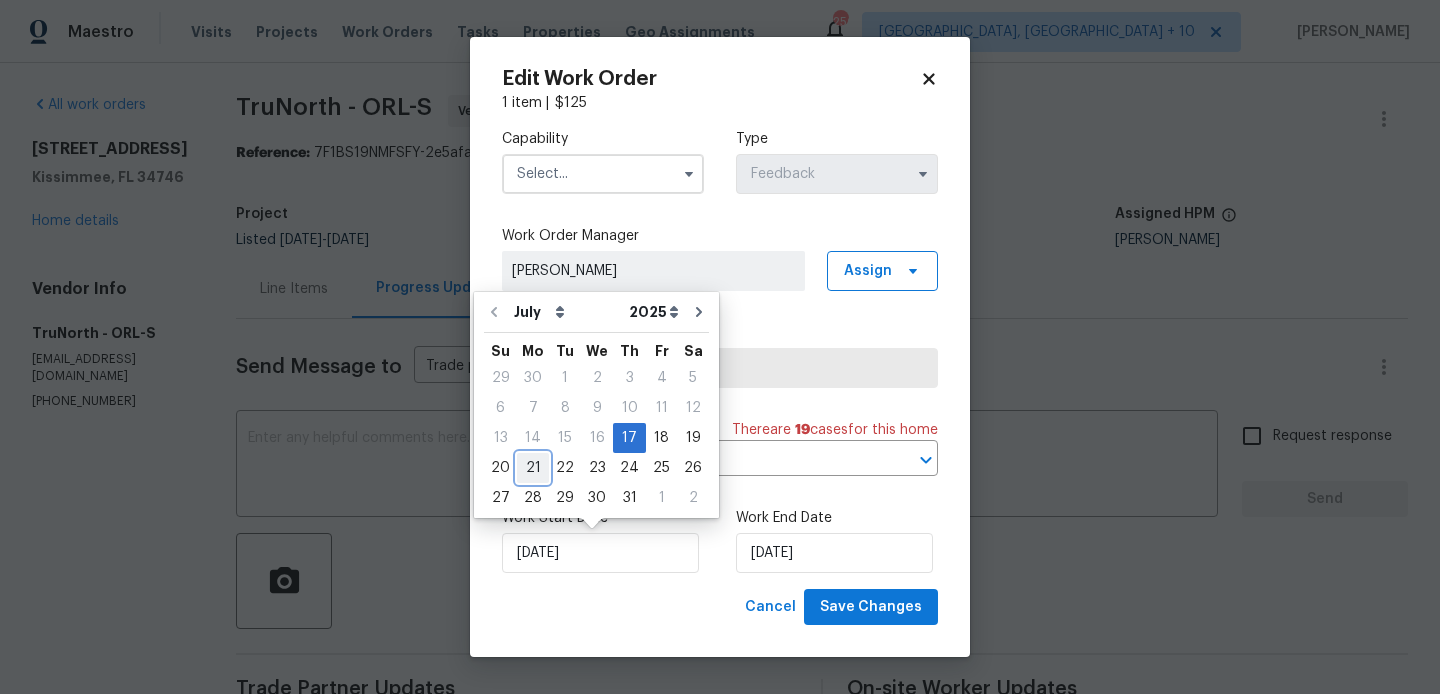 click on "21" at bounding box center (533, 468) 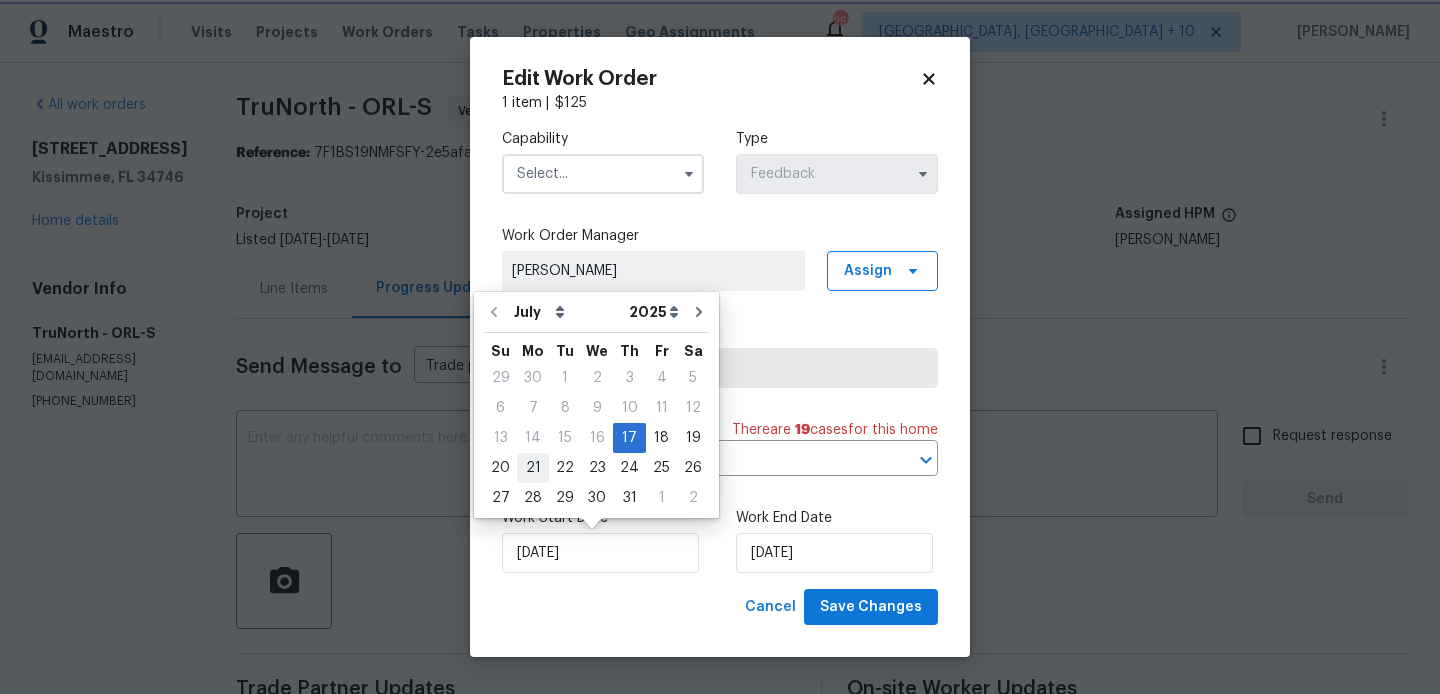type on "[DATE]" 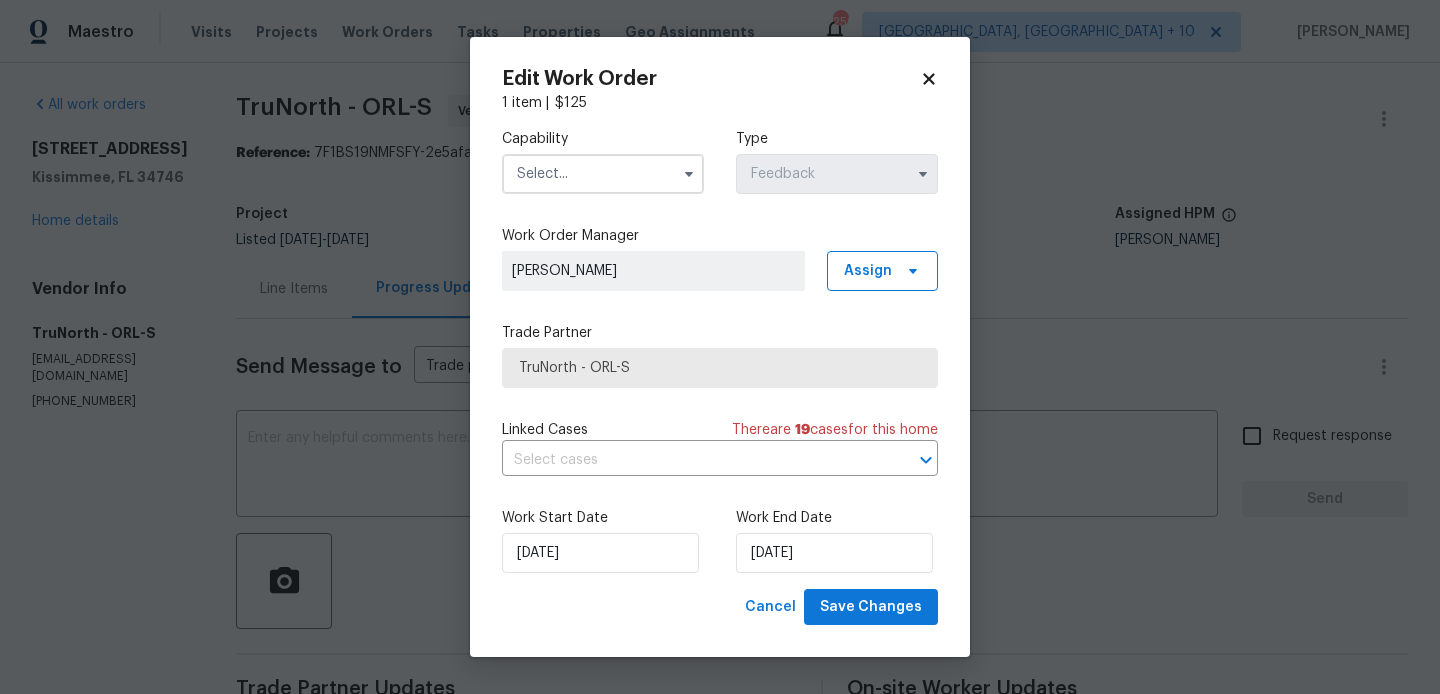 click at bounding box center (603, 174) 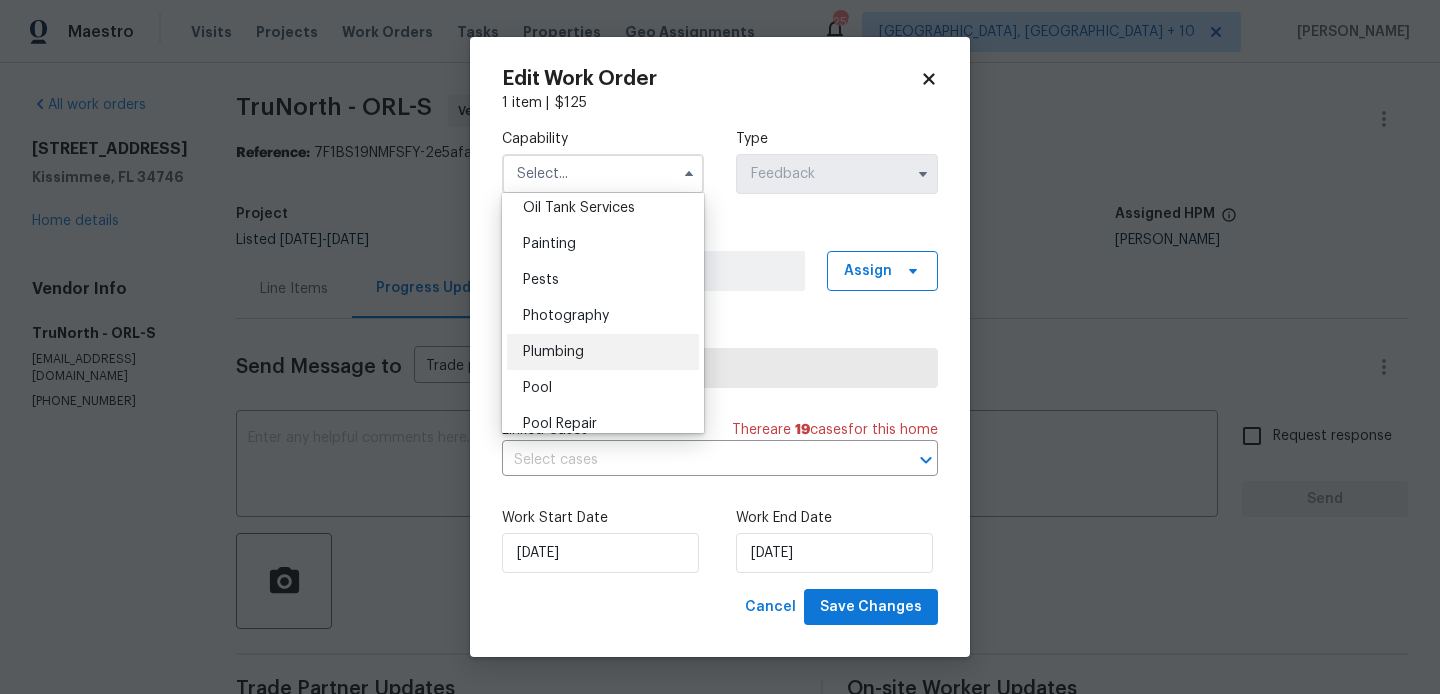 scroll, scrollTop: 1653, scrollLeft: 0, axis: vertical 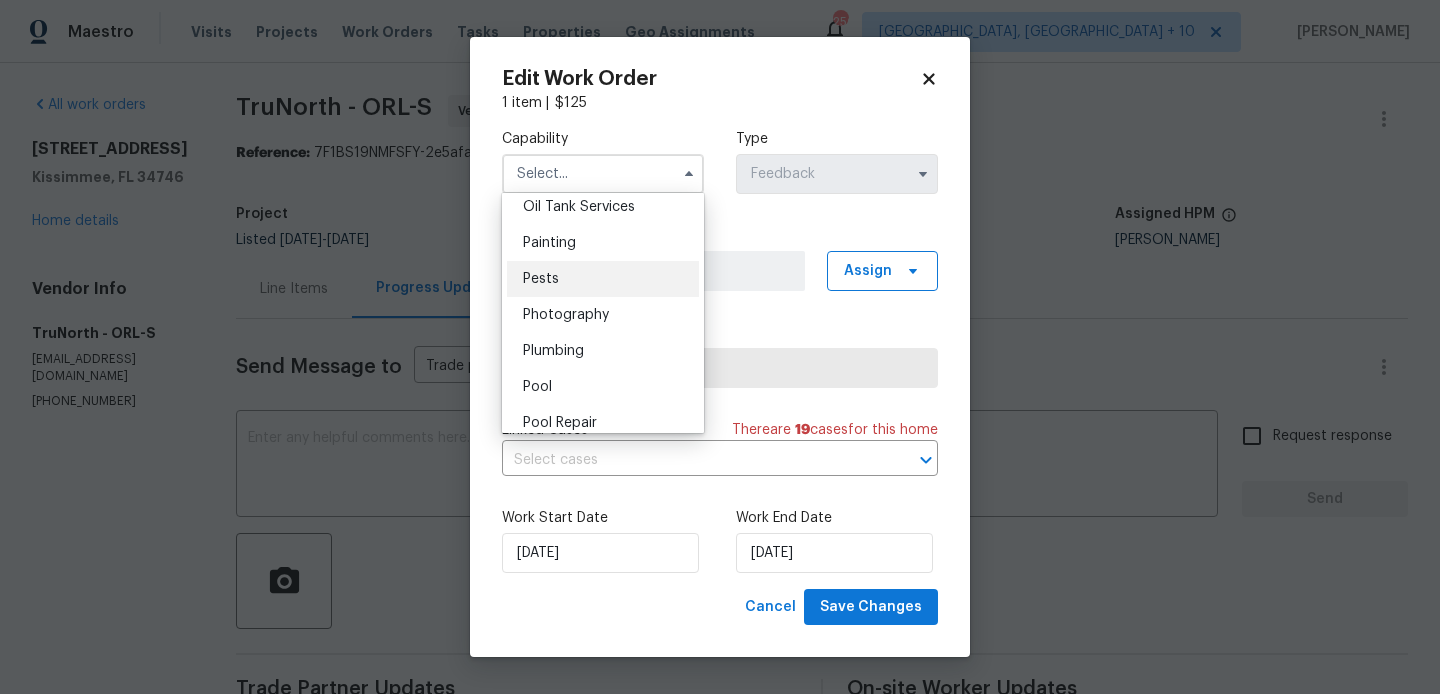 click on "Pests" at bounding box center (603, 279) 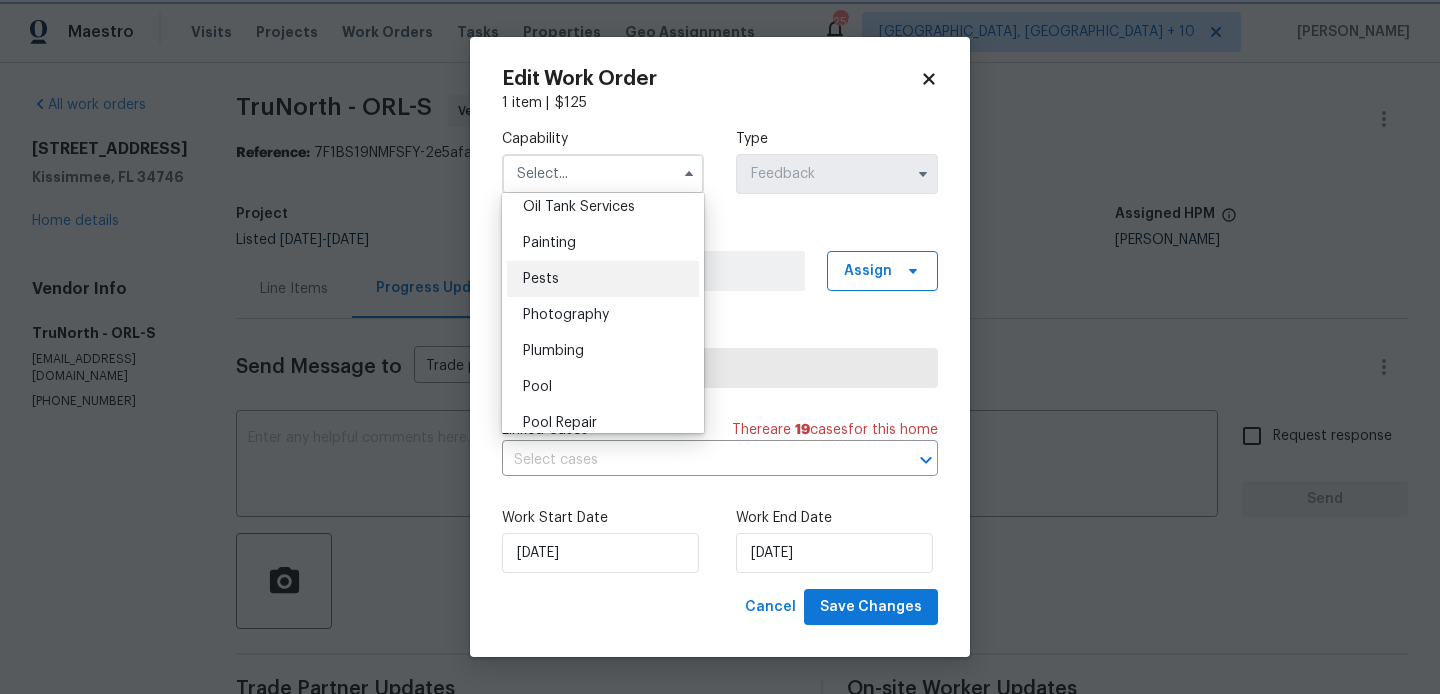 type on "Pests" 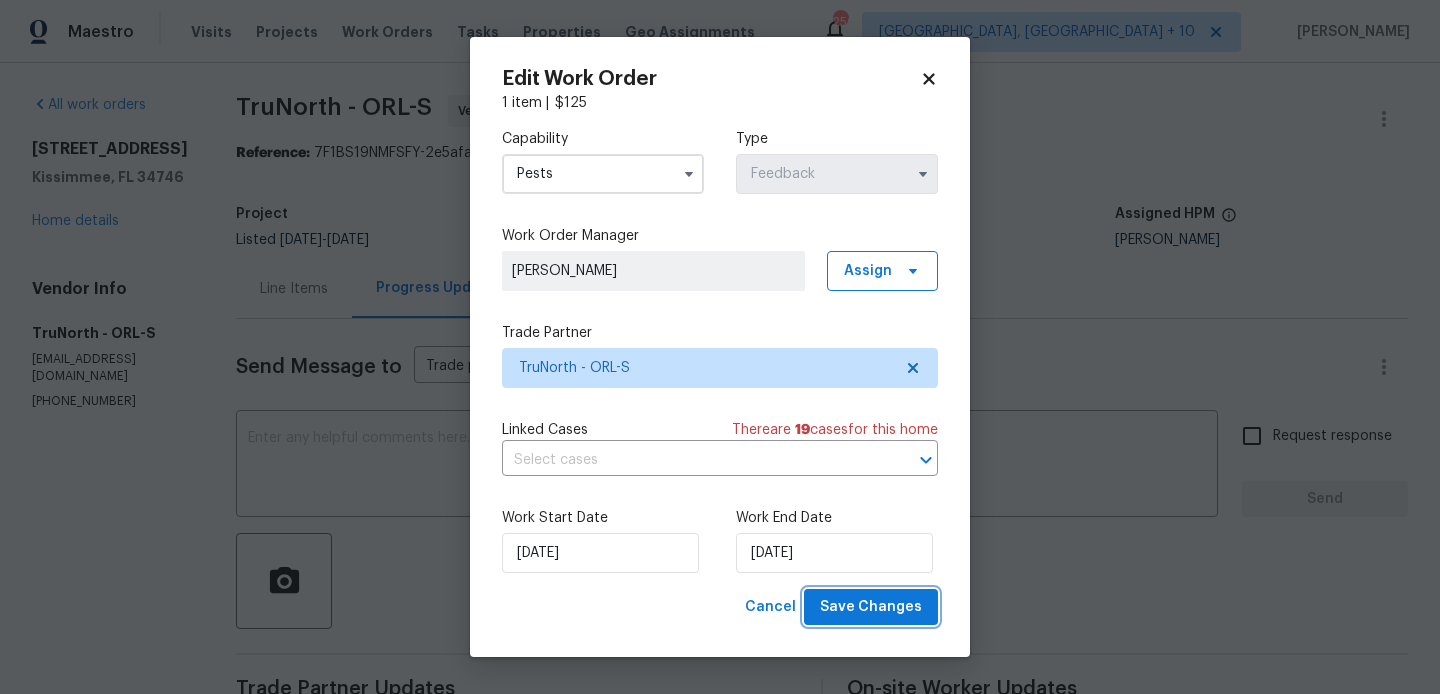 click on "Save Changes" at bounding box center (871, 607) 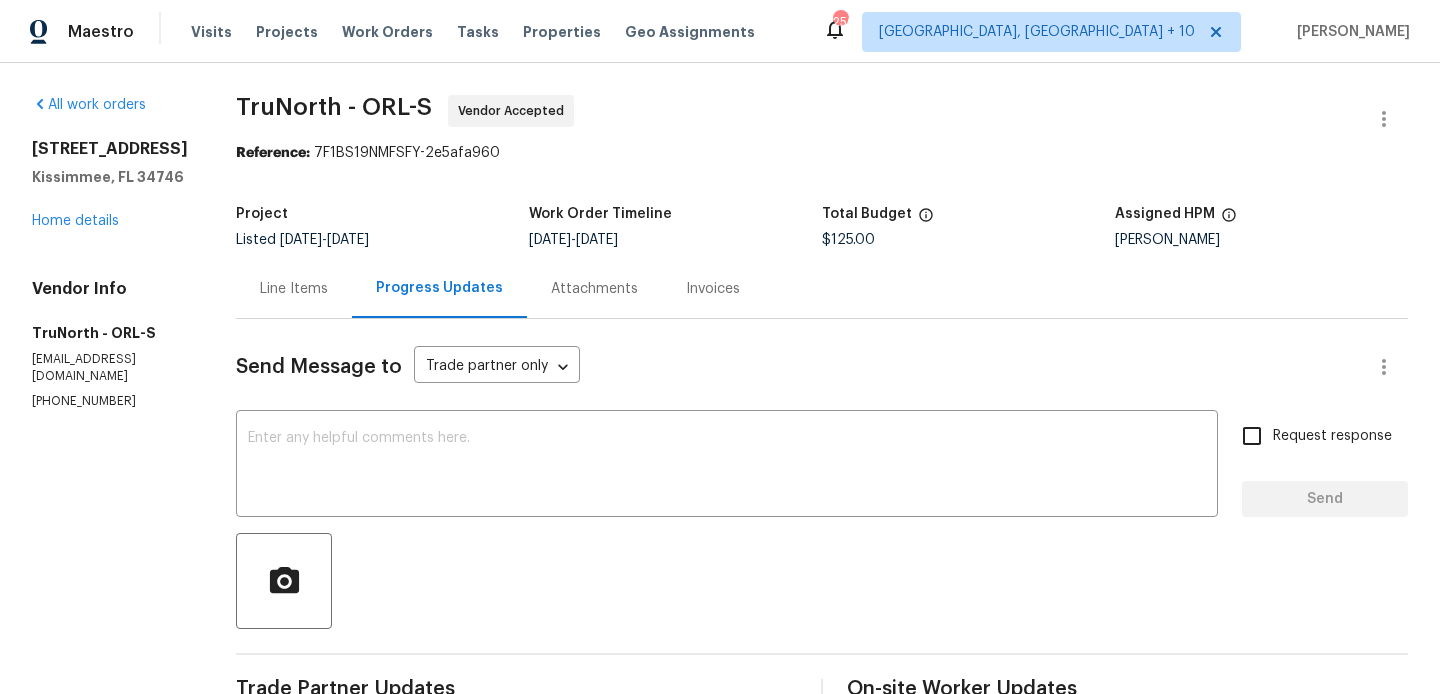 scroll, scrollTop: 0, scrollLeft: 0, axis: both 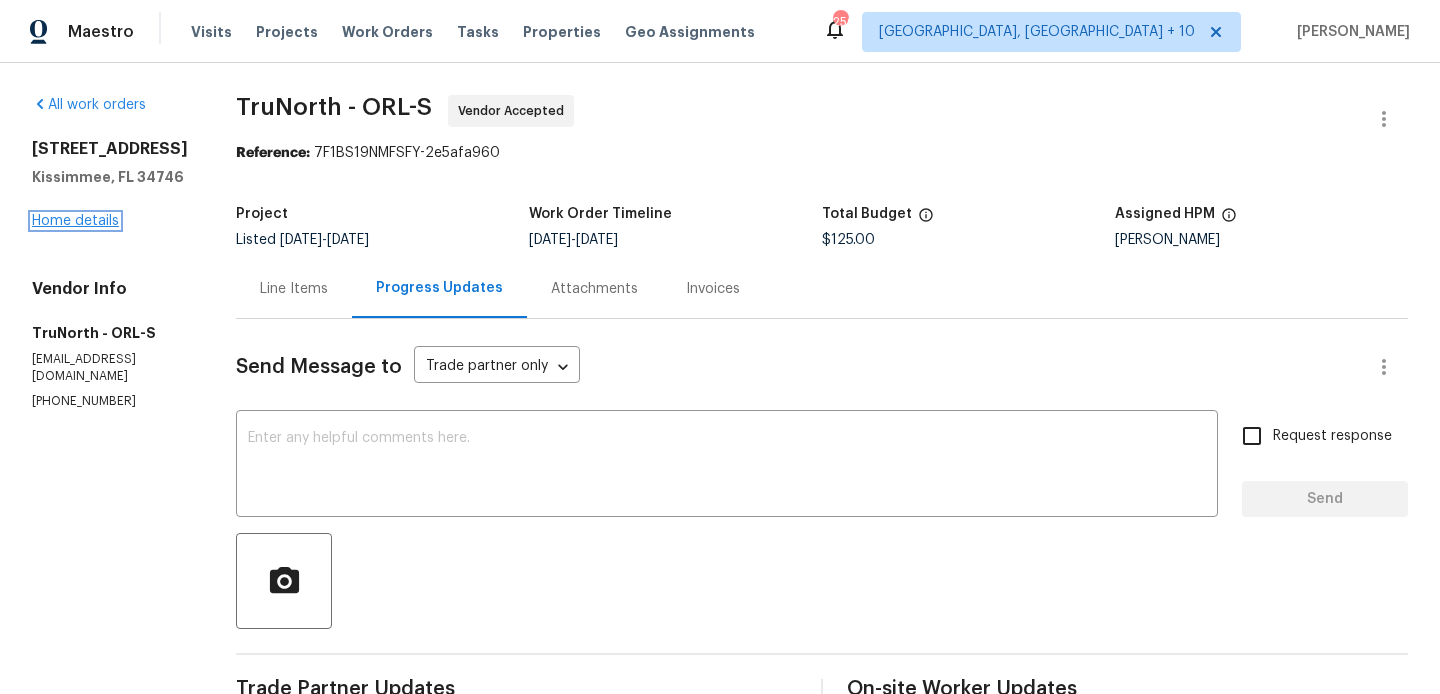 click on "Home details" at bounding box center [75, 221] 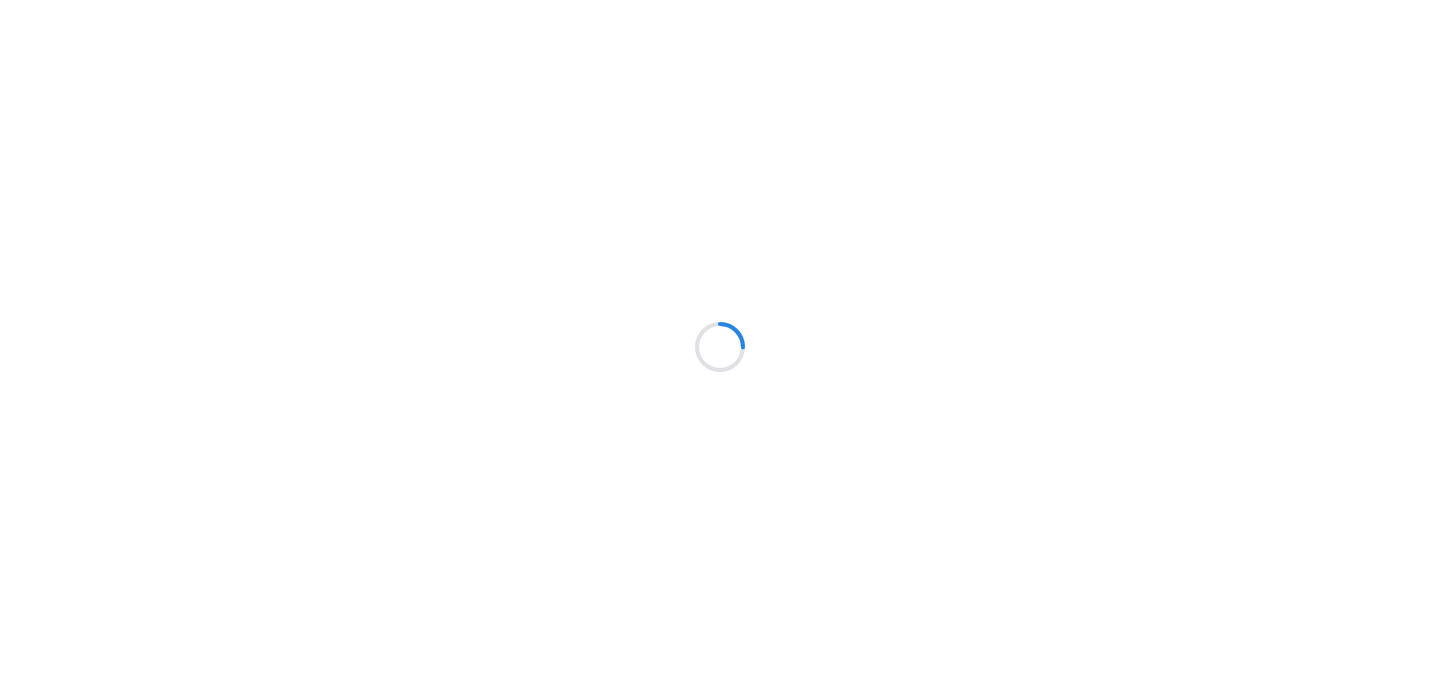 scroll, scrollTop: 0, scrollLeft: 0, axis: both 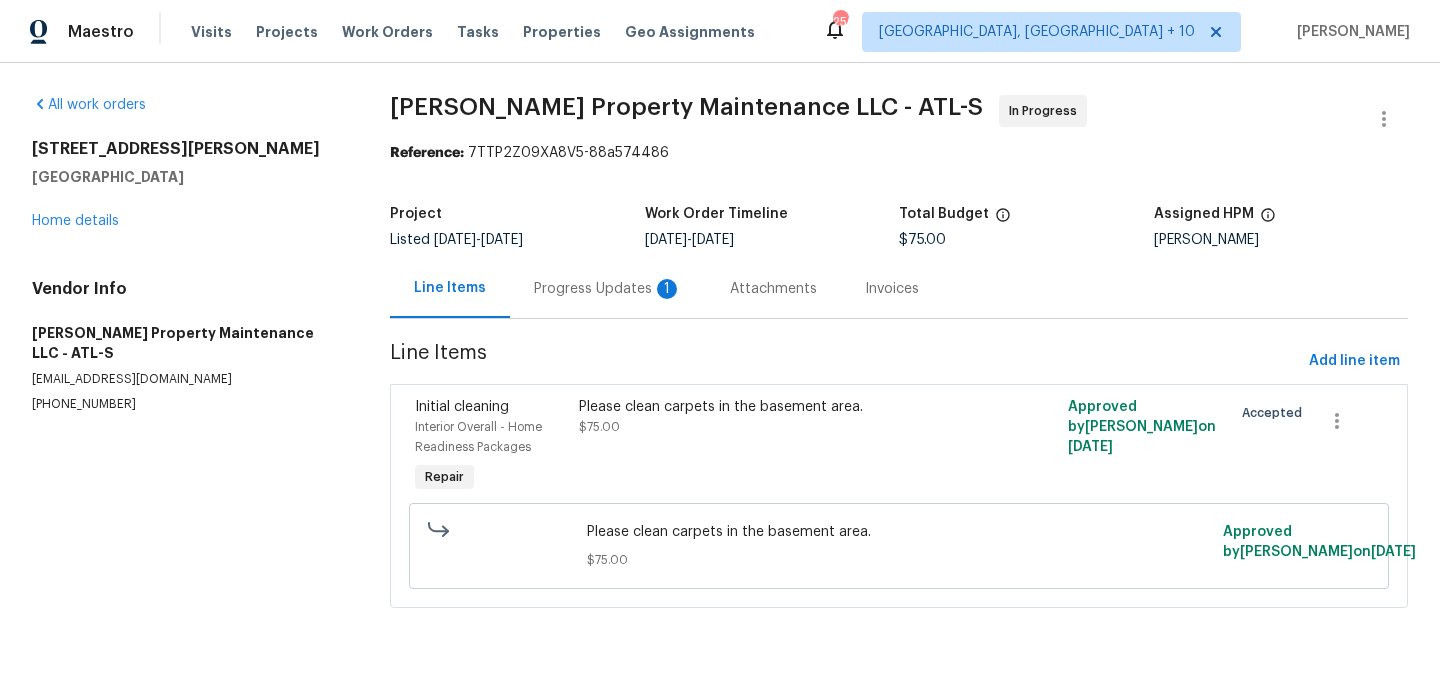 click on "Progress Updates 1" at bounding box center (608, 289) 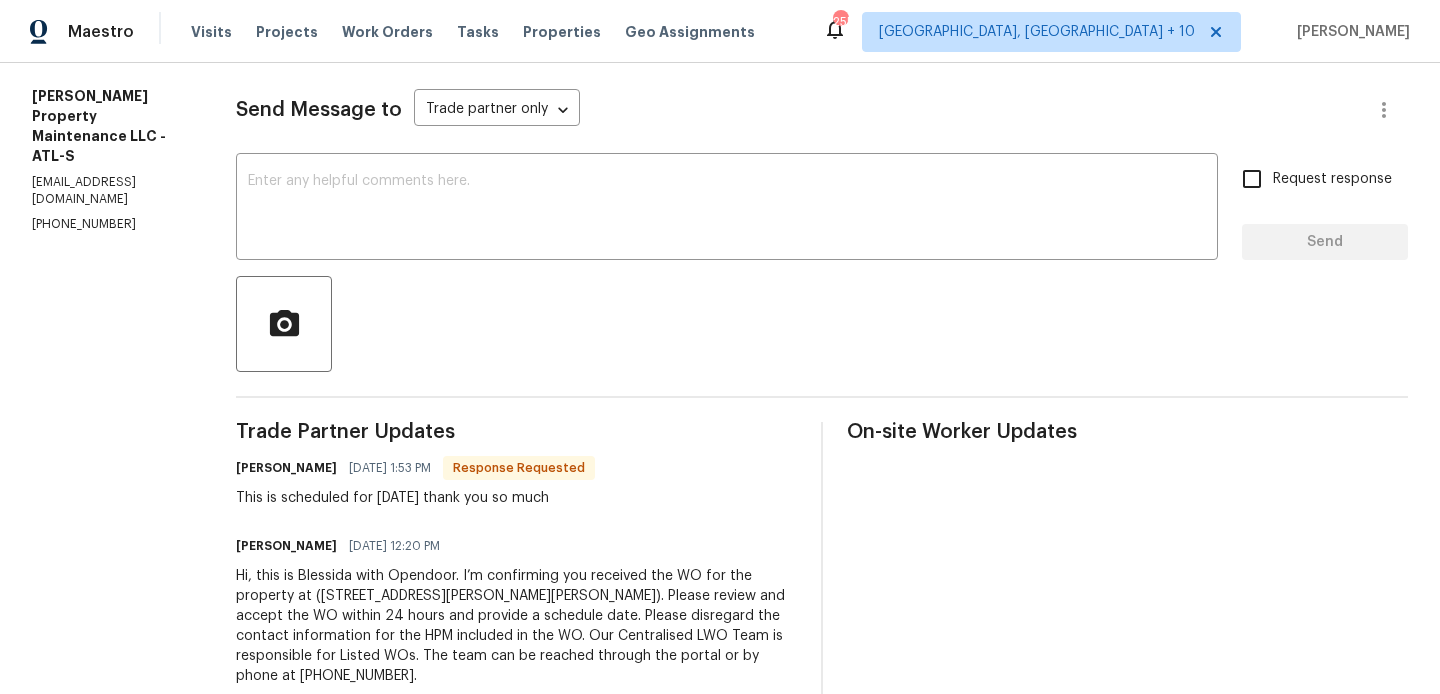 scroll, scrollTop: 261, scrollLeft: 0, axis: vertical 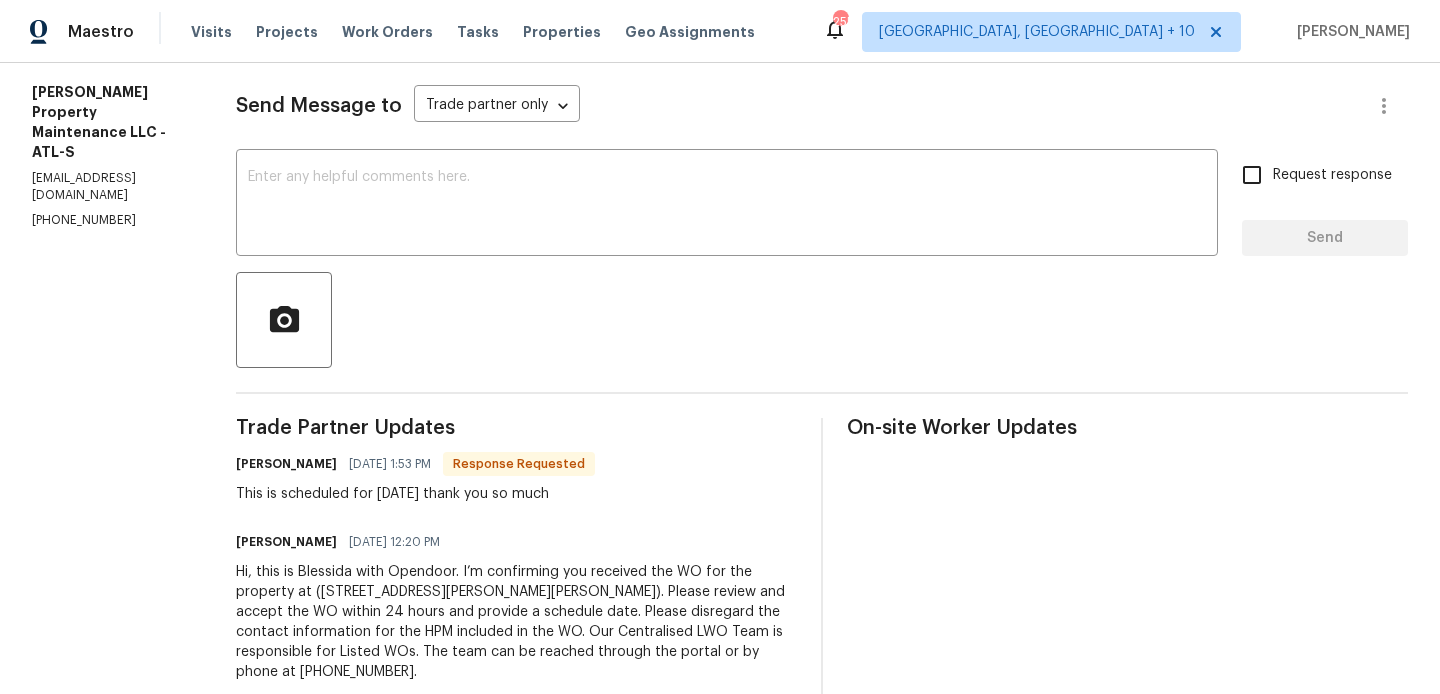 click on "[PERSON_NAME]" at bounding box center [286, 464] 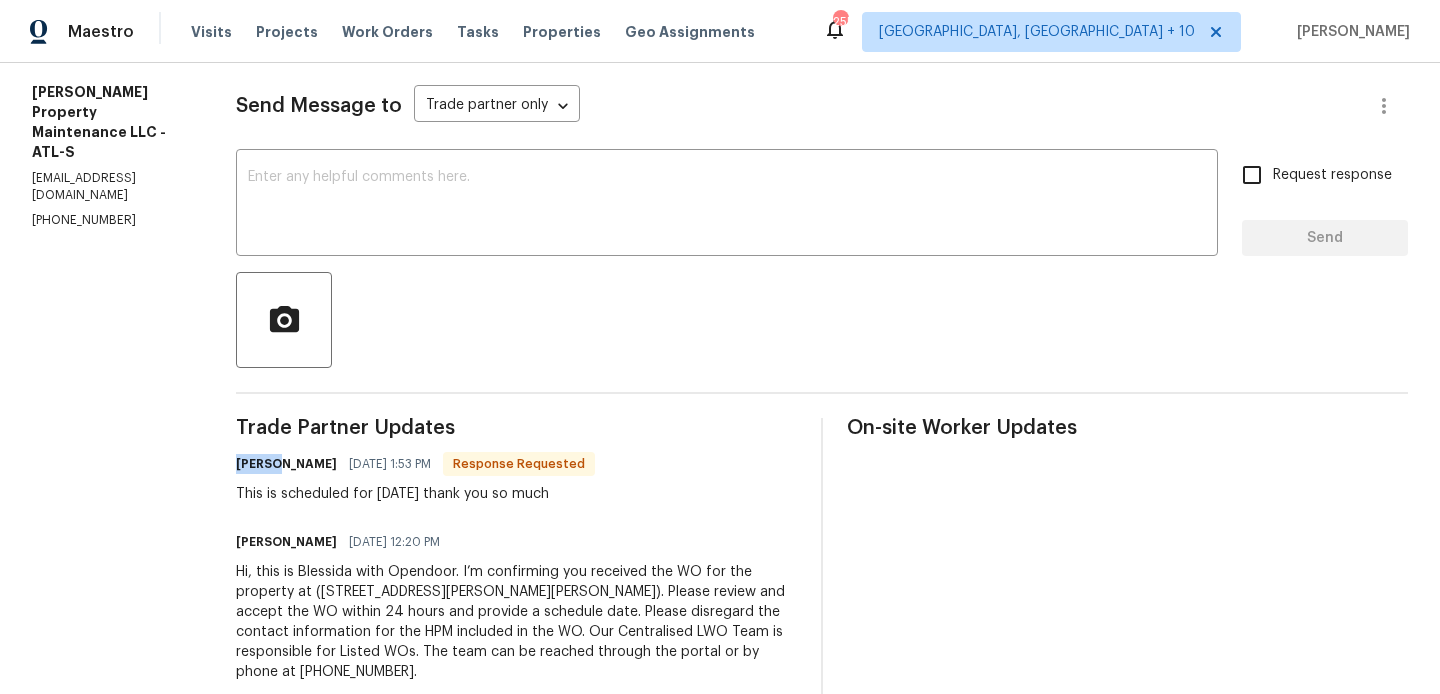click on "[PERSON_NAME]" at bounding box center (286, 464) 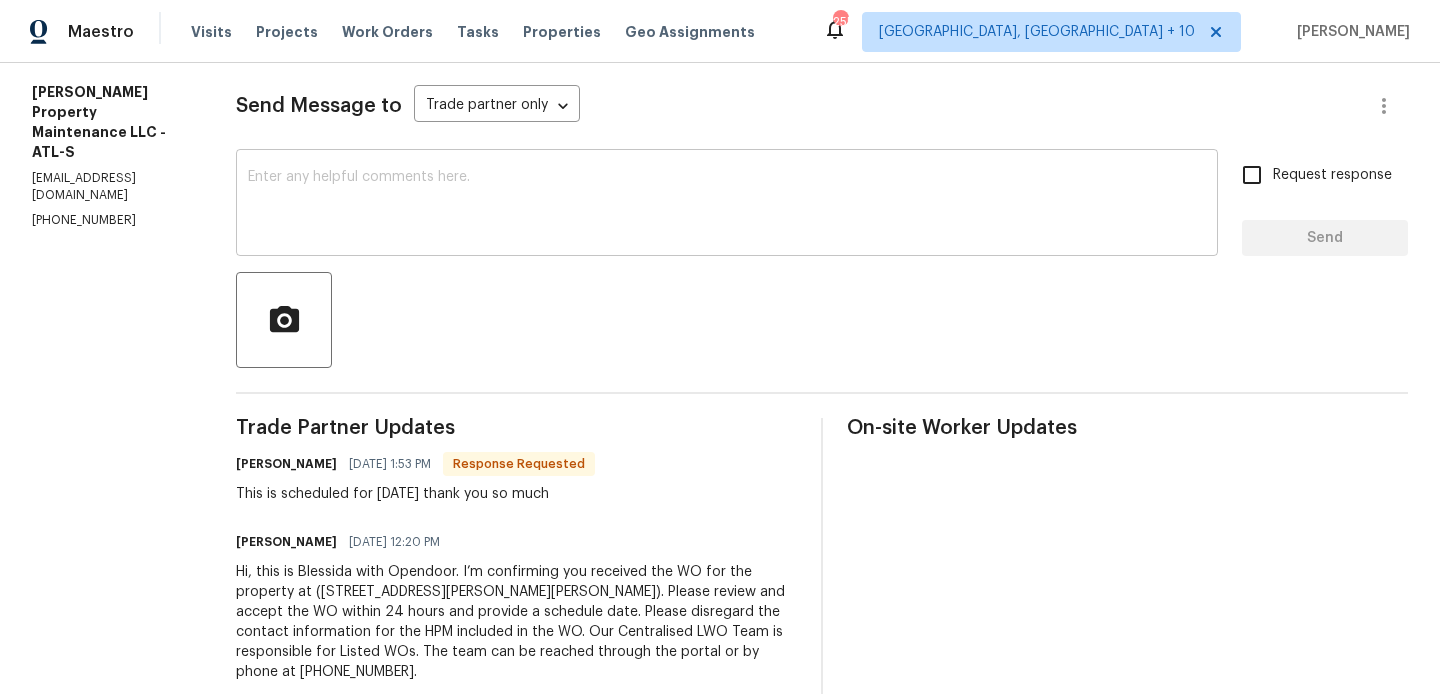 click on "x ​" at bounding box center (727, 205) 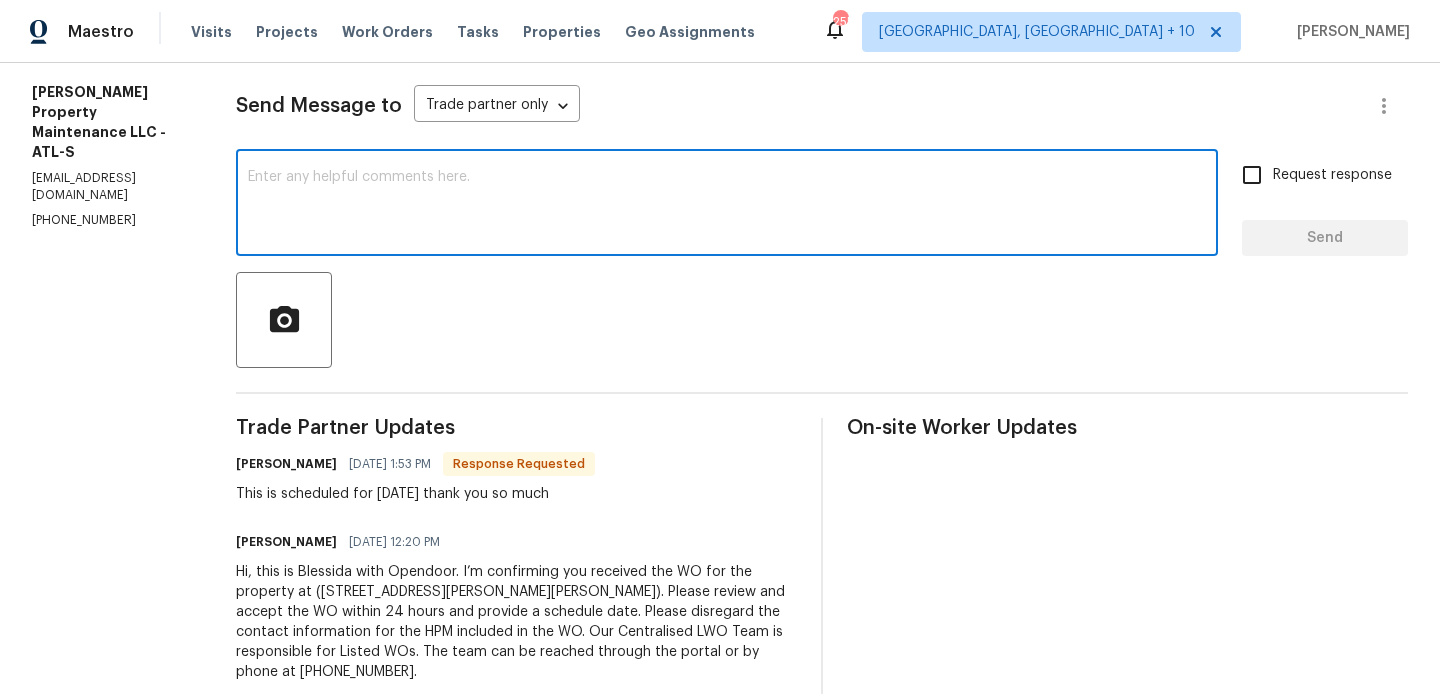 paste on "[PERSON_NAME]" 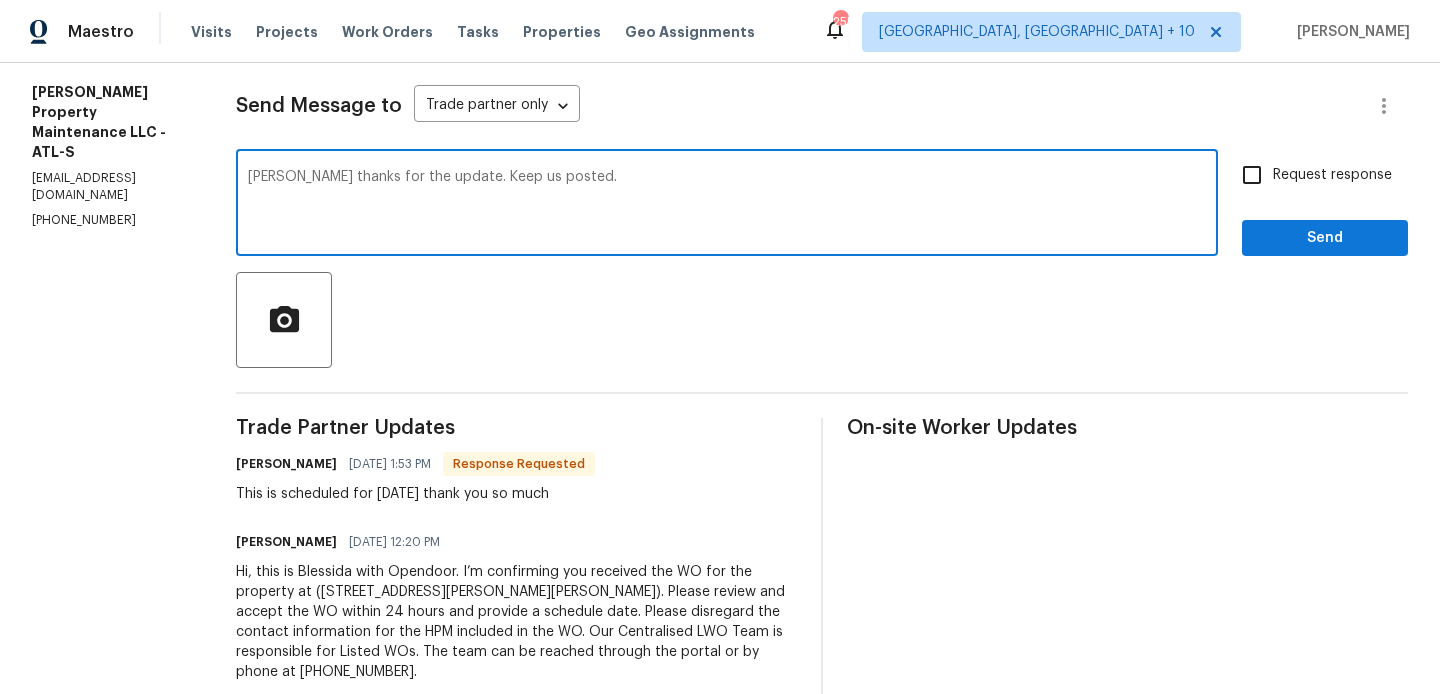 type on "[PERSON_NAME] thanks for the update. Keep us posted." 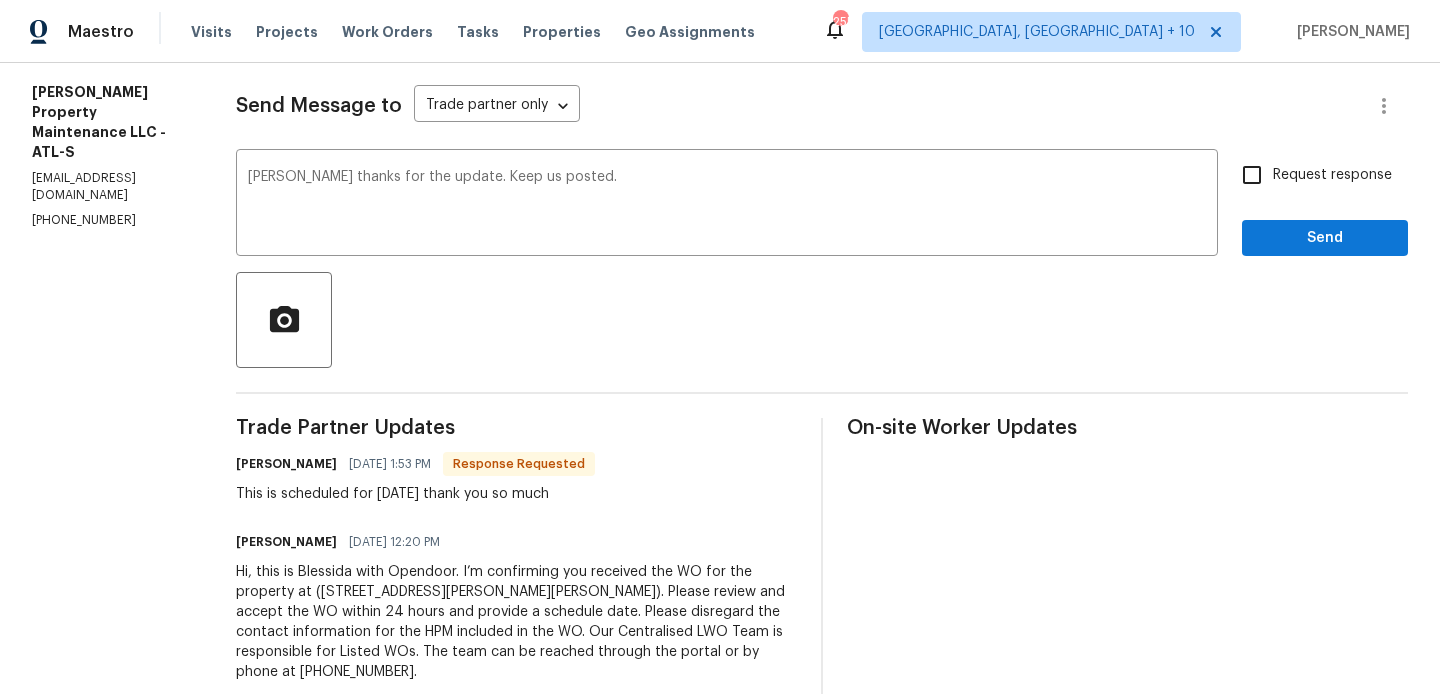 drag, startPoint x: 1315, startPoint y: 190, endPoint x: 1288, endPoint y: 222, distance: 41.868843 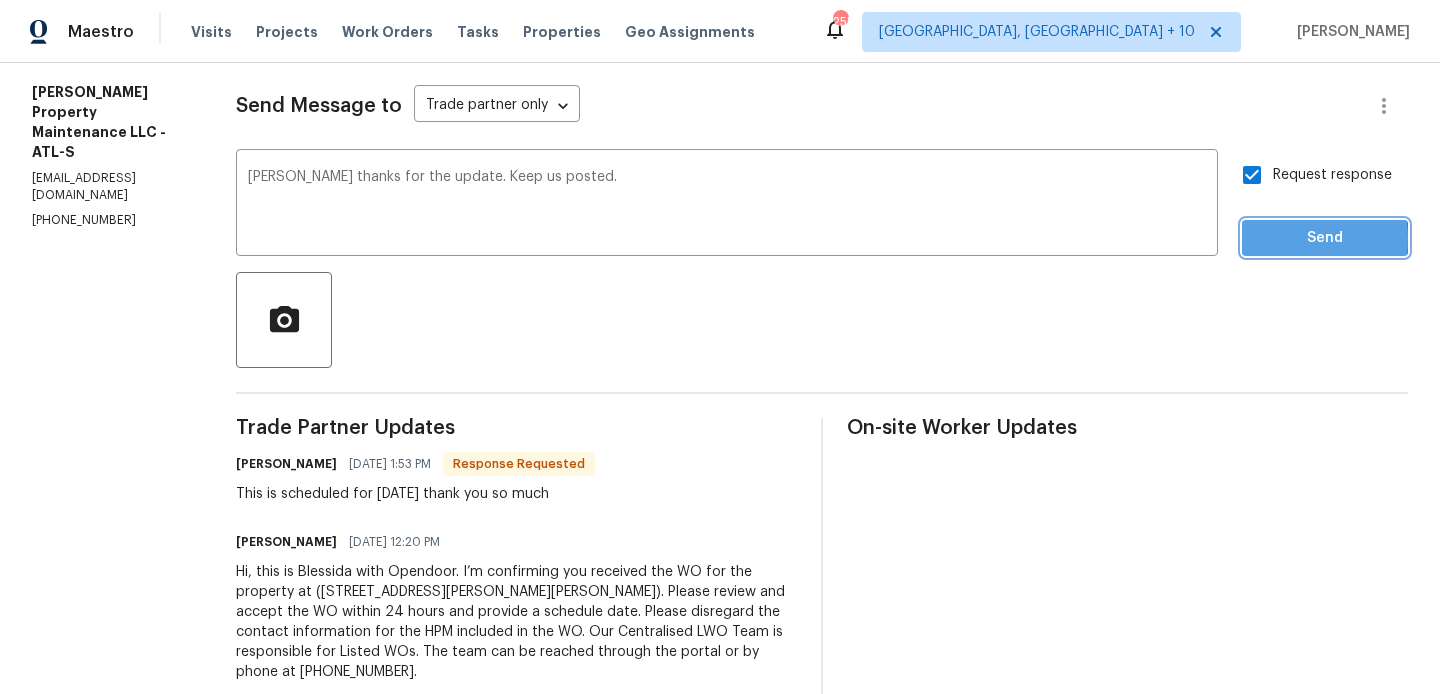click on "Send" at bounding box center (1325, 238) 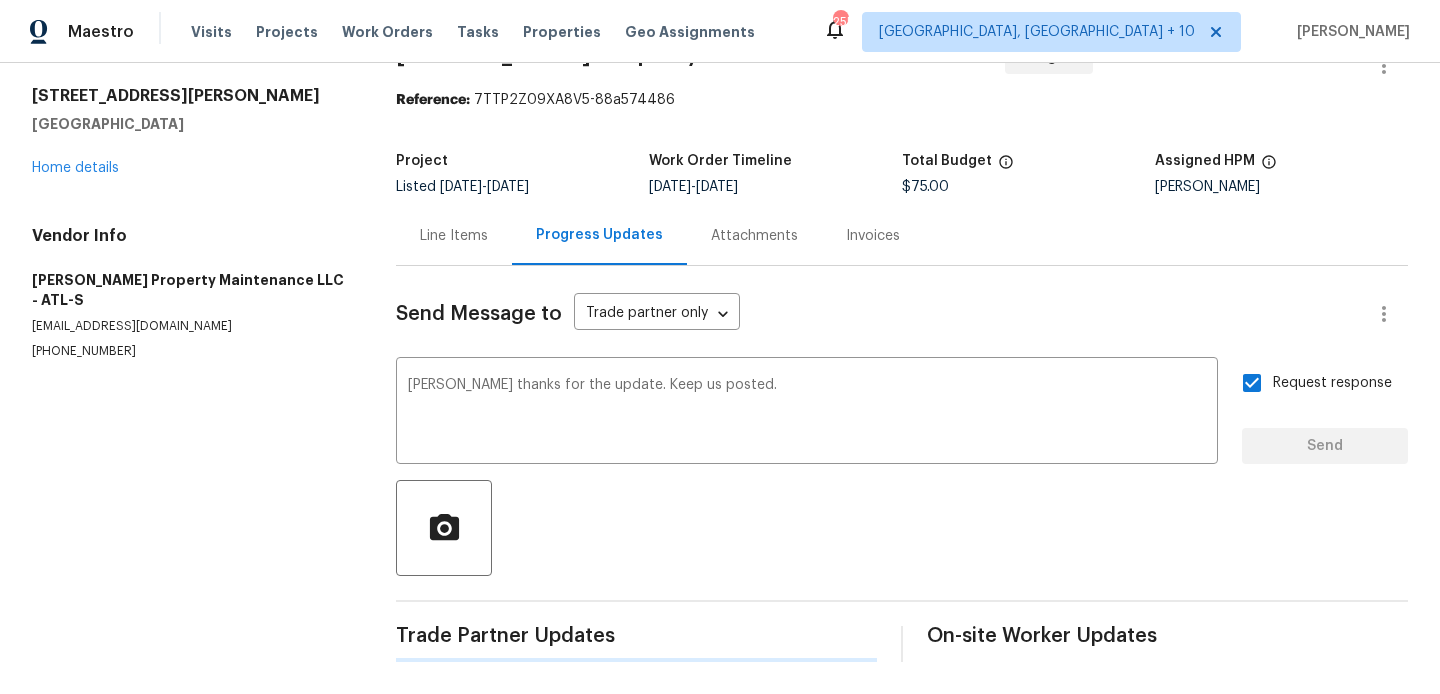 type 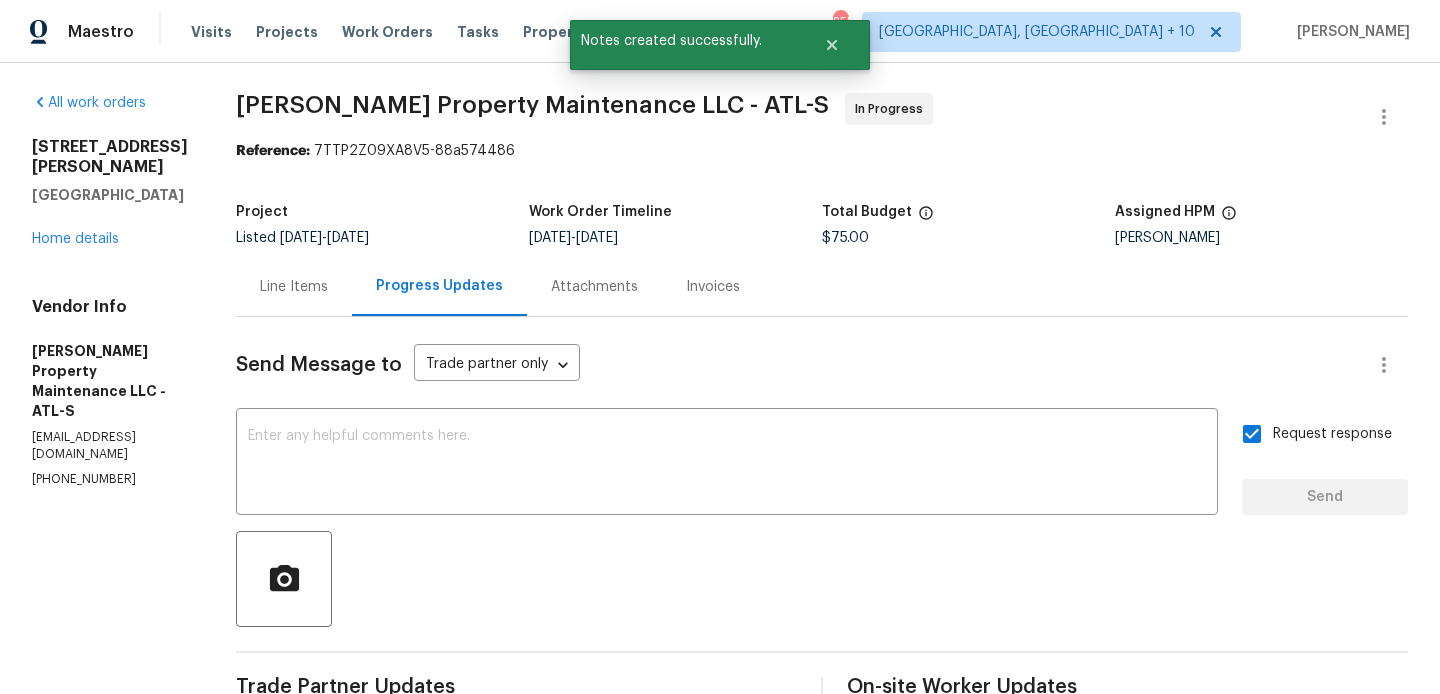 scroll, scrollTop: 0, scrollLeft: 0, axis: both 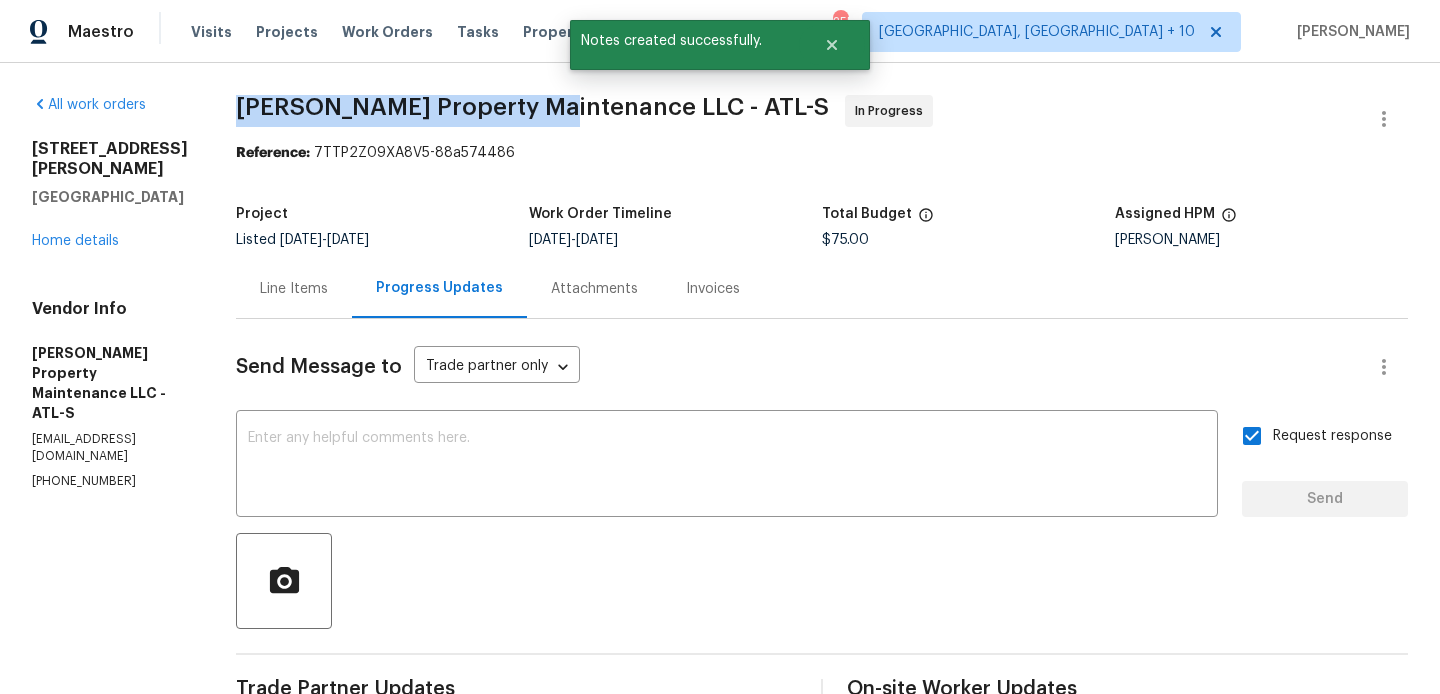 drag, startPoint x: 238, startPoint y: 108, endPoint x: 553, endPoint y: 108, distance: 315 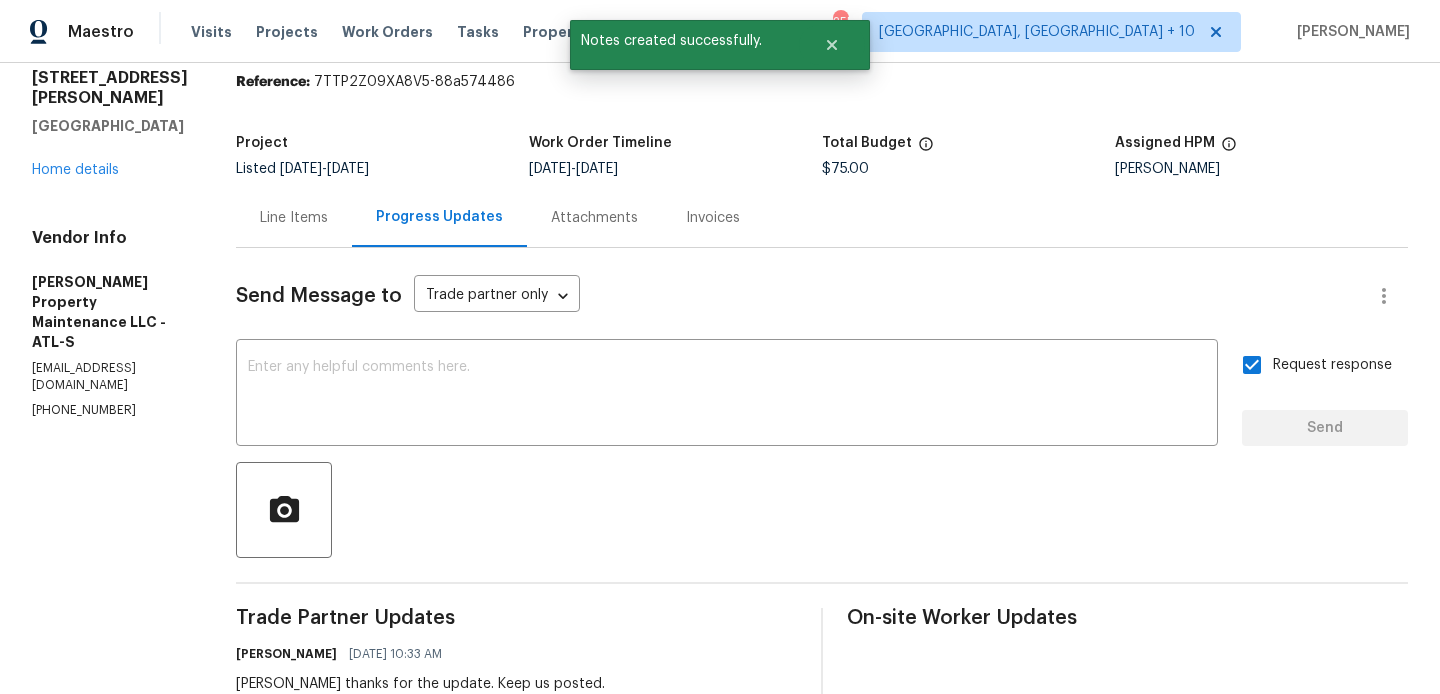 scroll, scrollTop: 0, scrollLeft: 0, axis: both 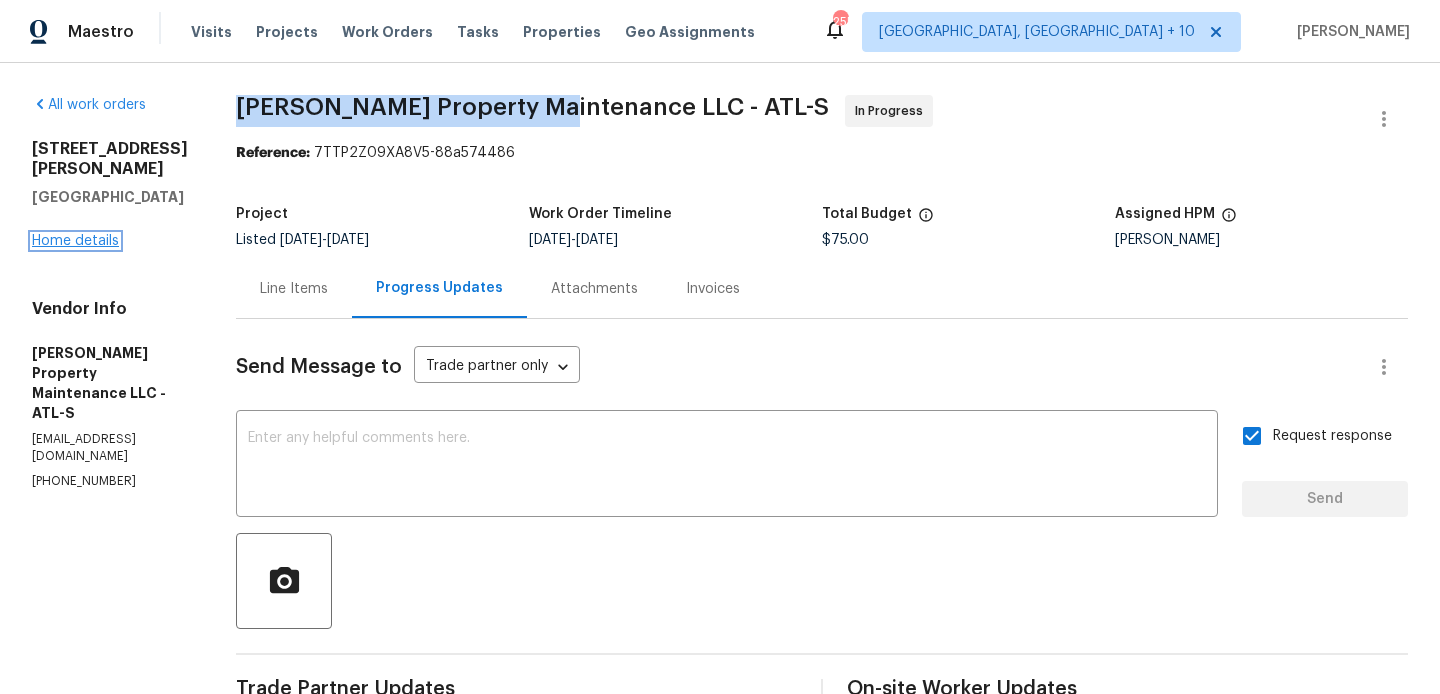 click on "Home details" at bounding box center (75, 241) 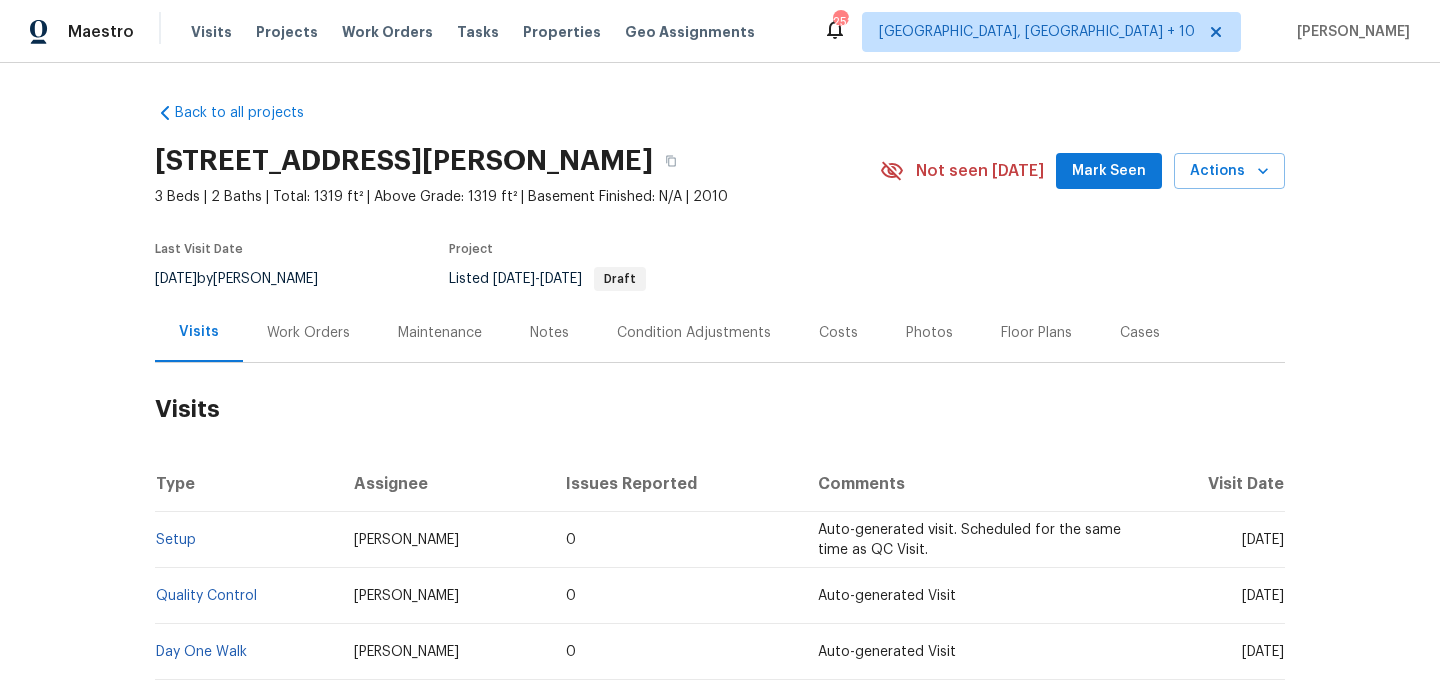 scroll, scrollTop: 0, scrollLeft: 0, axis: both 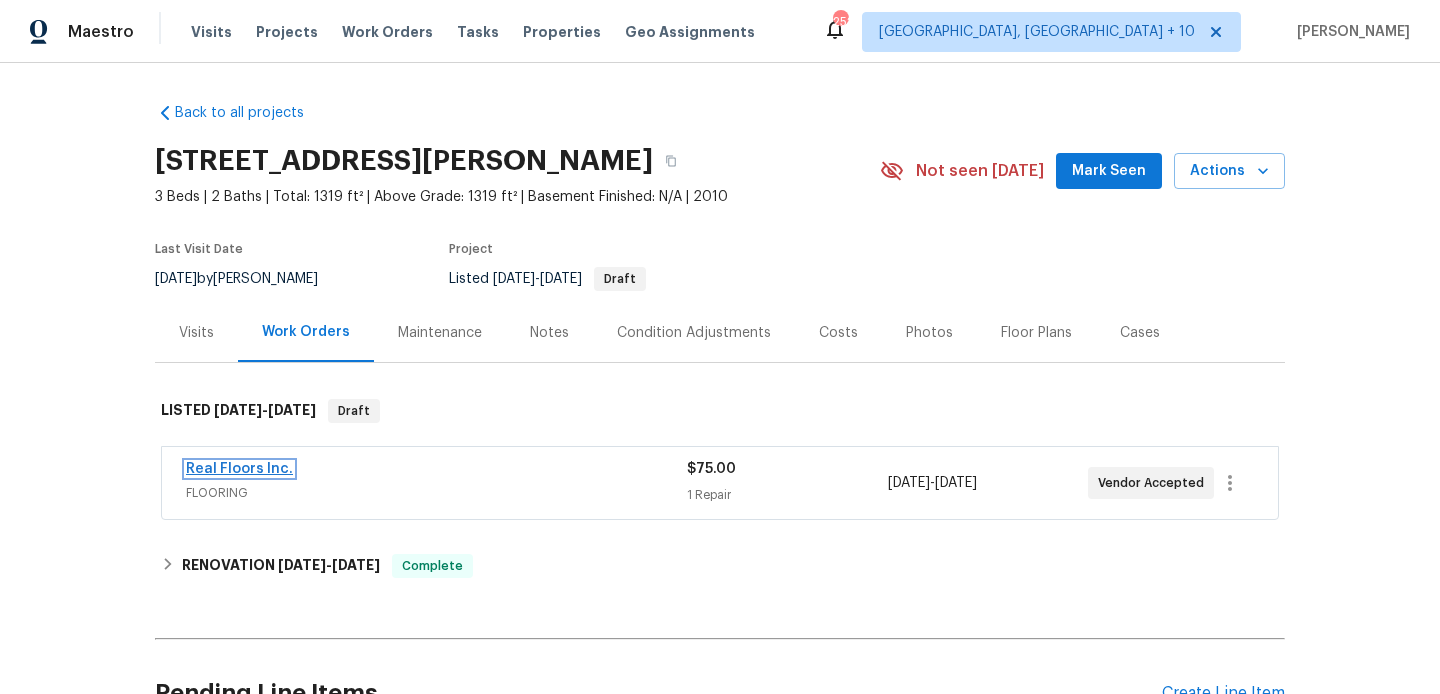 click on "Real Floors Inc." at bounding box center (239, 469) 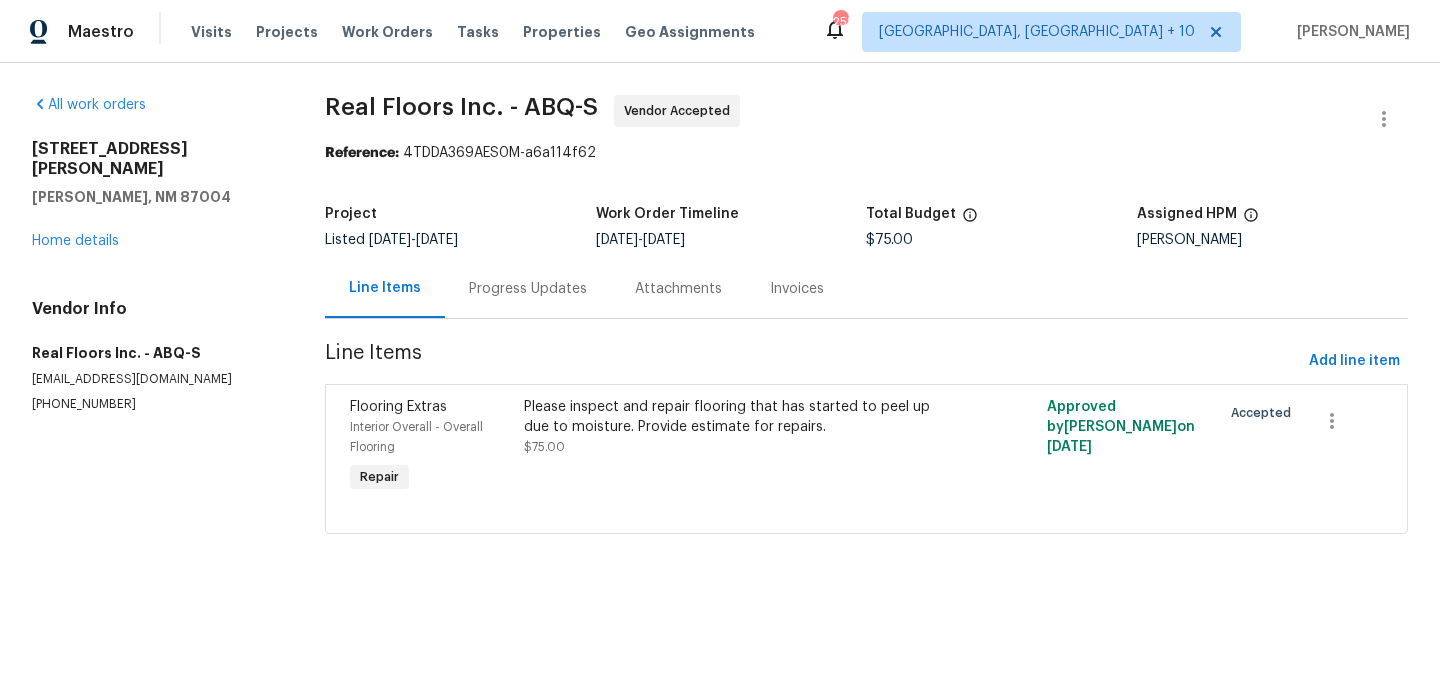 click on "Progress Updates" at bounding box center (528, 289) 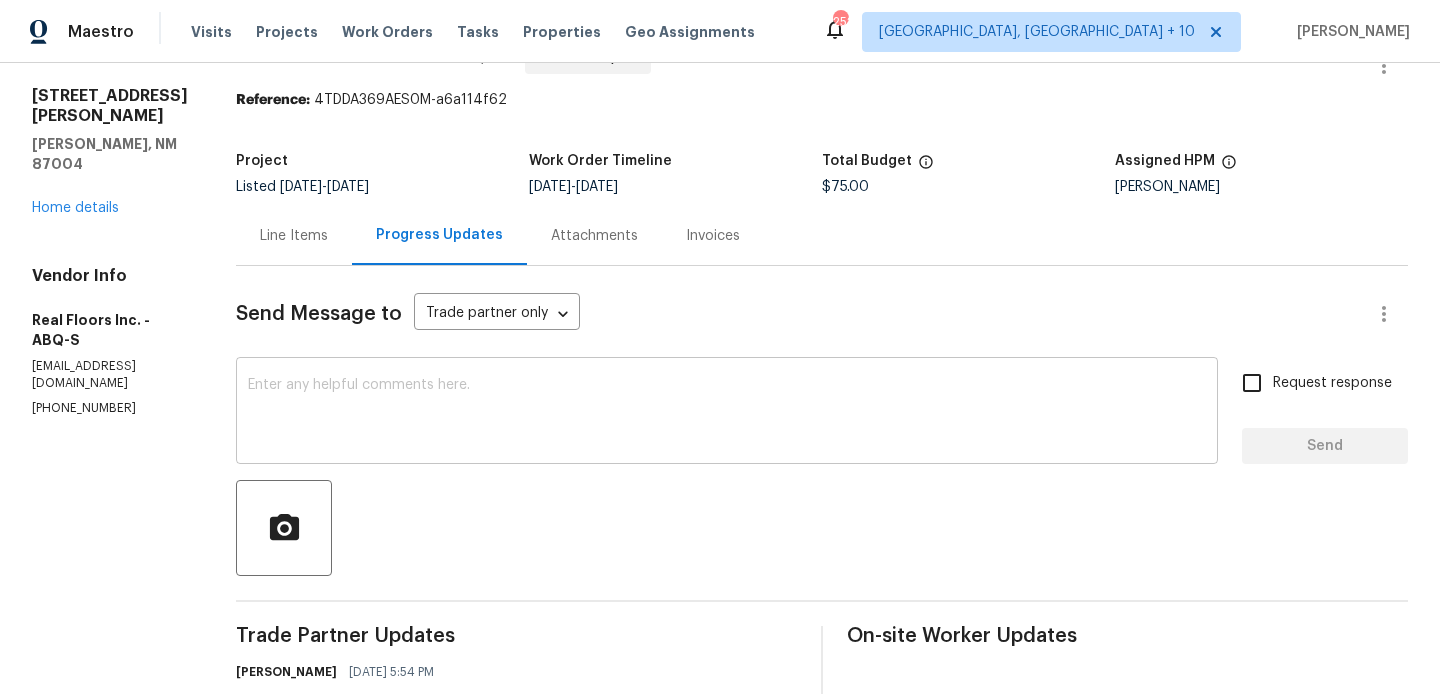scroll, scrollTop: 447, scrollLeft: 0, axis: vertical 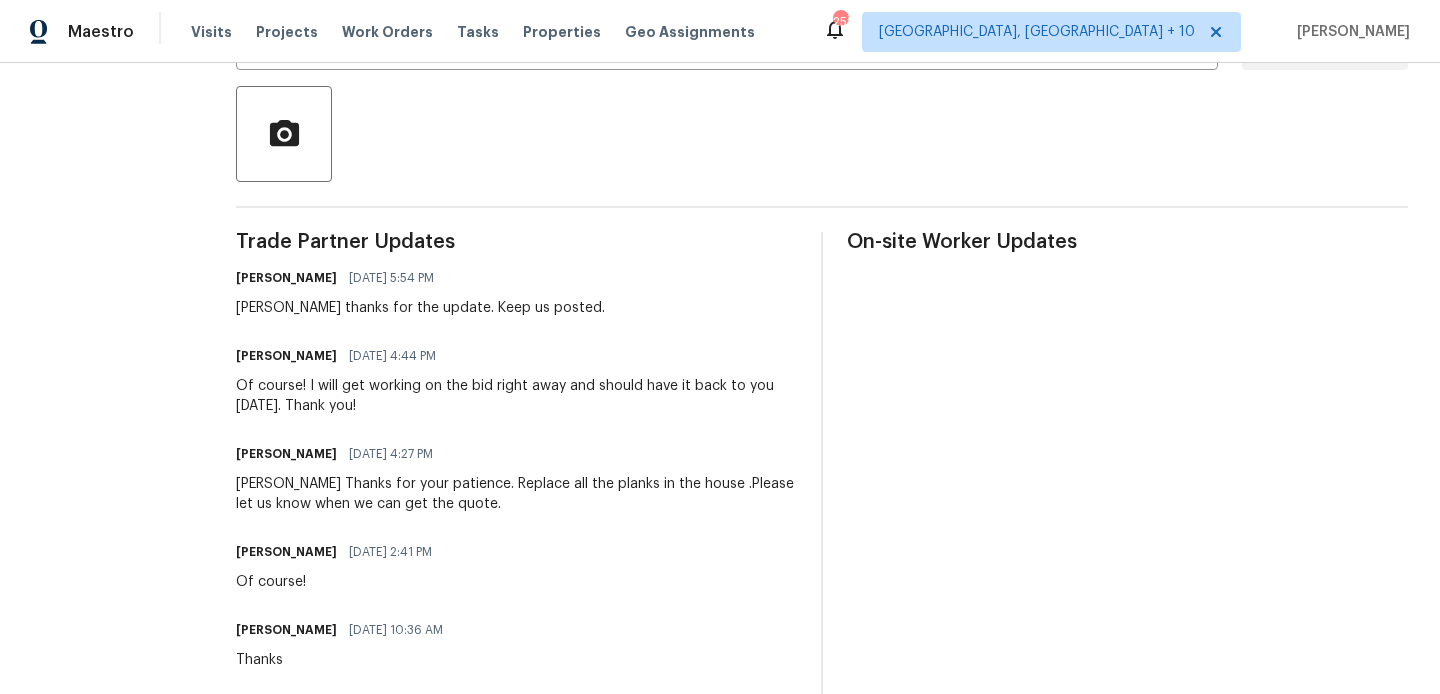 click on "[PERSON_NAME]" at bounding box center (286, 356) 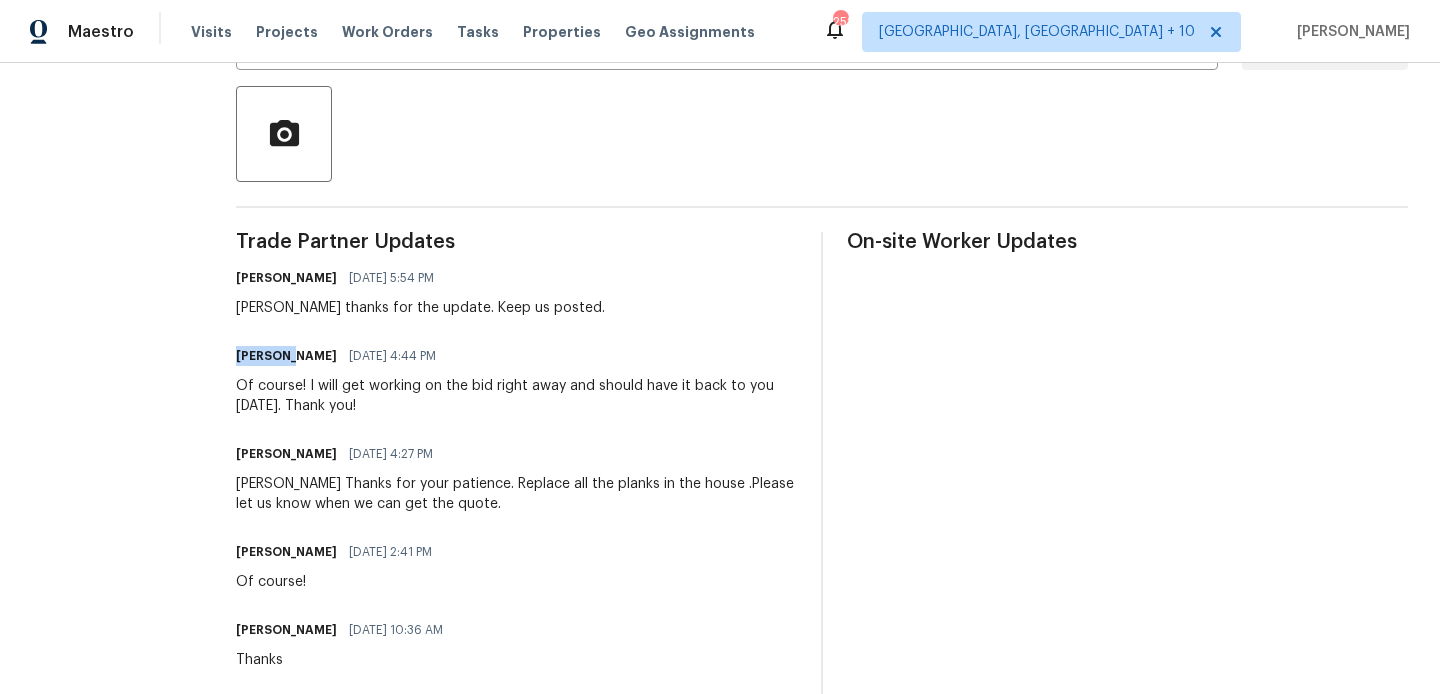 click on "[PERSON_NAME]" at bounding box center [286, 356] 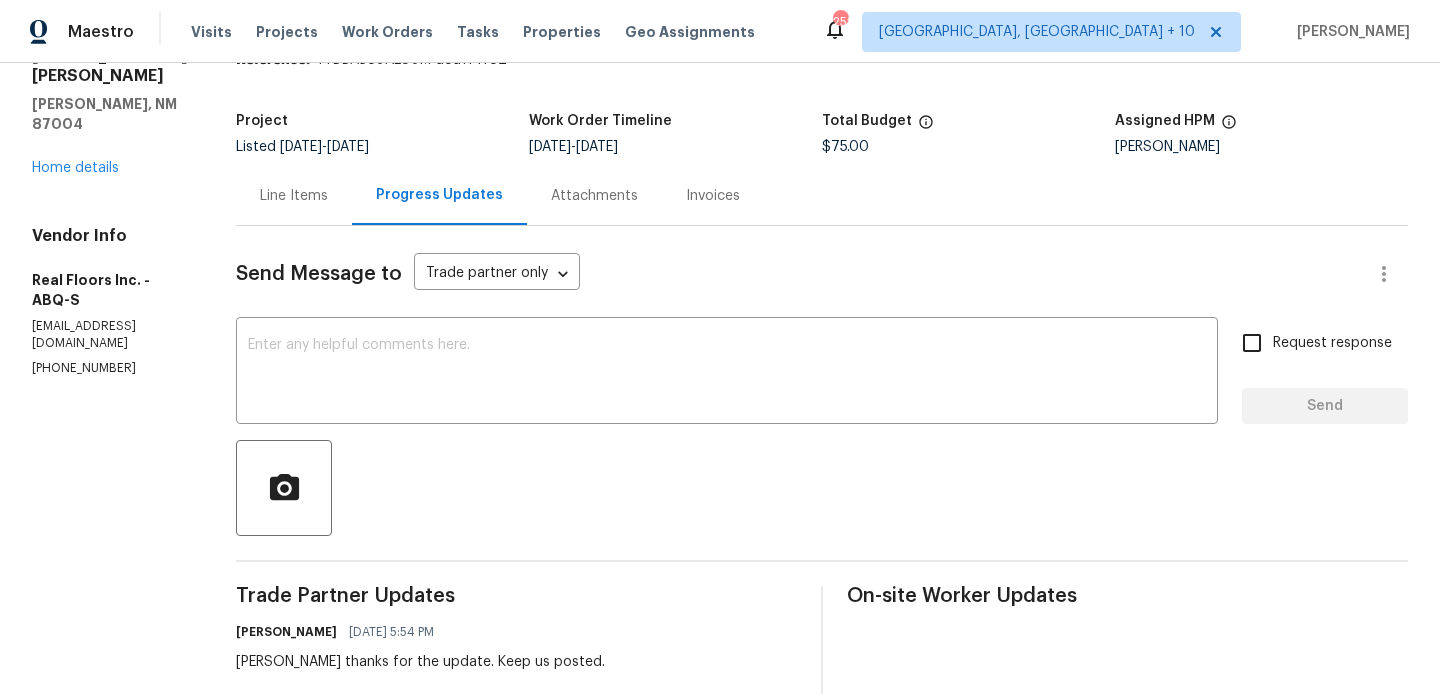 scroll, scrollTop: 0, scrollLeft: 0, axis: both 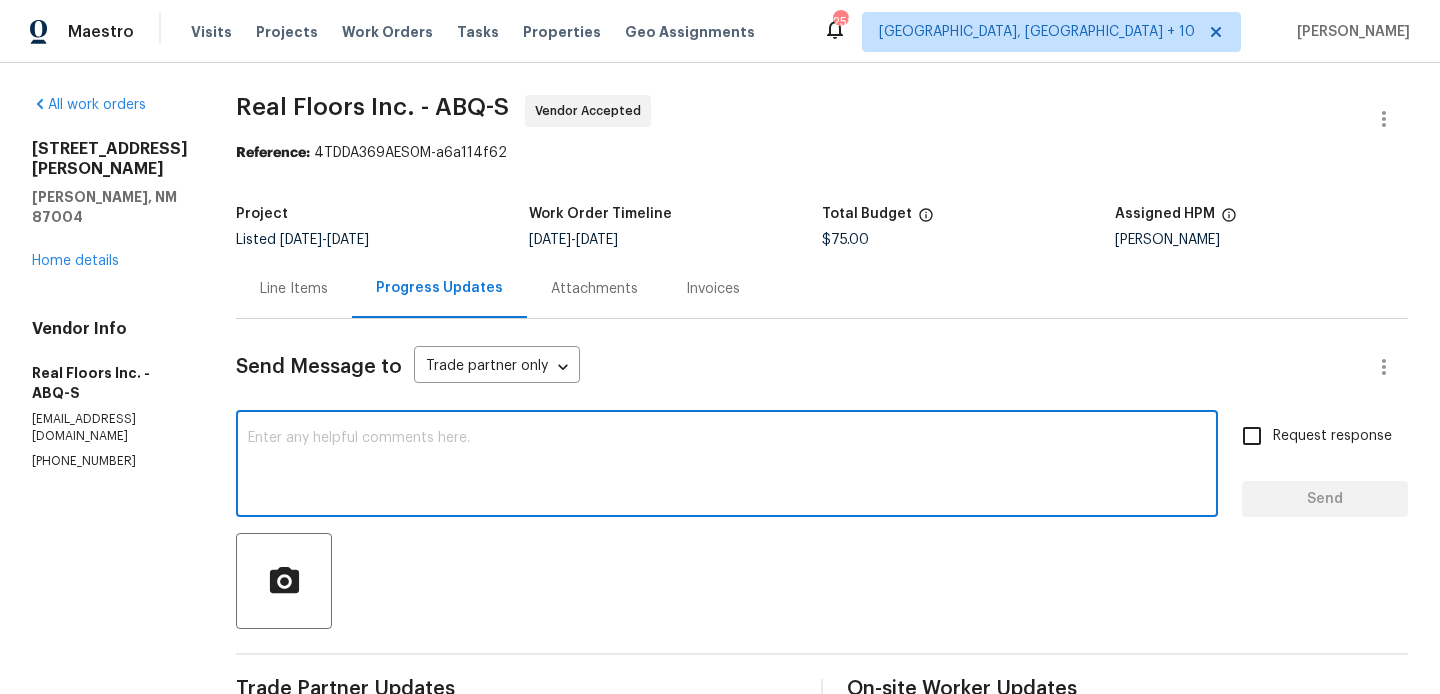 click at bounding box center [727, 466] 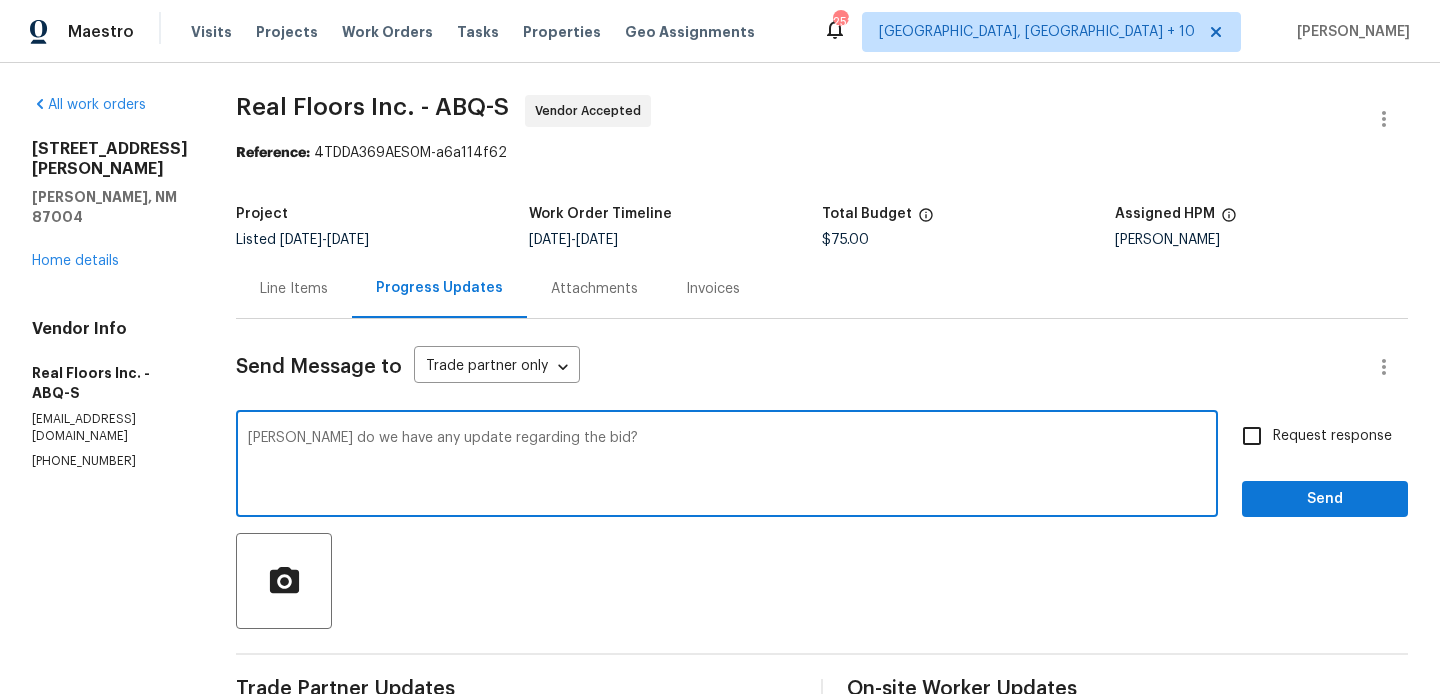 type on "[PERSON_NAME] do we have any update regarding the bid?" 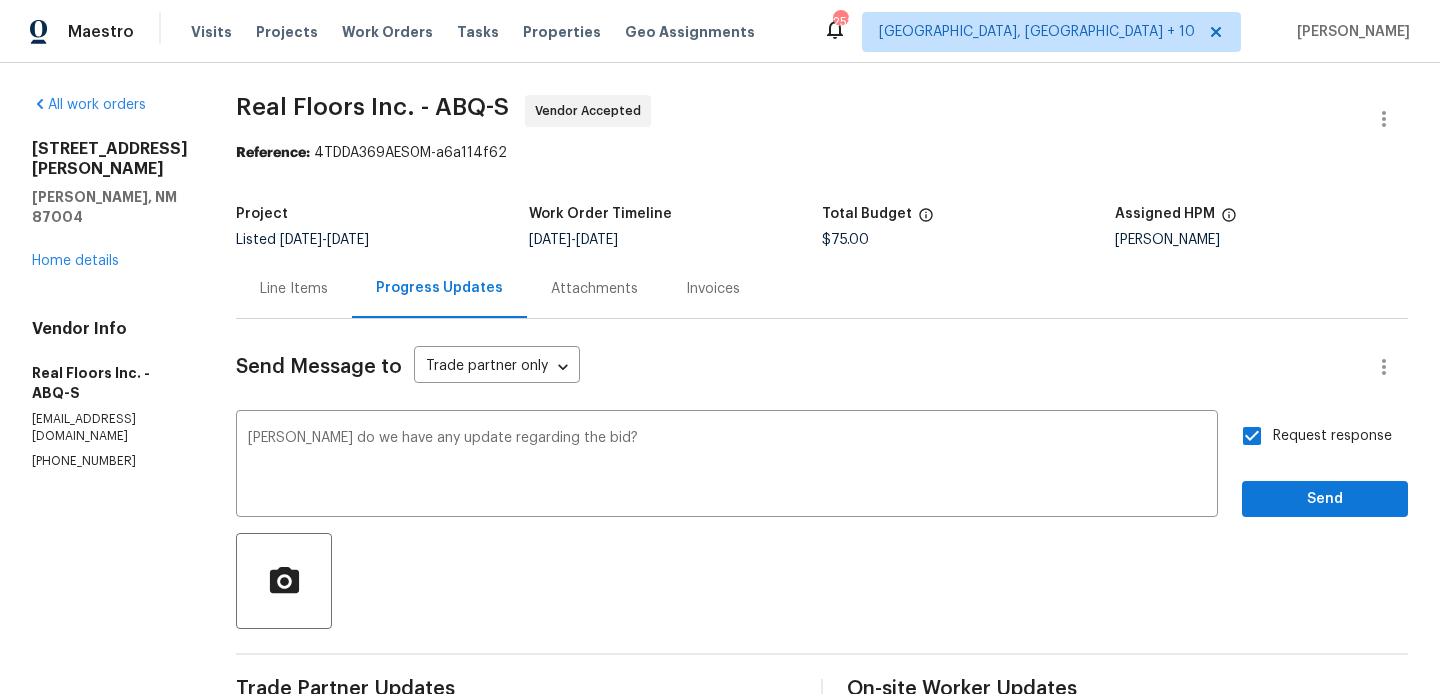 click on "Request response Send" at bounding box center [1325, 466] 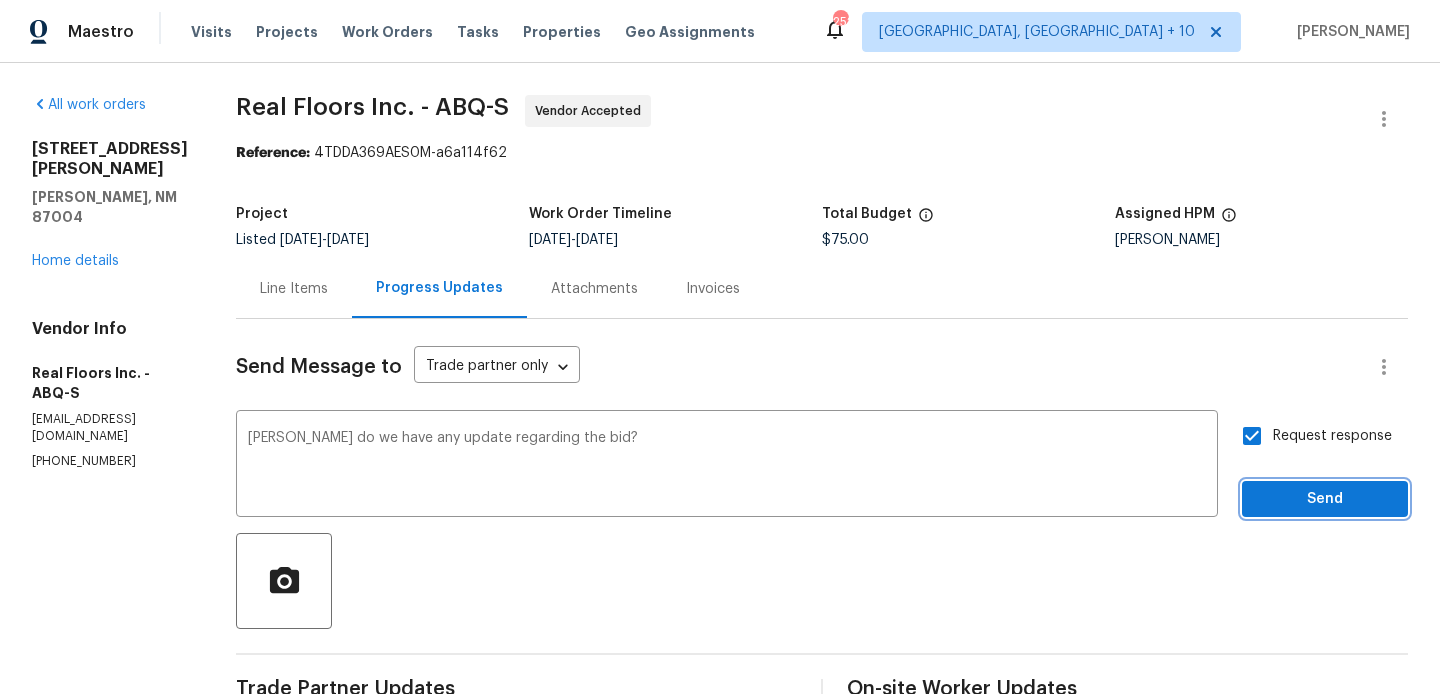 click on "Send" at bounding box center (1325, 499) 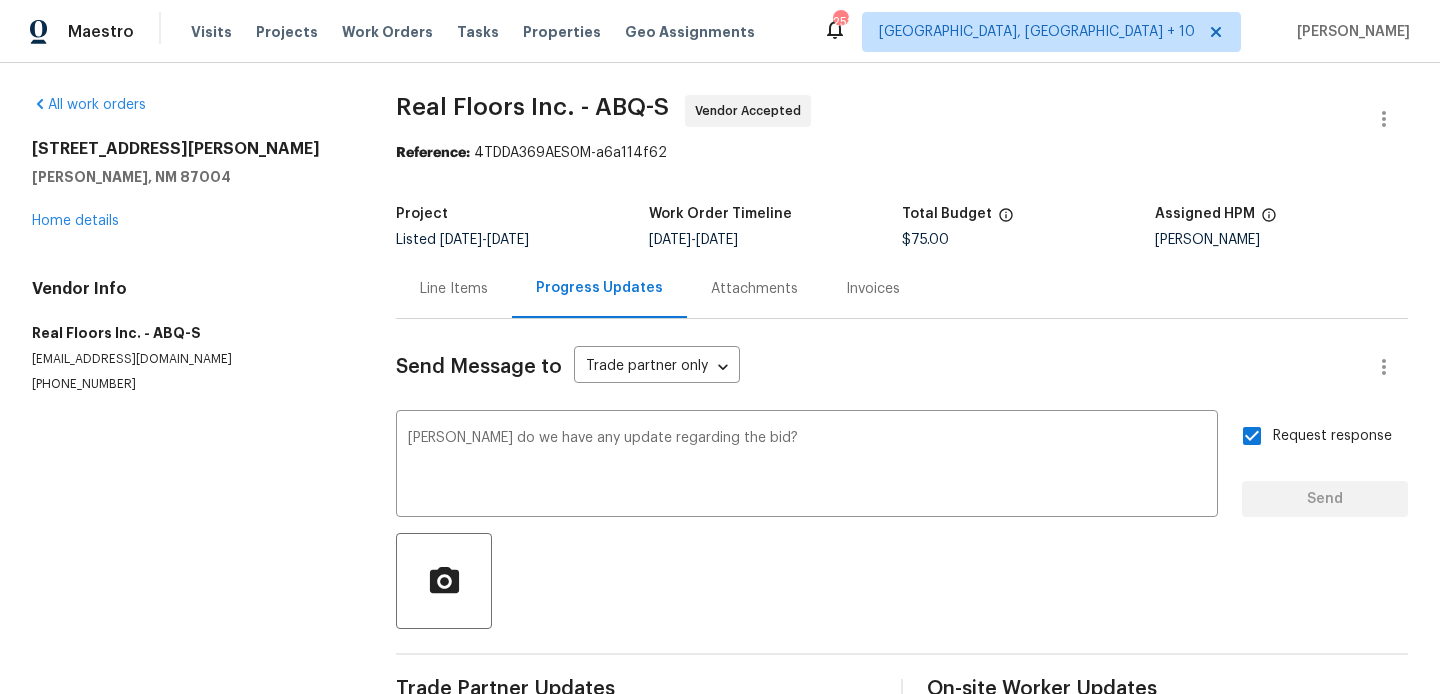 type 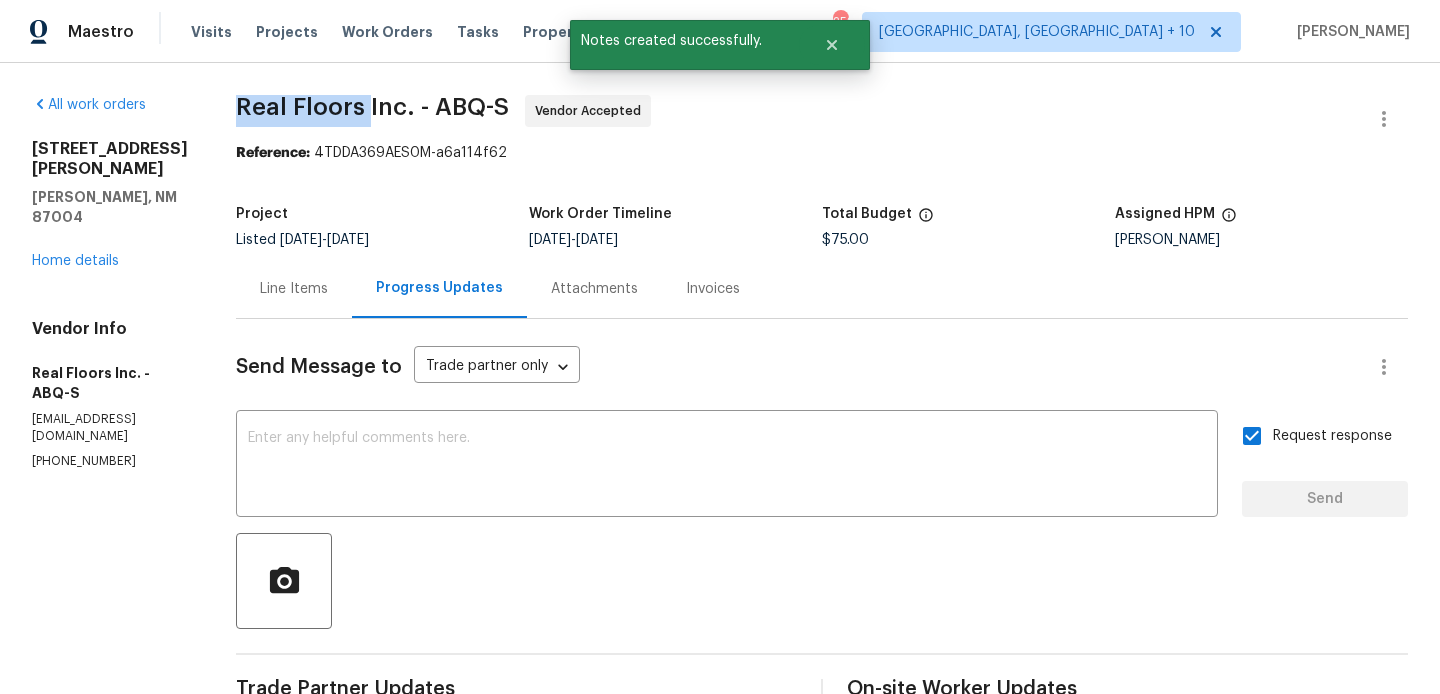 drag, startPoint x: 241, startPoint y: 107, endPoint x: 370, endPoint y: 110, distance: 129.03488 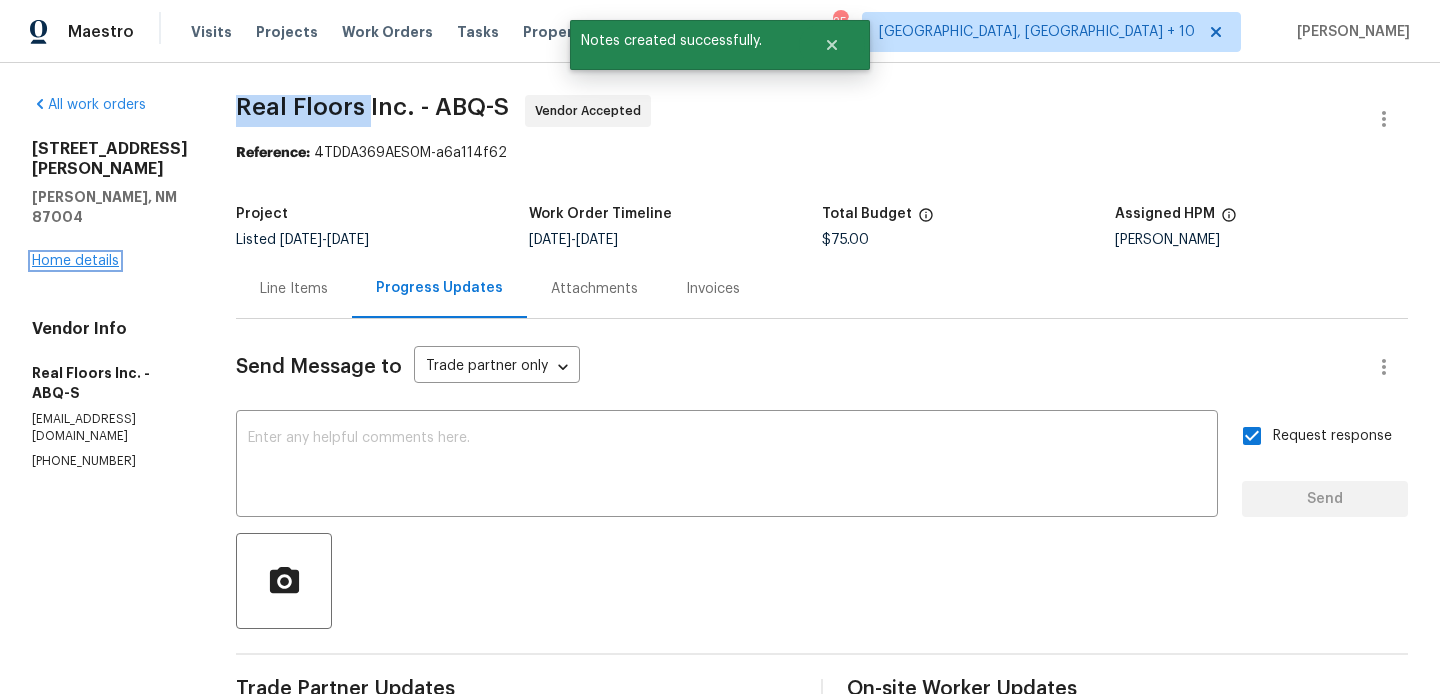 click on "Home details" at bounding box center [75, 261] 